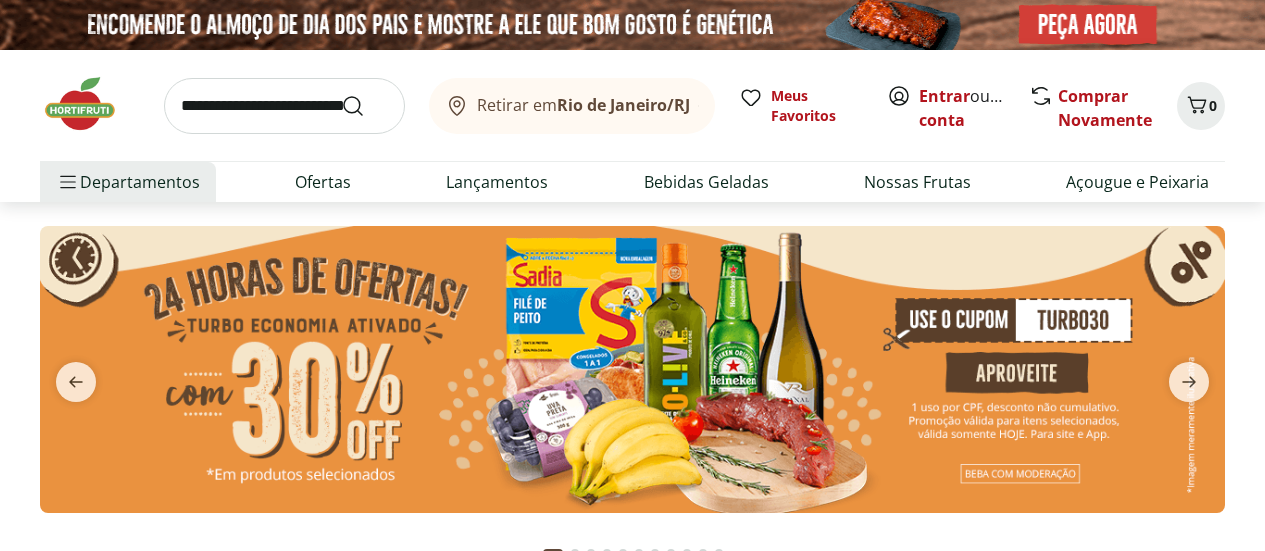 scroll, scrollTop: 0, scrollLeft: 0, axis: both 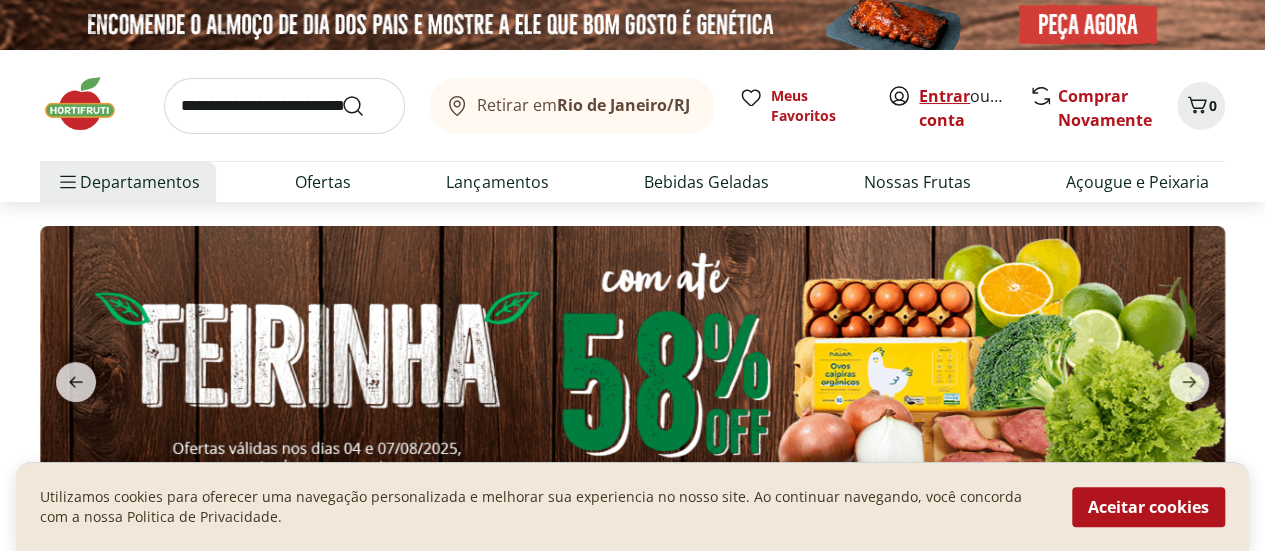 click on "Entrar" at bounding box center (944, 96) 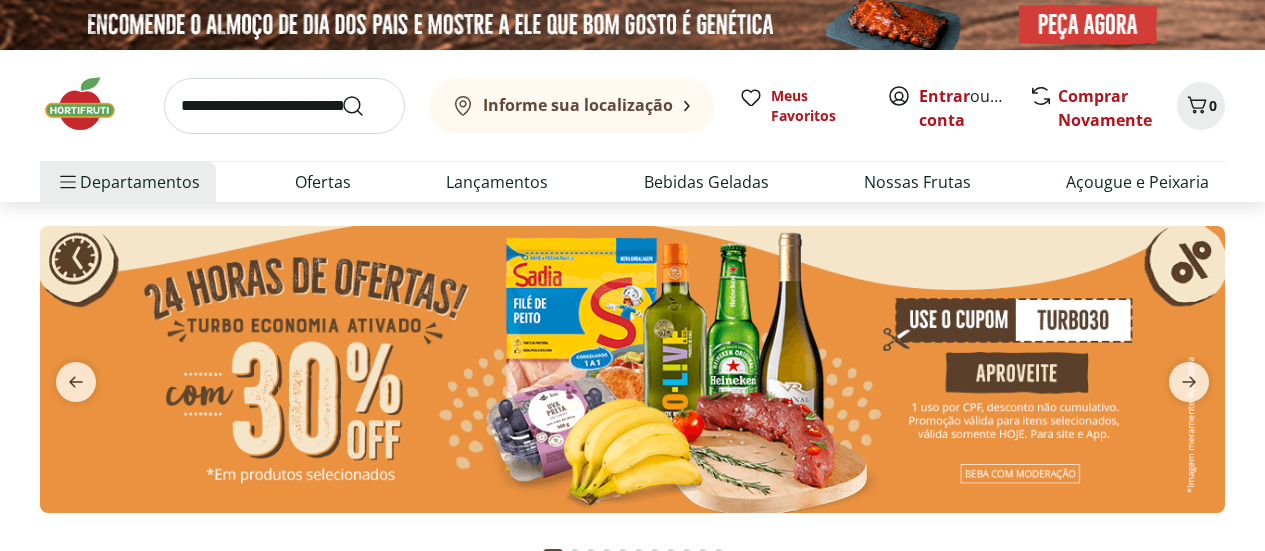 scroll, scrollTop: 0, scrollLeft: 0, axis: both 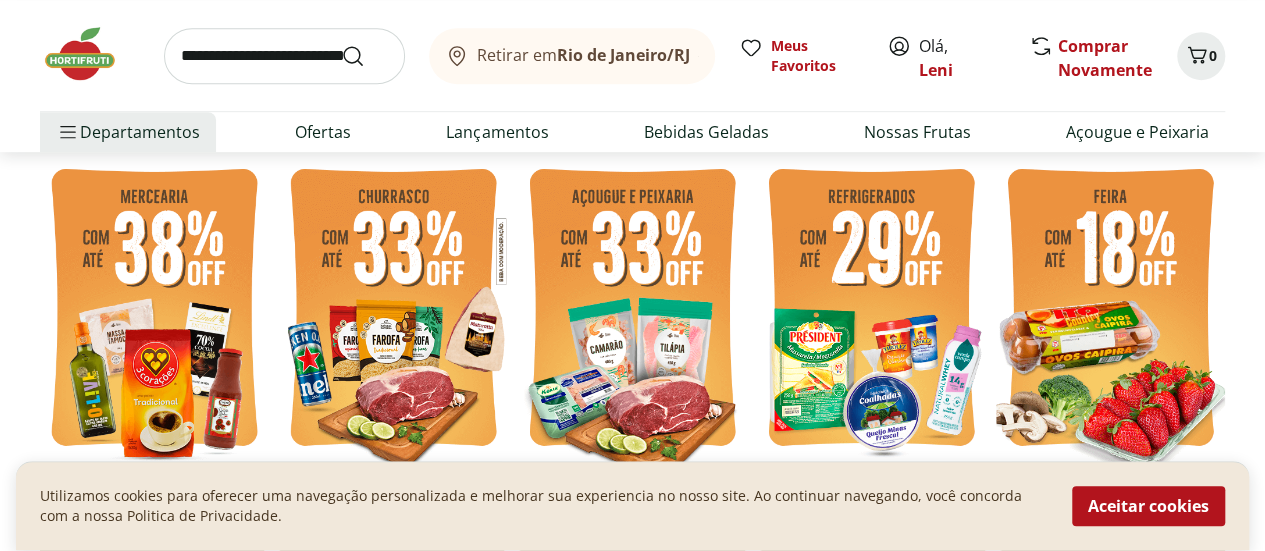 click at bounding box center [871, 310] 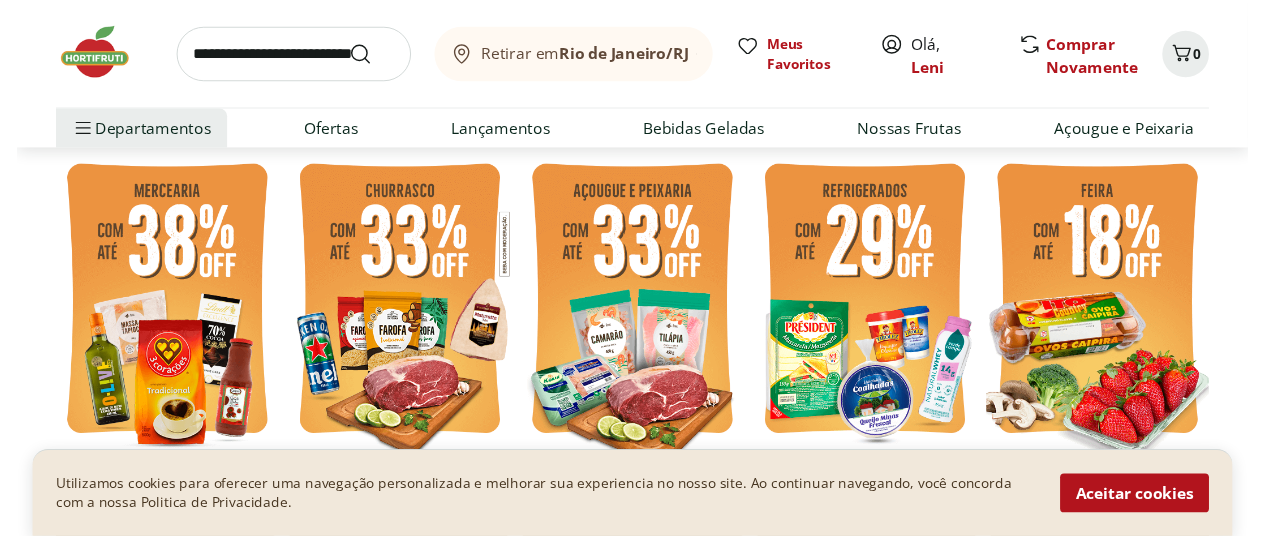 scroll, scrollTop: 0, scrollLeft: 0, axis: both 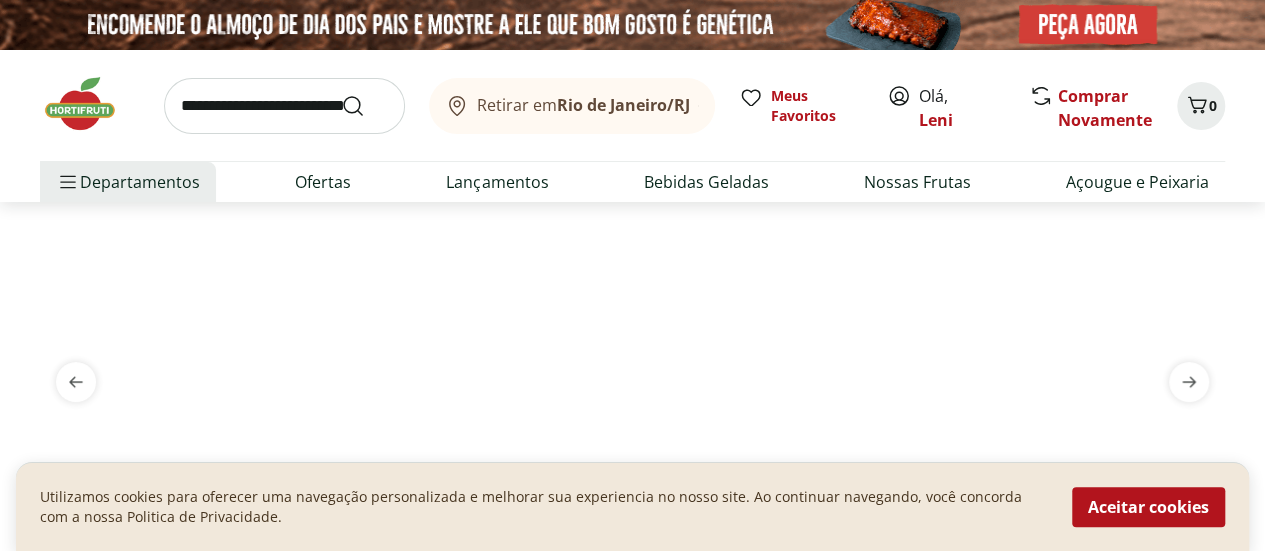 select on "**********" 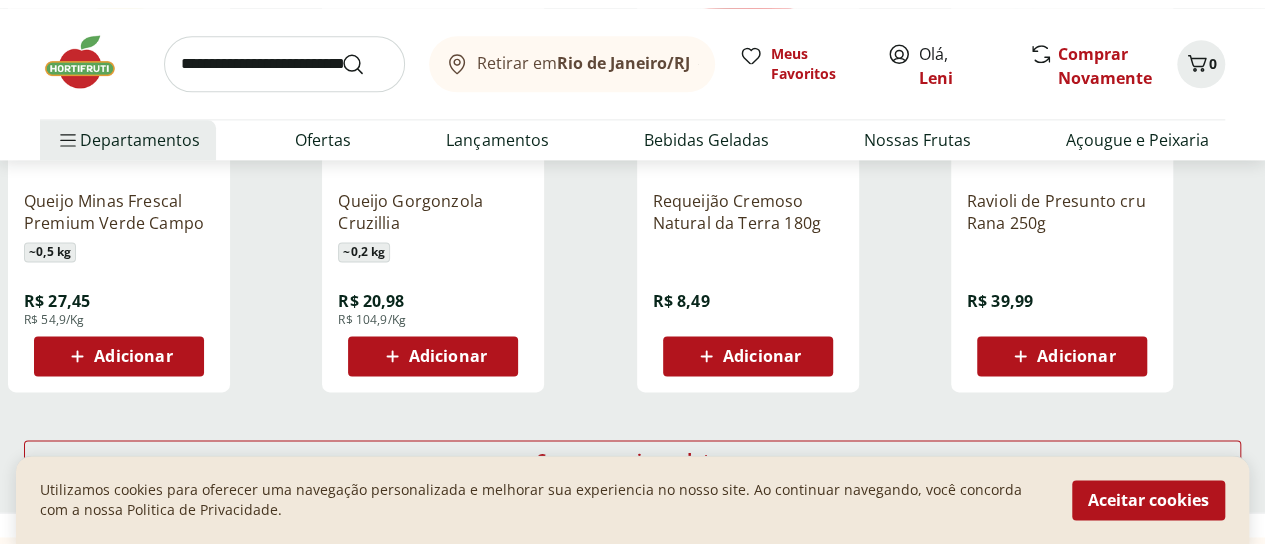 scroll, scrollTop: 1400, scrollLeft: 0, axis: vertical 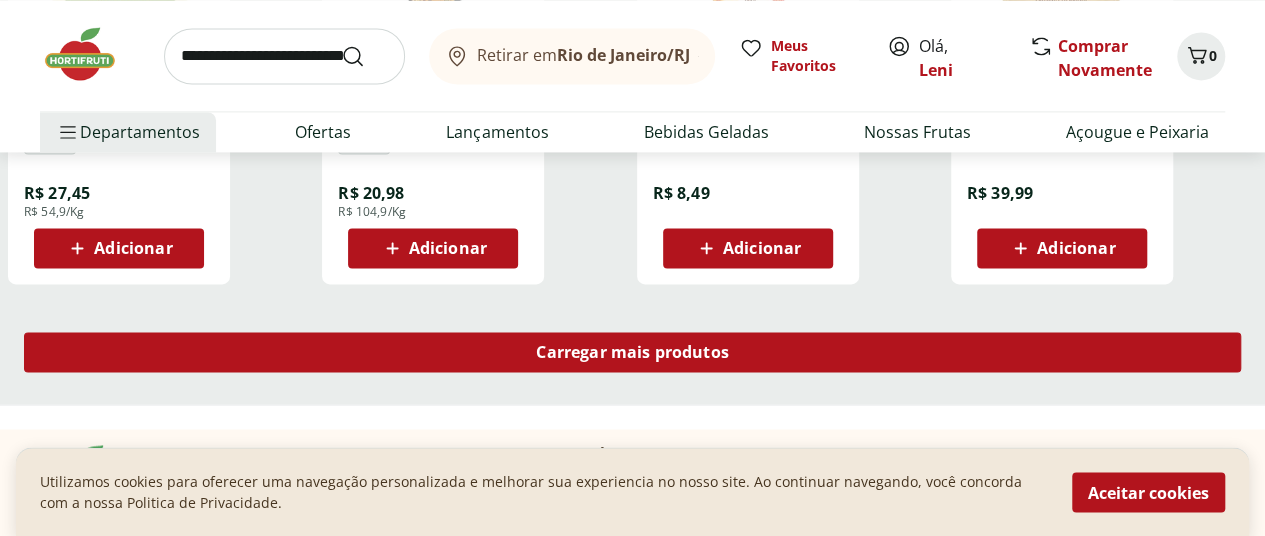 click on "Carregar mais produtos" at bounding box center [632, 352] 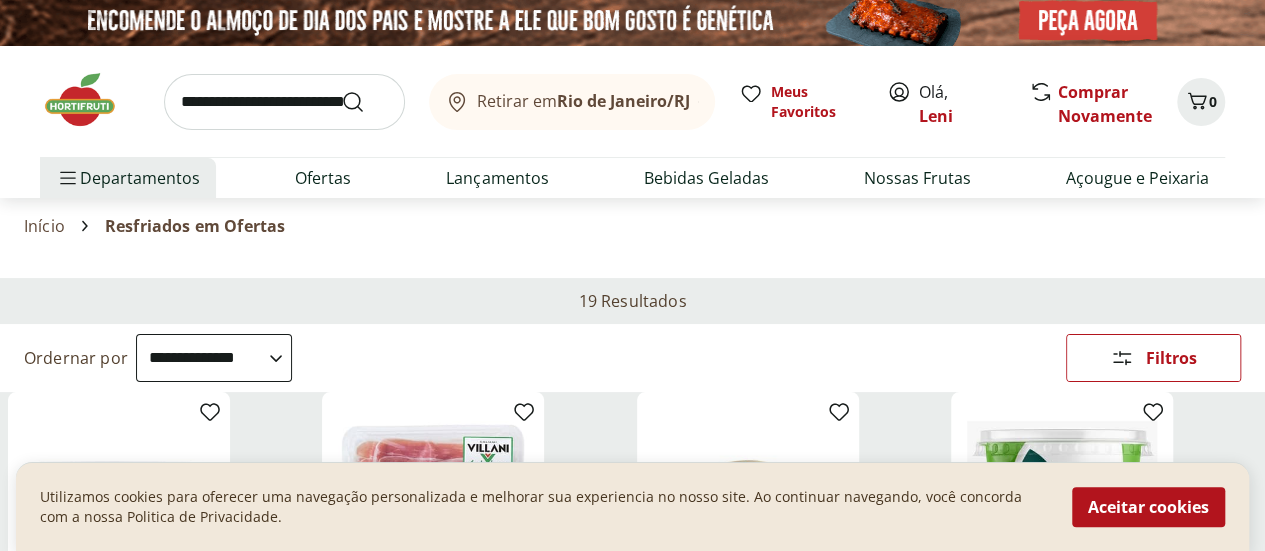 scroll, scrollTop: 0, scrollLeft: 0, axis: both 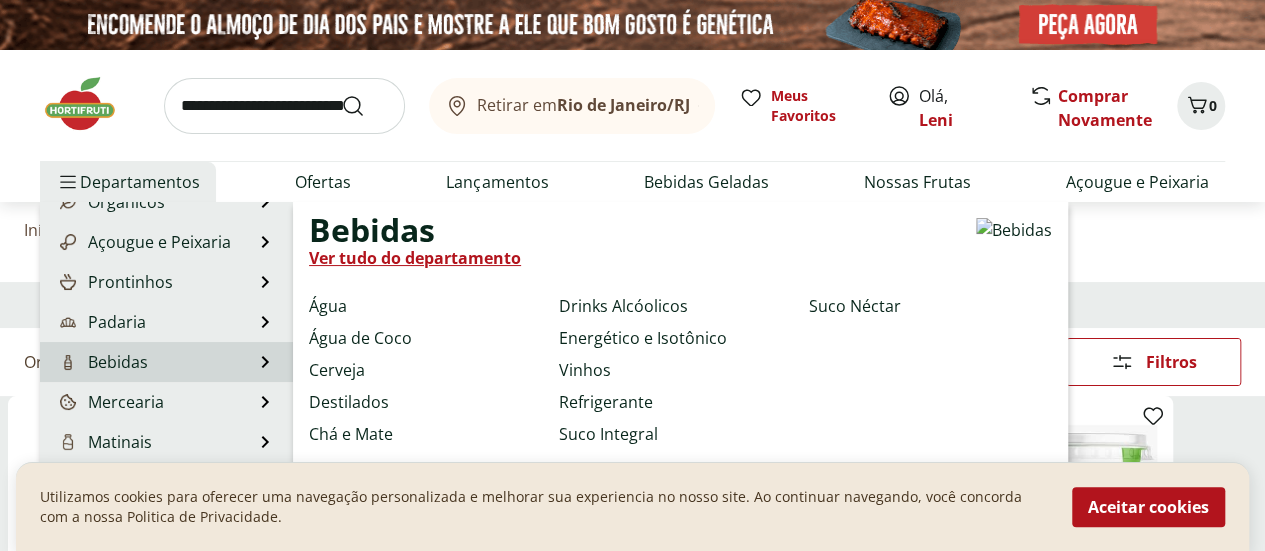 click on "Bebidas Bebidas Ver tudo do departamento Água Água de Coco Cerveja Destilados Chá e Mate Drinks Alcóolicos Energético e Isotônico Vinhos Refrigerante Suco Integral Suco Néctar" at bounding box center (166, 362) 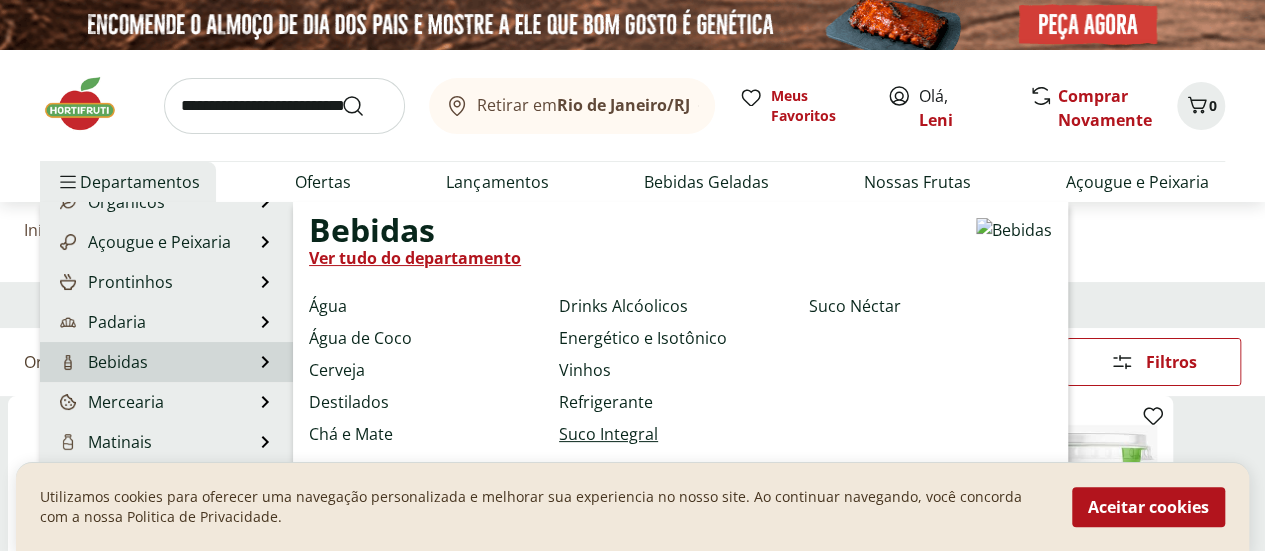 click on "Suco Integral" at bounding box center [608, 434] 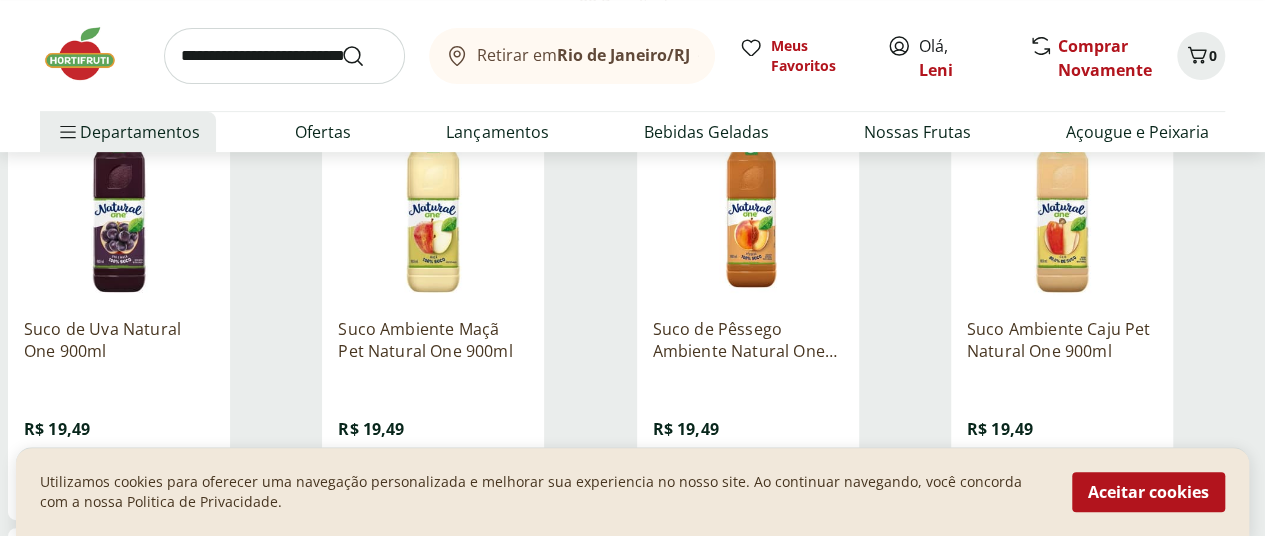 scroll, scrollTop: 400, scrollLeft: 0, axis: vertical 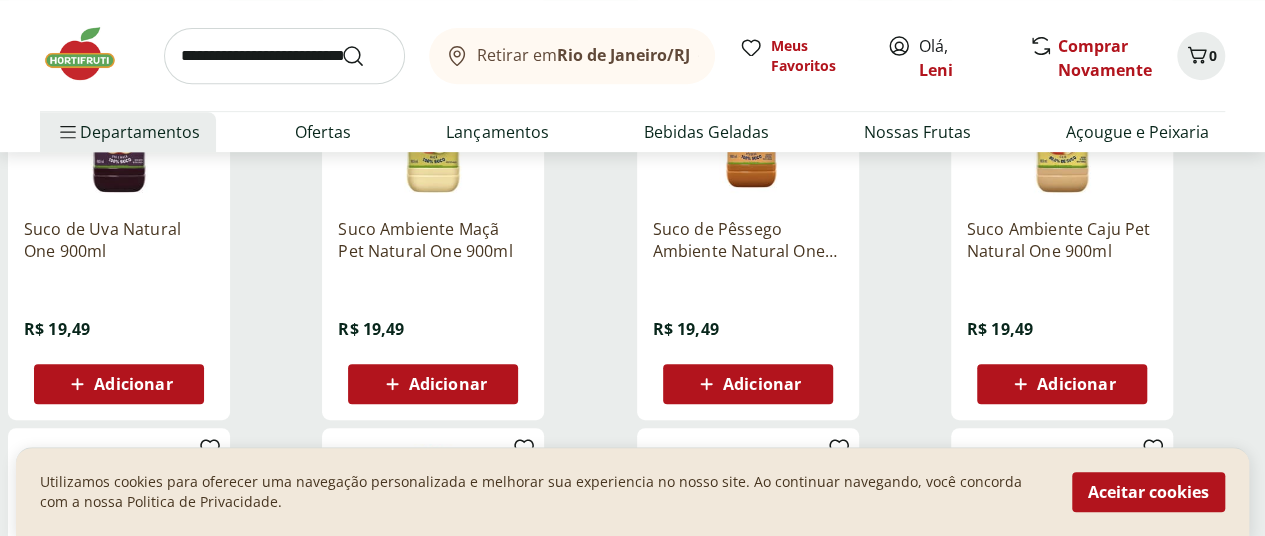 click on "Adicionar" at bounding box center (448, 384) 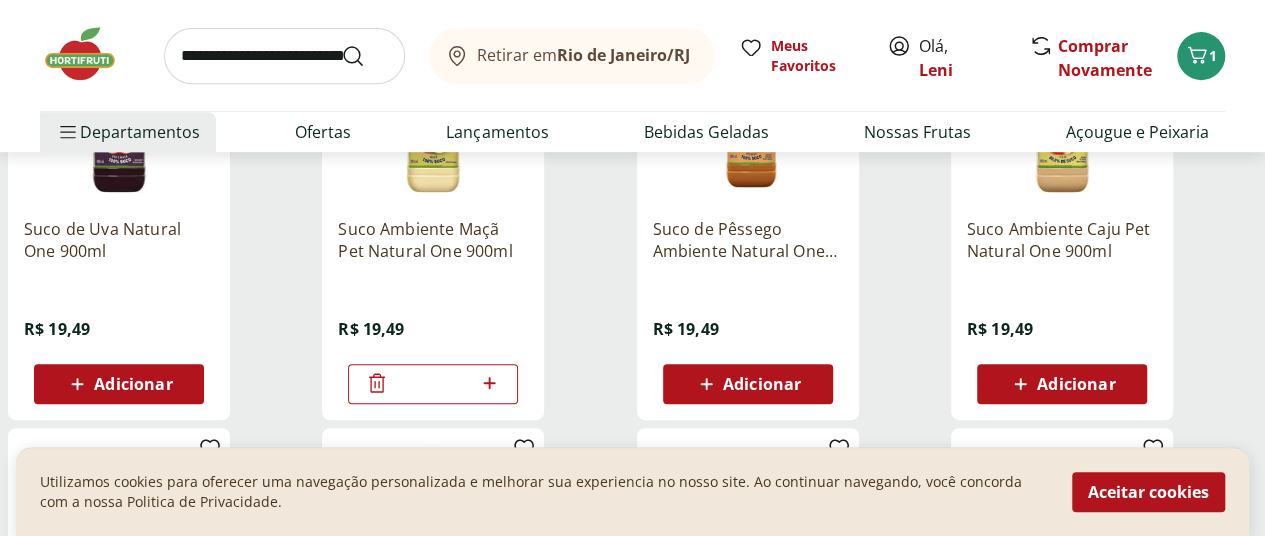 click on "Adicionar" at bounding box center [1076, 384] 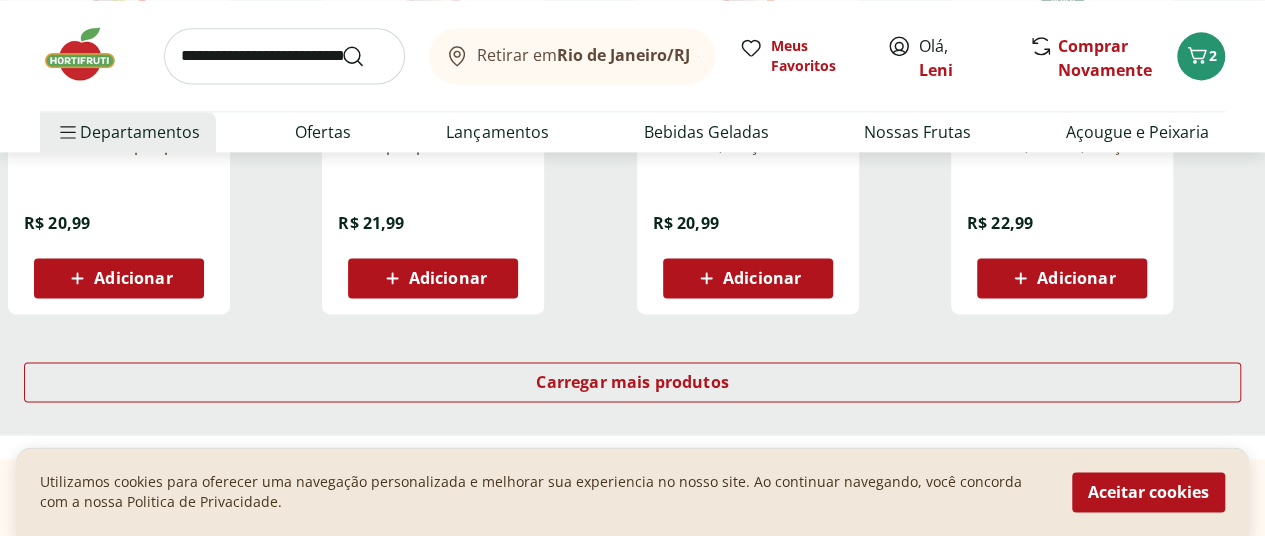 scroll, scrollTop: 1400, scrollLeft: 0, axis: vertical 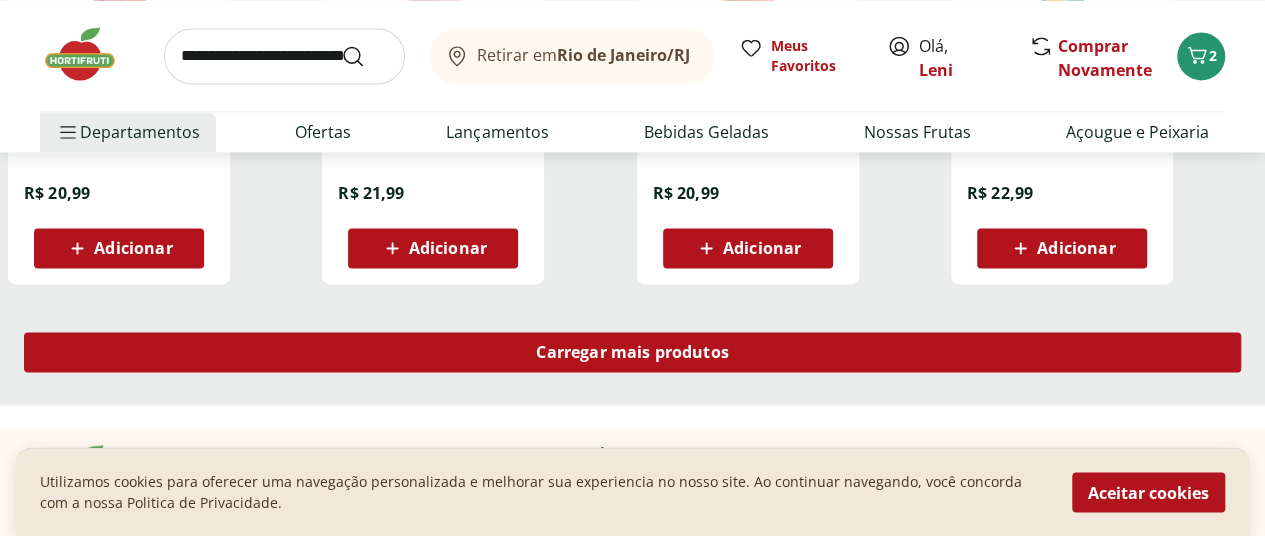 click on "Carregar mais produtos" at bounding box center (632, 352) 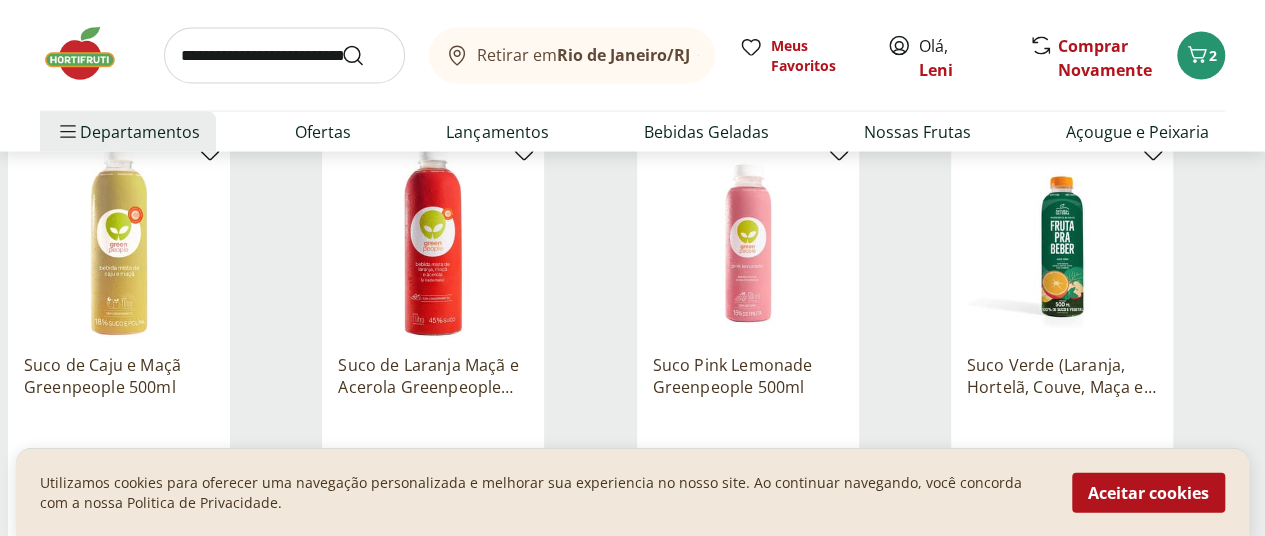 scroll, scrollTop: 2100, scrollLeft: 0, axis: vertical 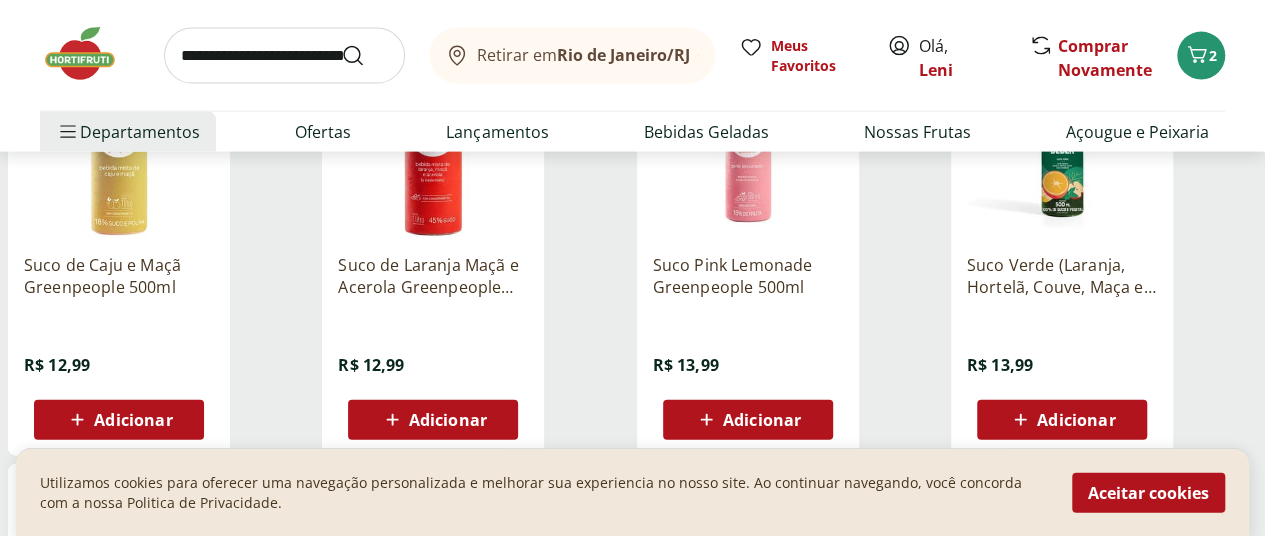 click on "Adicionar" at bounding box center (1076, 420) 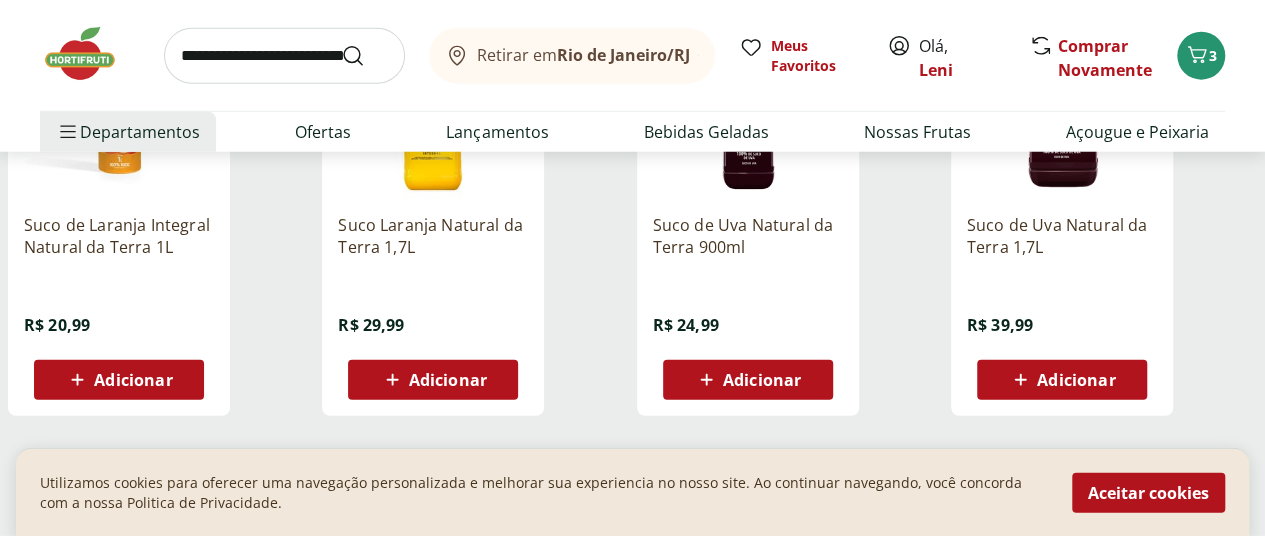 scroll, scrollTop: 2600, scrollLeft: 0, axis: vertical 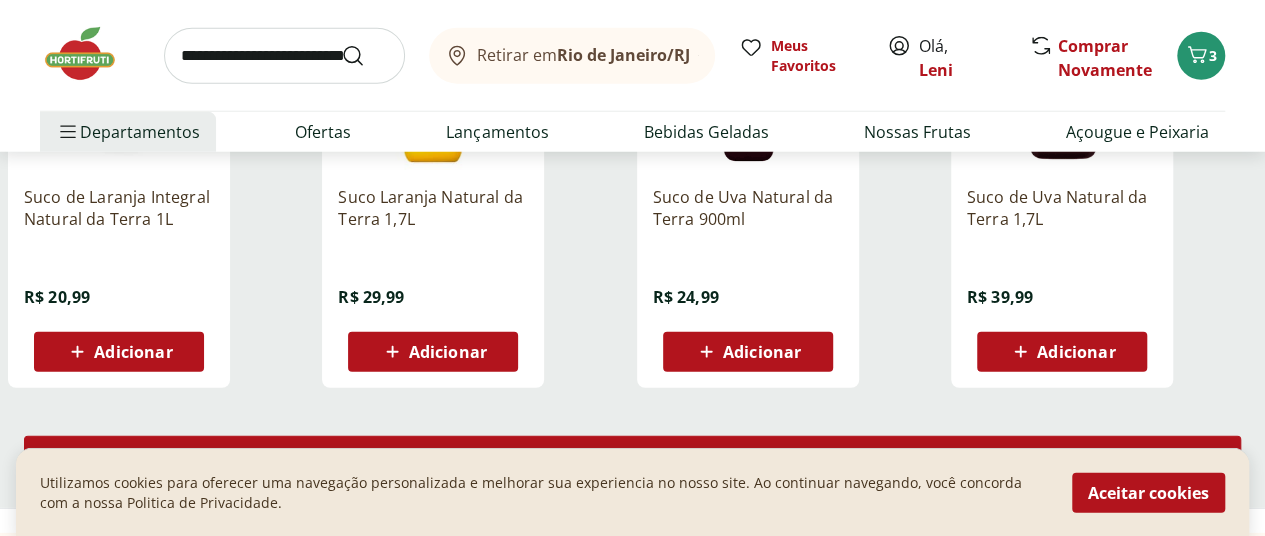 click on "Carregar mais produtos" at bounding box center (632, 456) 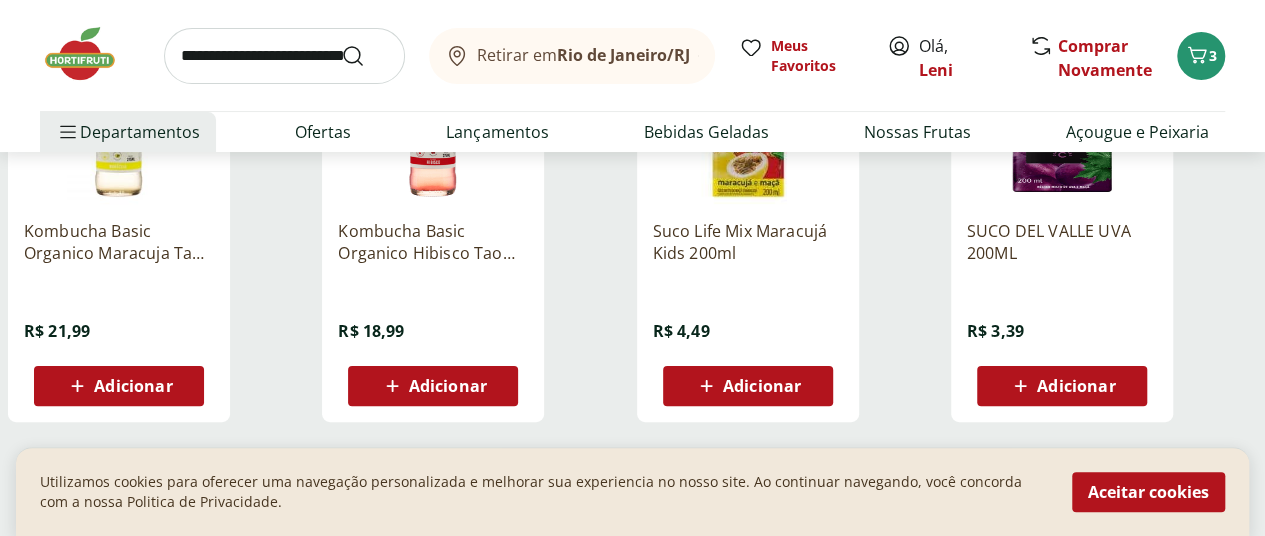 scroll, scrollTop: 3900, scrollLeft: 0, axis: vertical 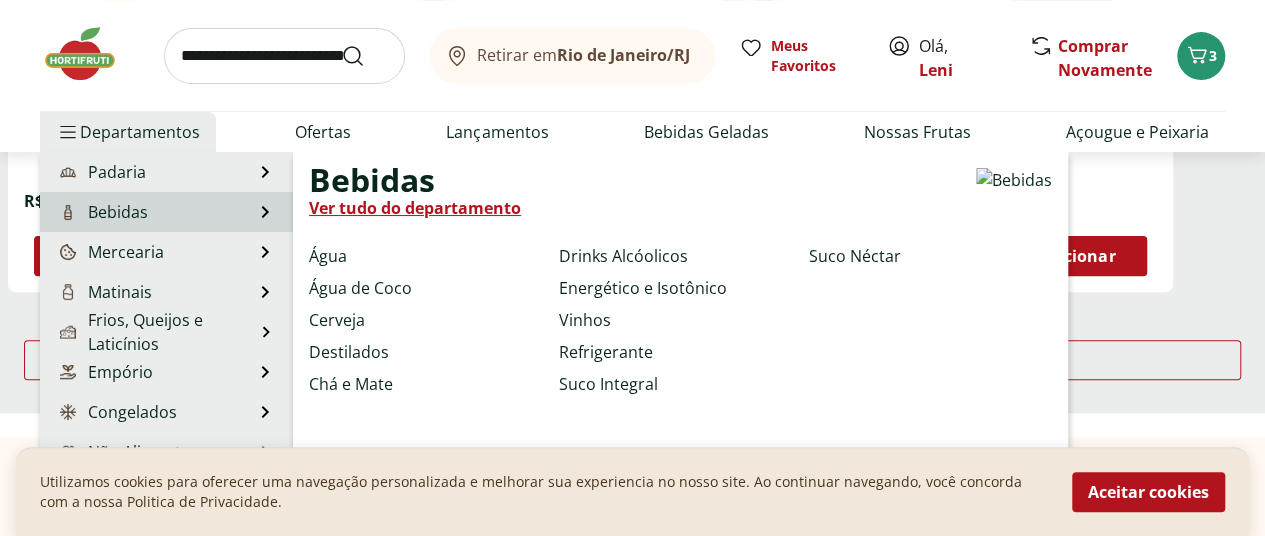 click on "Bebidas Bebidas Ver tudo do departamento Água Água de Coco Cerveja Destilados Chá e Mate Drinks Alcóolicos Energético e Isotônico Vinhos Refrigerante Suco Integral Suco Néctar" at bounding box center [166, 212] 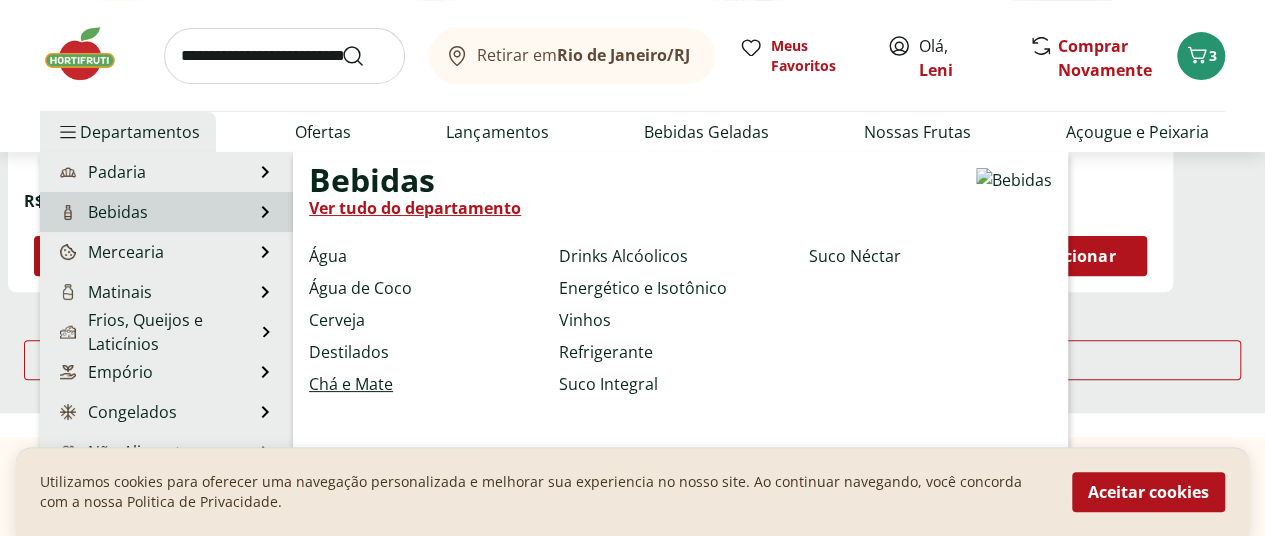 click on "Chá e Mate" at bounding box center [351, 384] 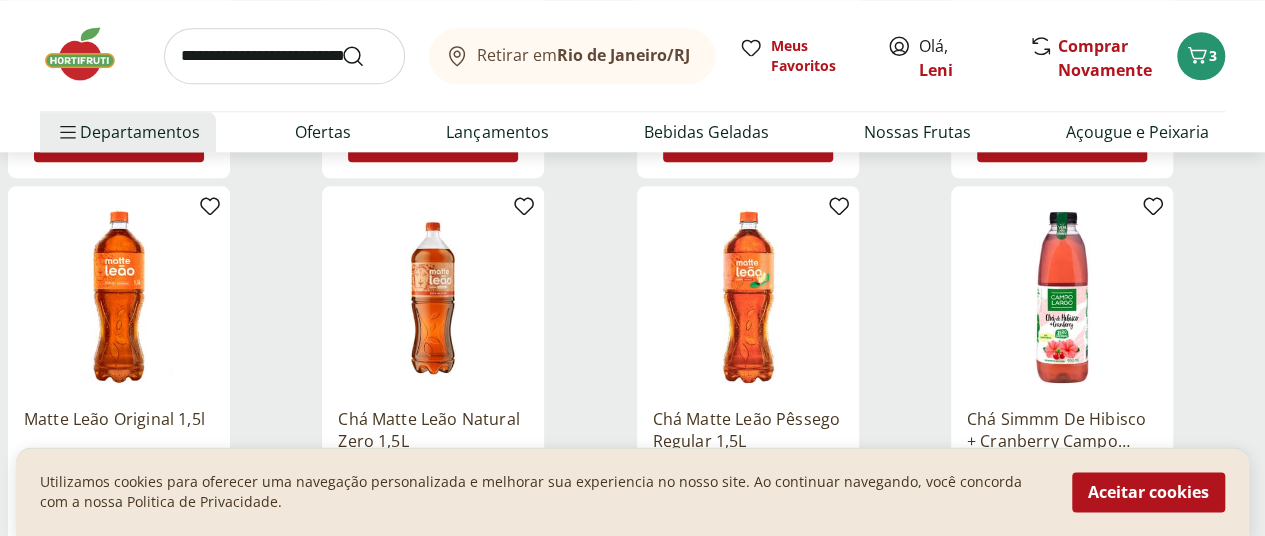 scroll, scrollTop: 1100, scrollLeft: 0, axis: vertical 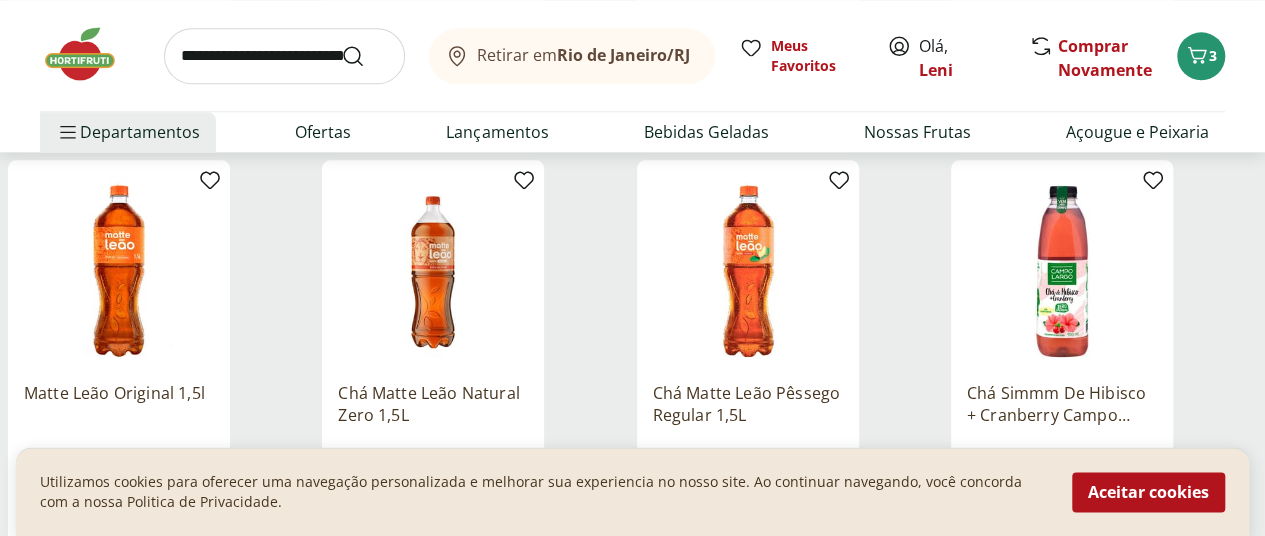 click at bounding box center (433, 271) 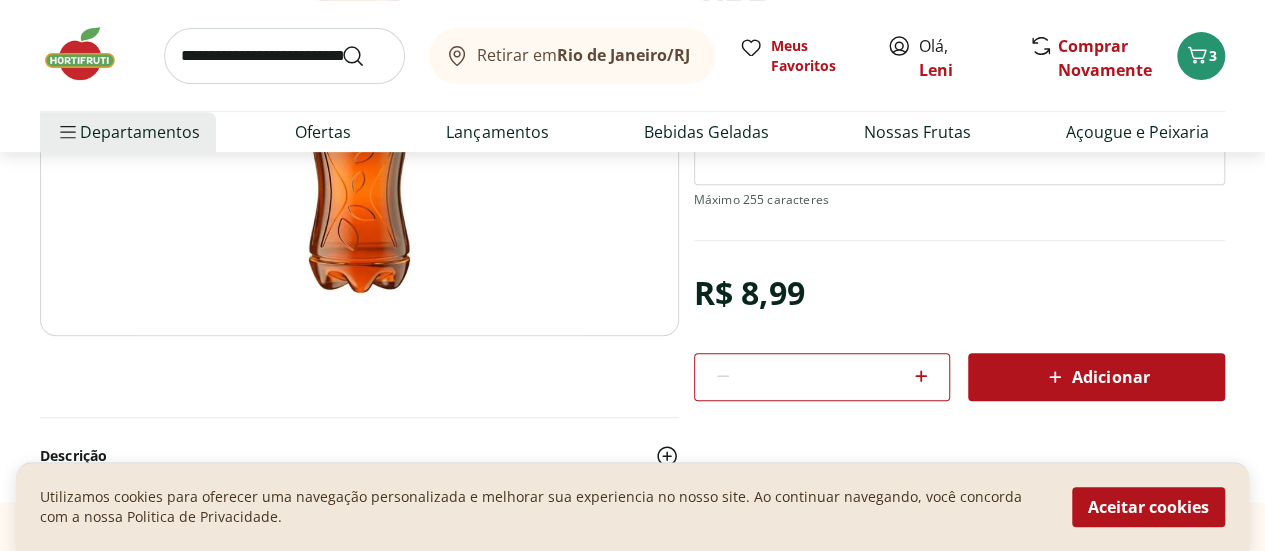 scroll, scrollTop: 400, scrollLeft: 0, axis: vertical 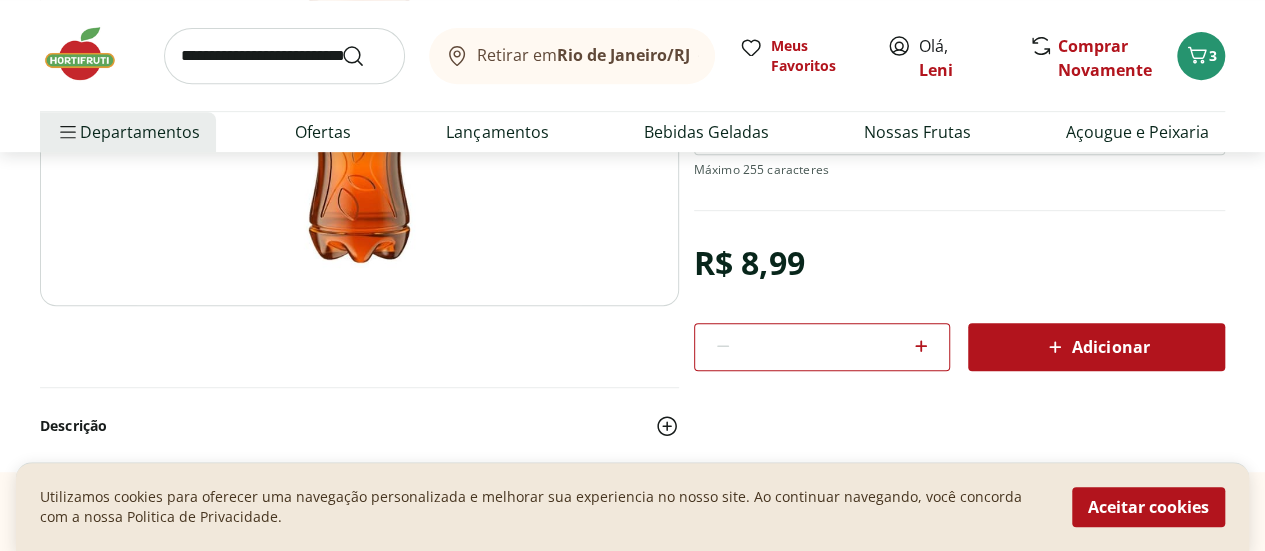 click 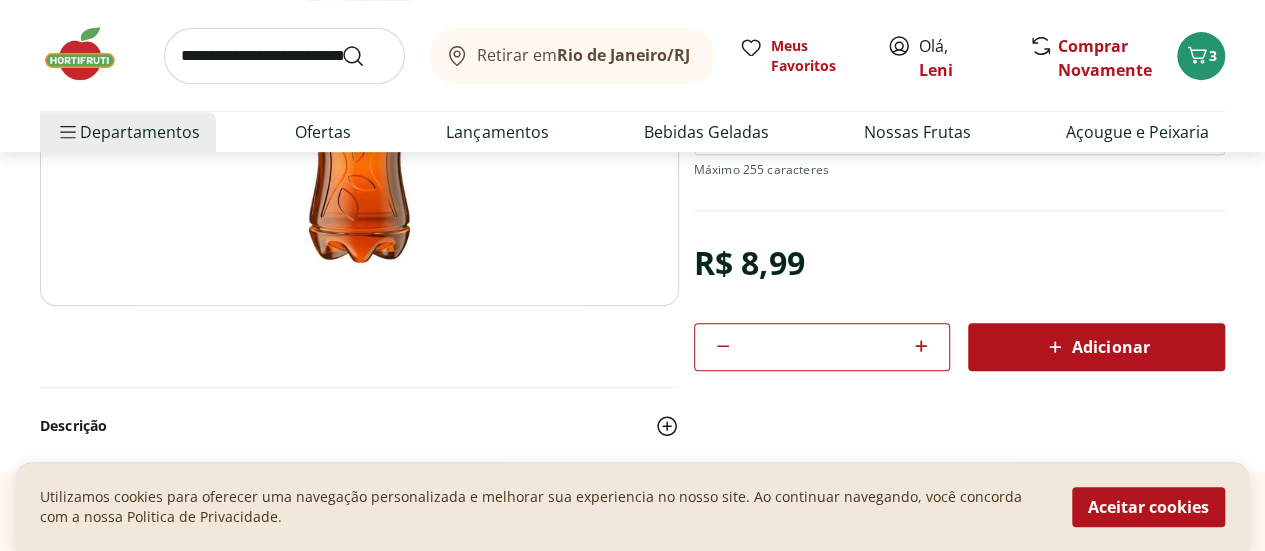 click 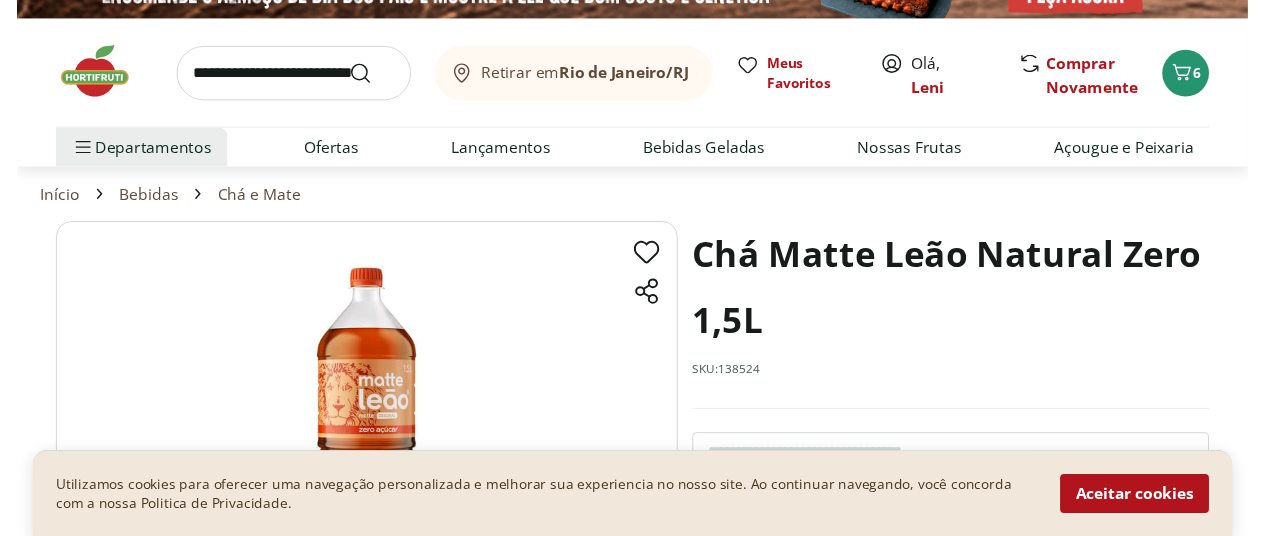 scroll, scrollTop: 0, scrollLeft: 0, axis: both 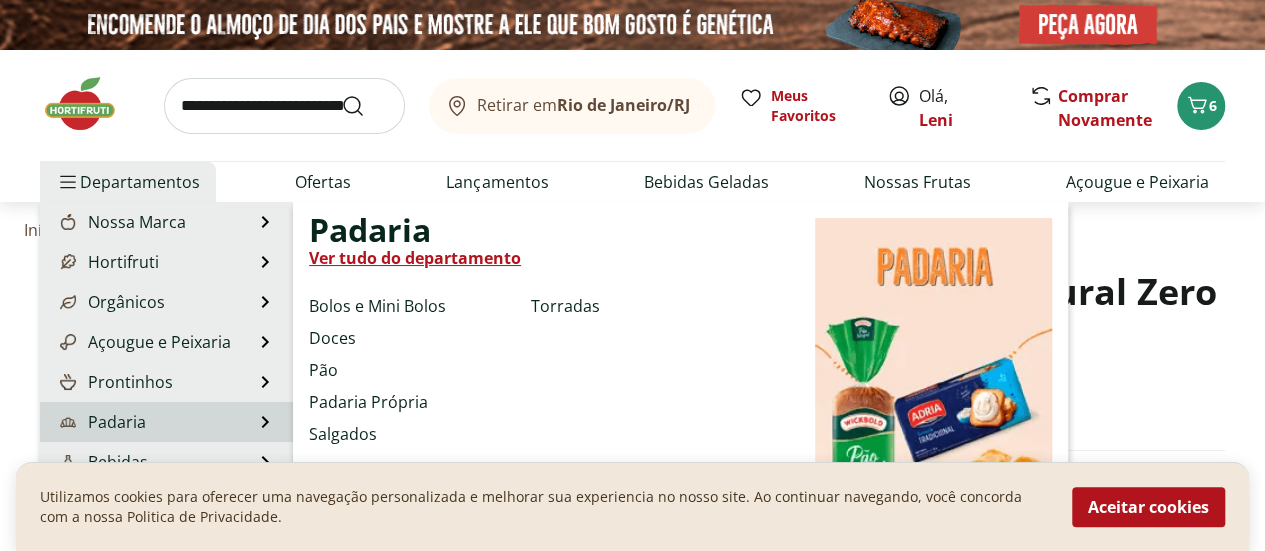 click on "Padaria" at bounding box center (101, 422) 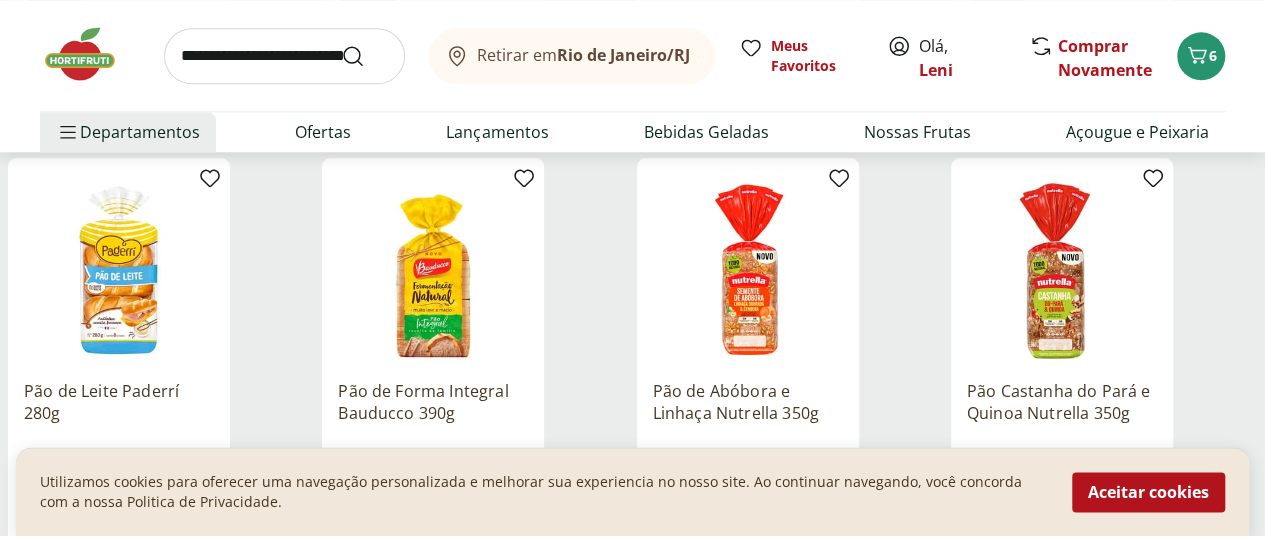 scroll, scrollTop: 1100, scrollLeft: 0, axis: vertical 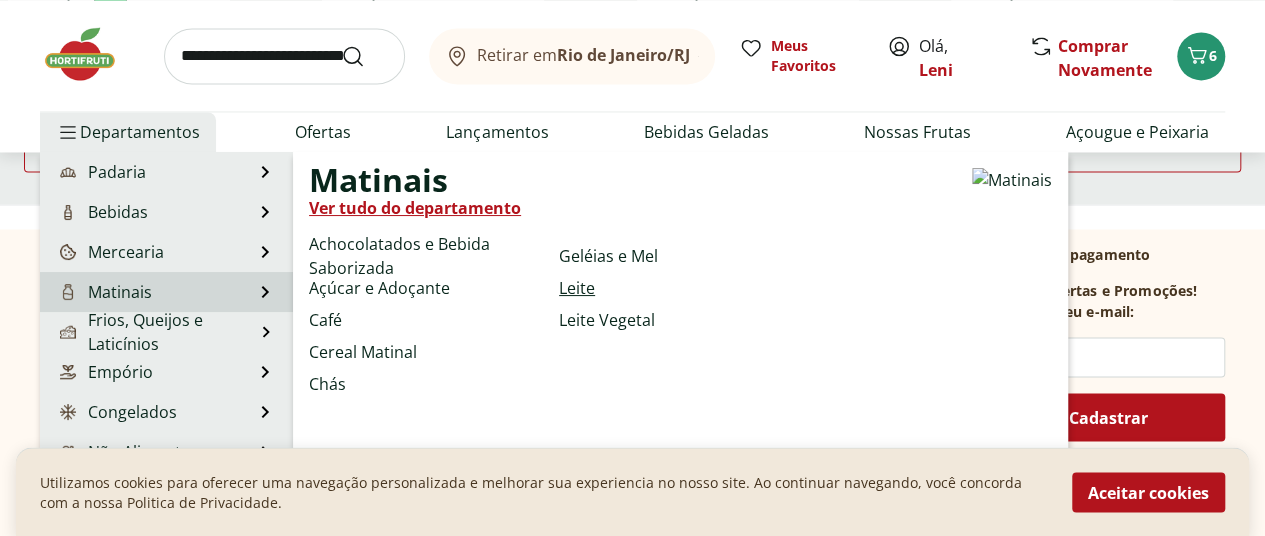 click on "Leite" at bounding box center [577, 288] 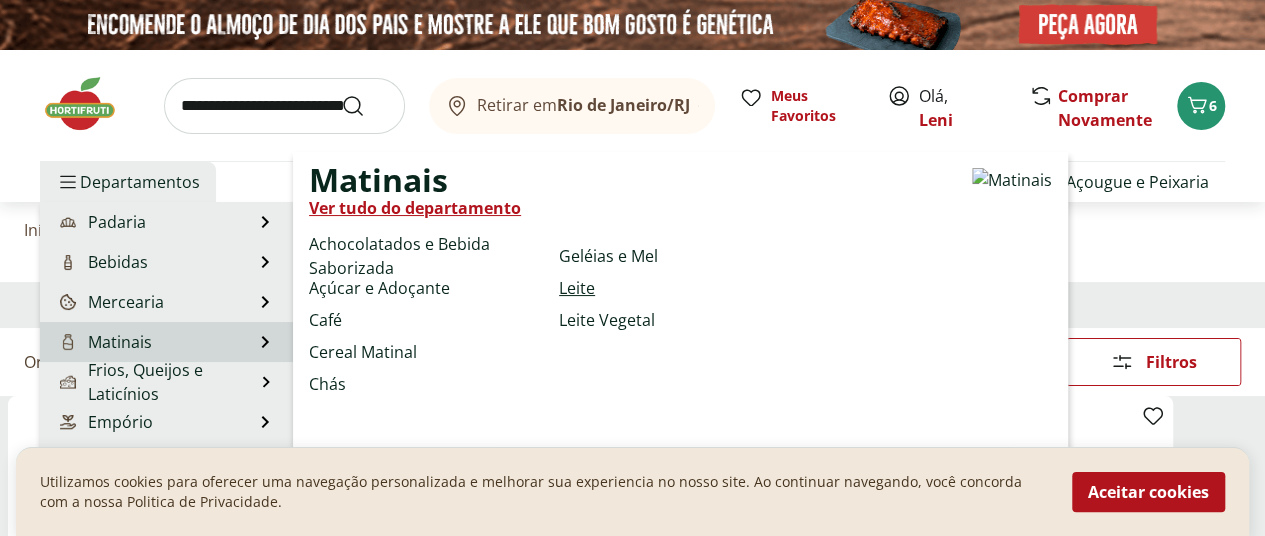 select on "**********" 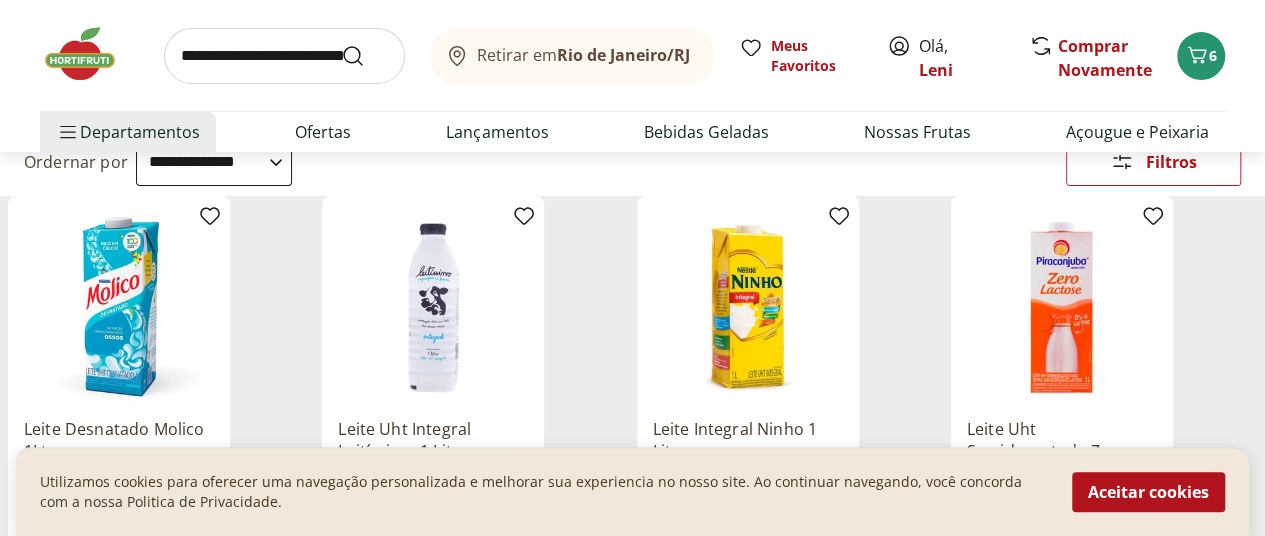 scroll, scrollTop: 300, scrollLeft: 0, axis: vertical 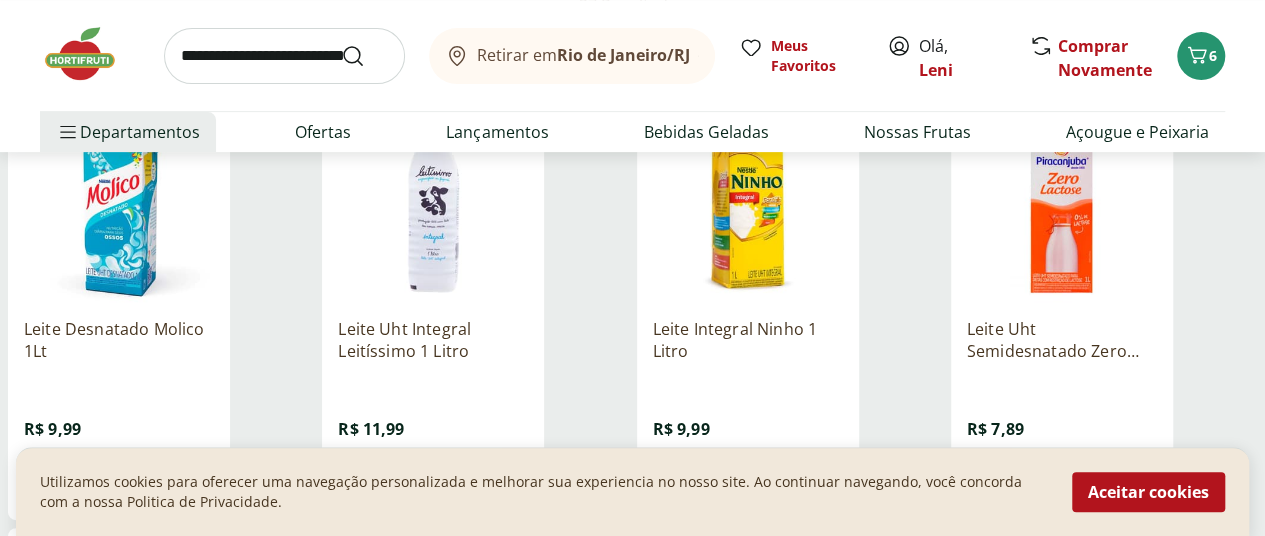 click on "Adicionar" at bounding box center (1062, 484) 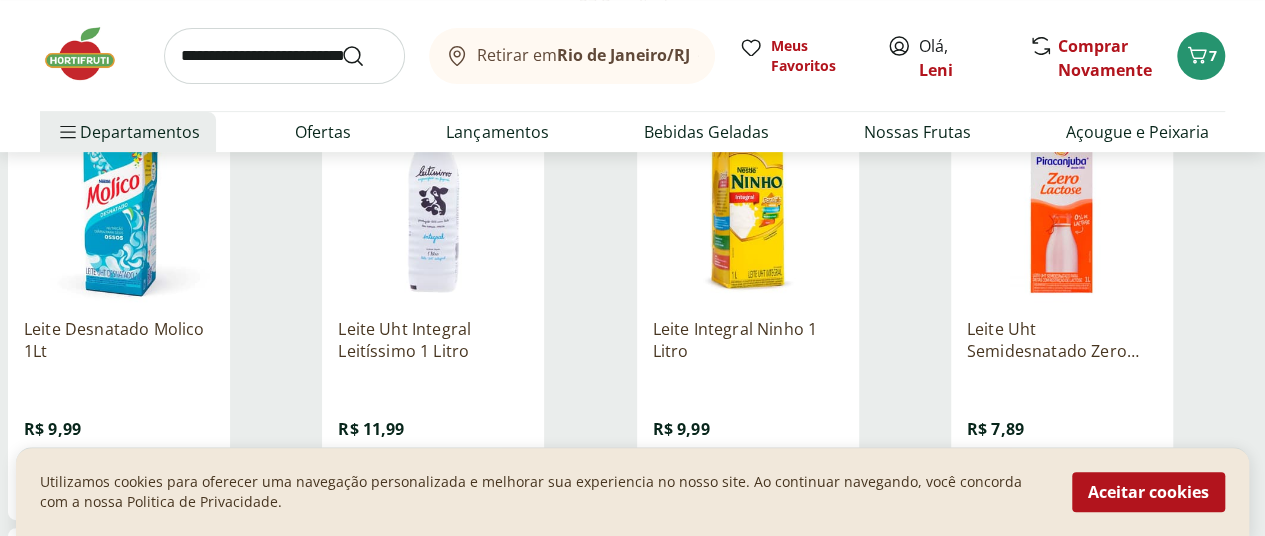 click 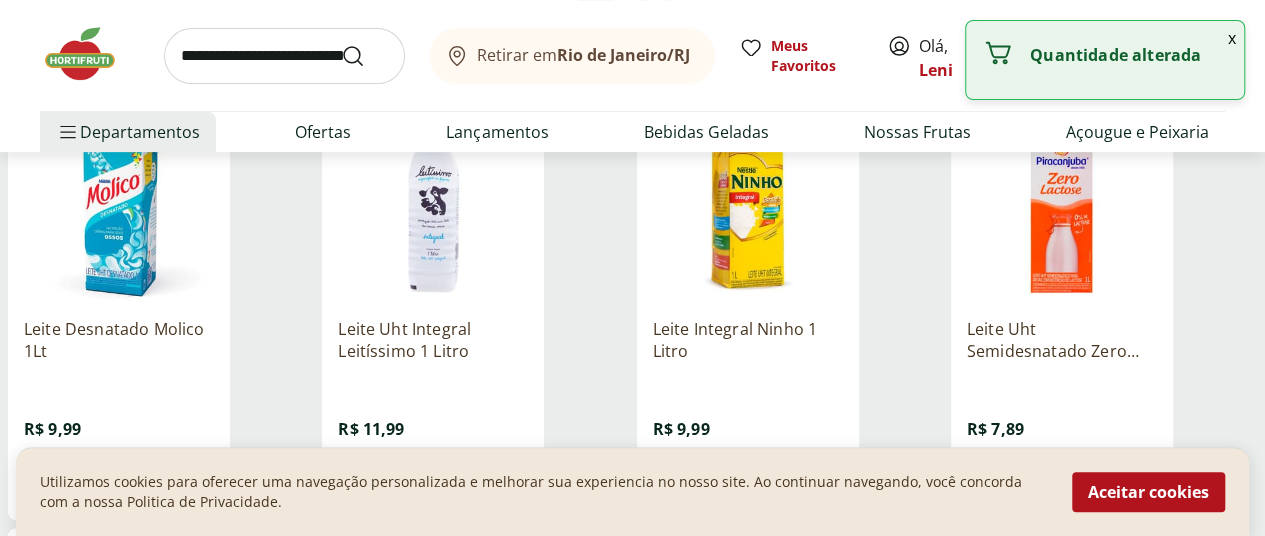 click 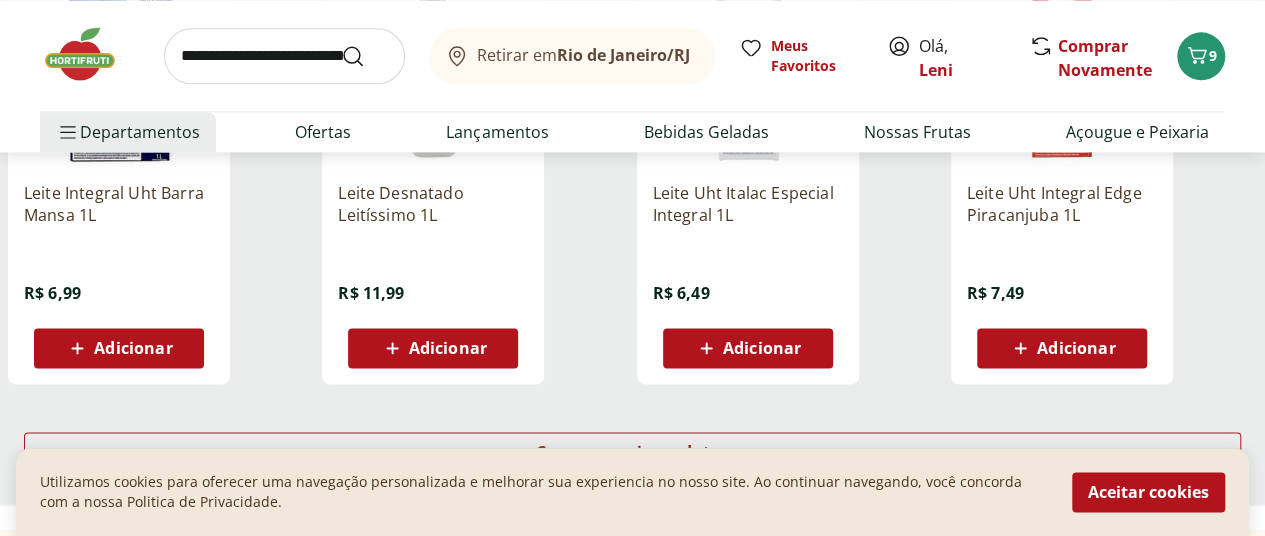 scroll, scrollTop: 1400, scrollLeft: 0, axis: vertical 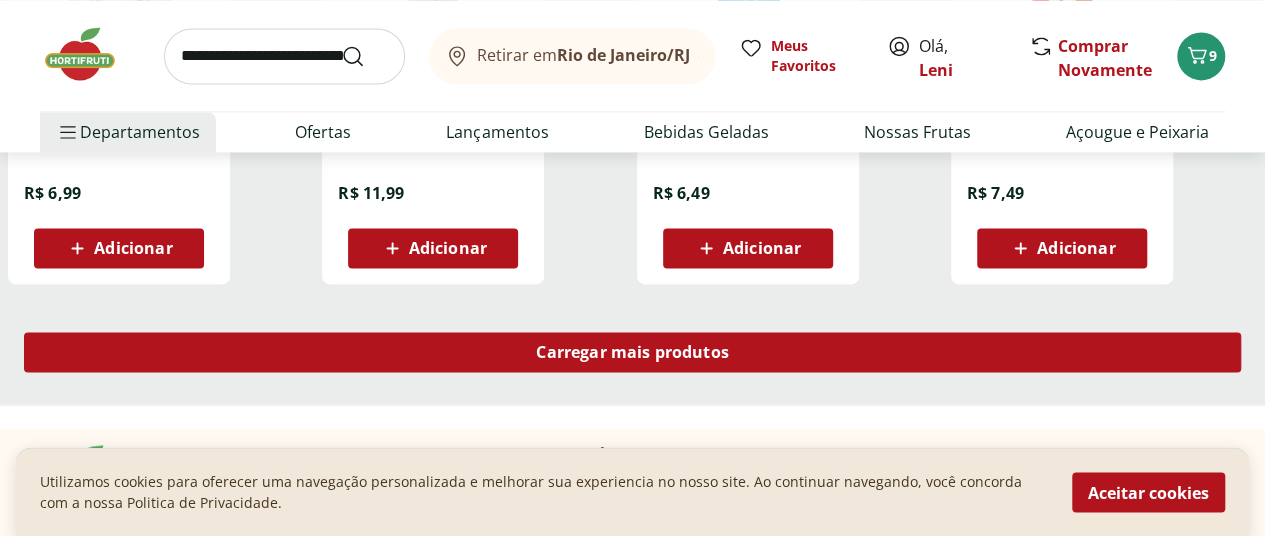 click on "Carregar mais produtos" at bounding box center (632, 352) 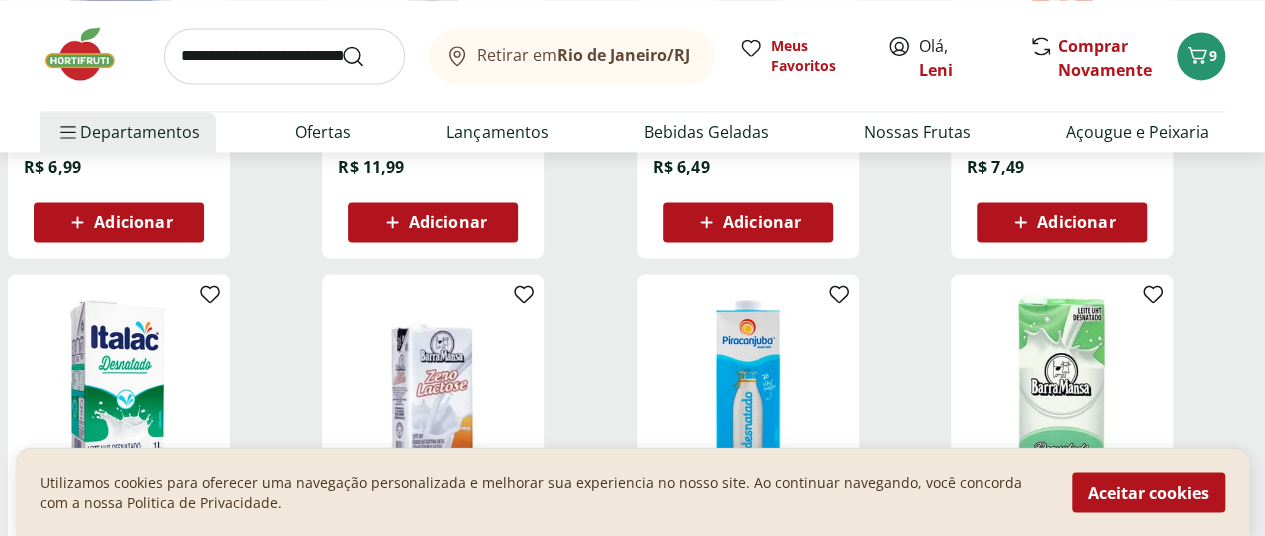 scroll, scrollTop: 1400, scrollLeft: 0, axis: vertical 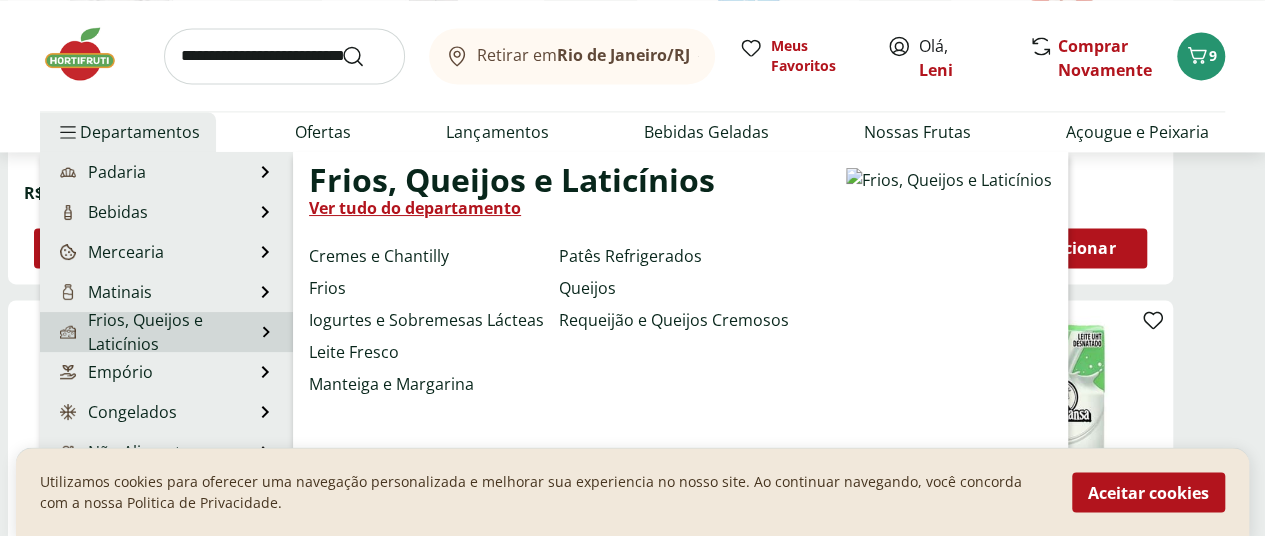 click on "Frios, Queijos e Laticínios" at bounding box center (155, 332) 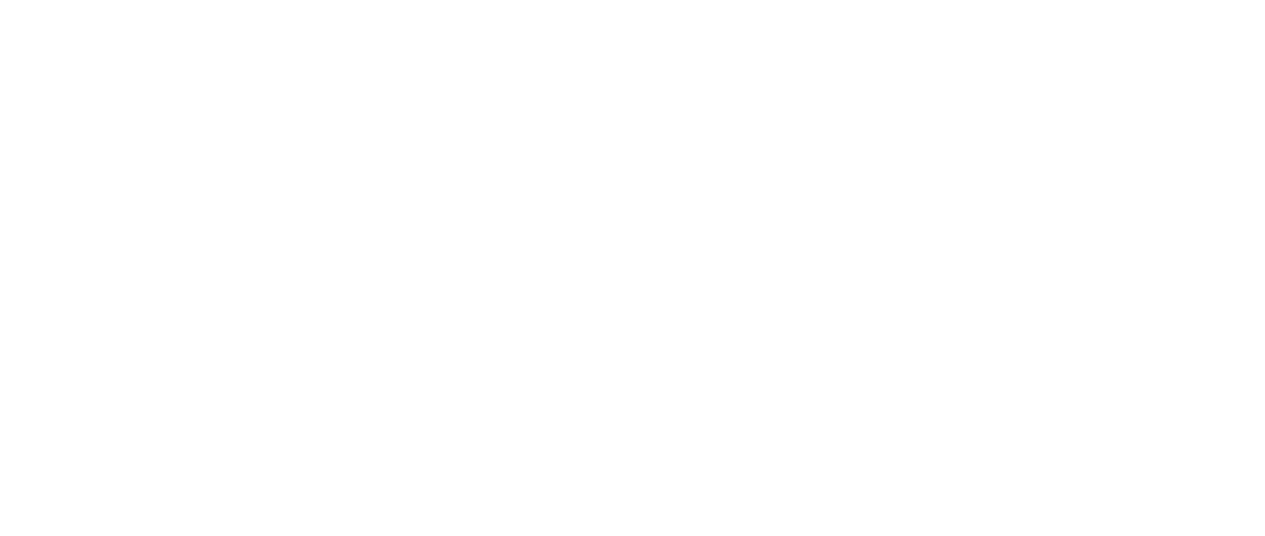 scroll, scrollTop: 0, scrollLeft: 0, axis: both 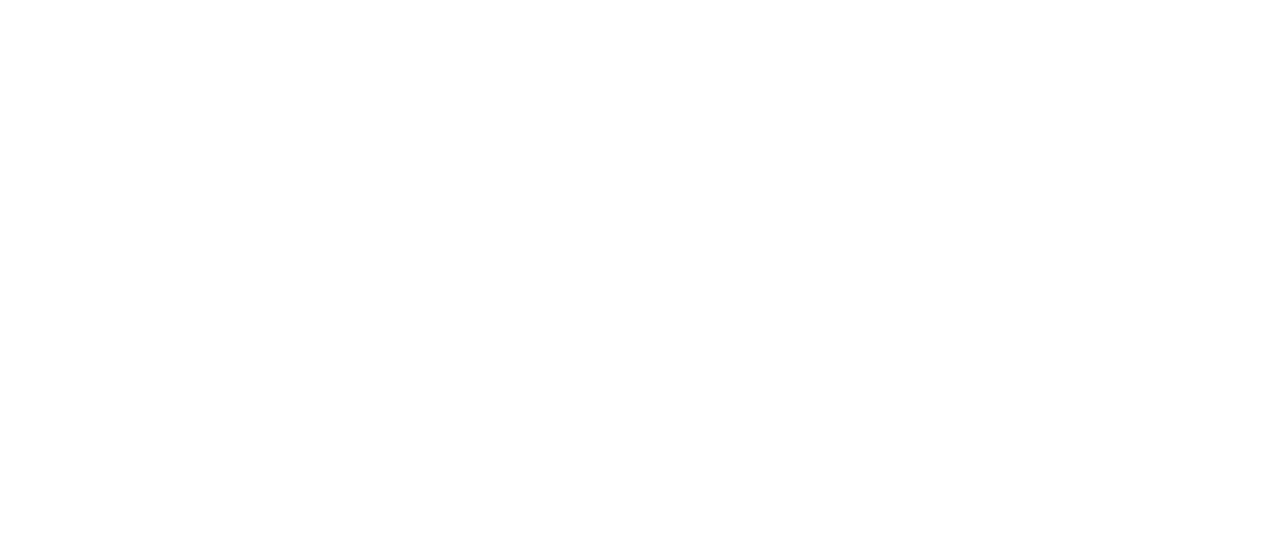 select on "**********" 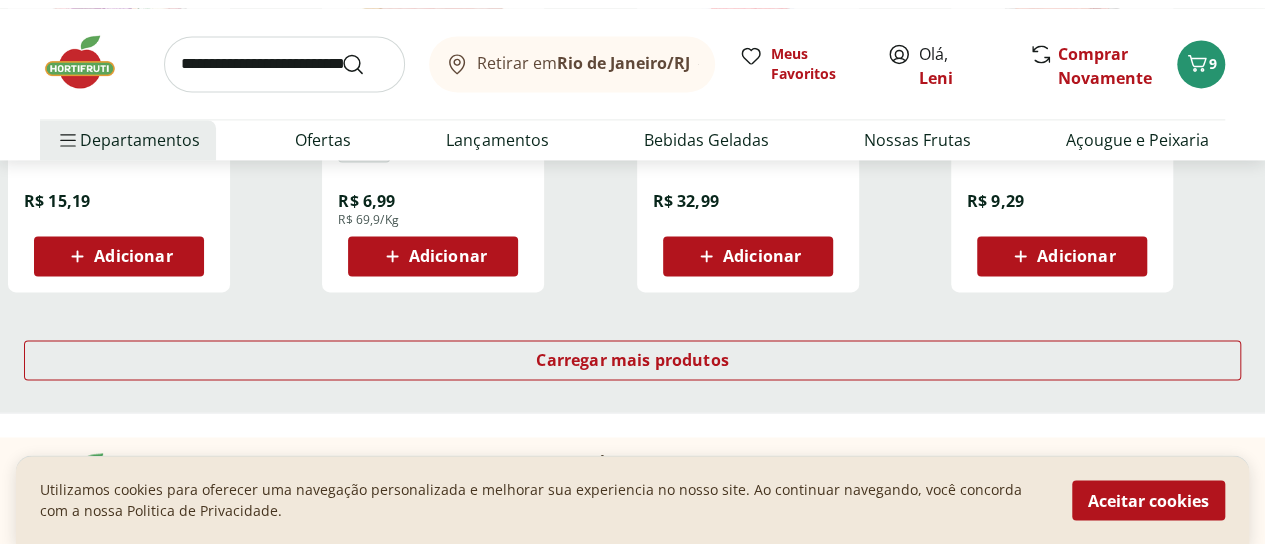 scroll, scrollTop: 1300, scrollLeft: 0, axis: vertical 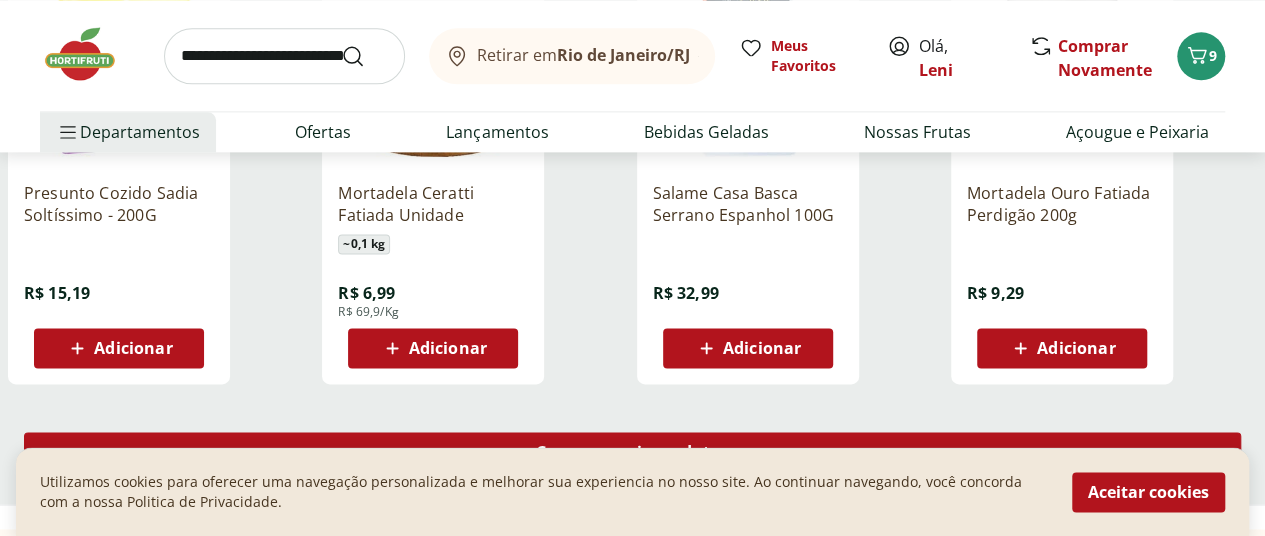 click on "Carregar mais produtos" at bounding box center (632, 452) 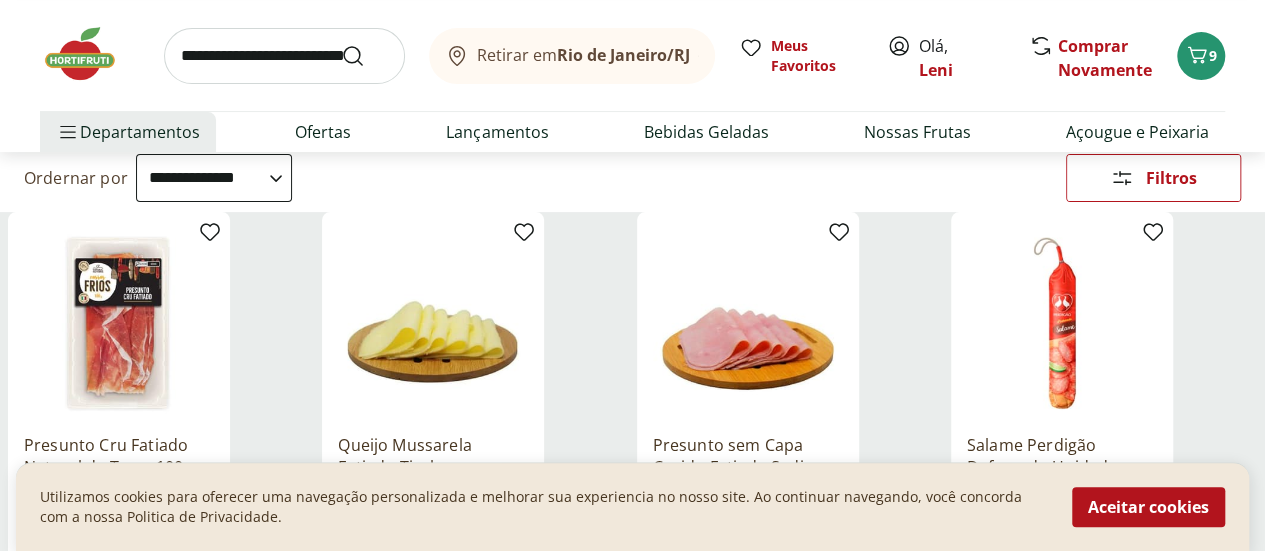 scroll, scrollTop: 100, scrollLeft: 0, axis: vertical 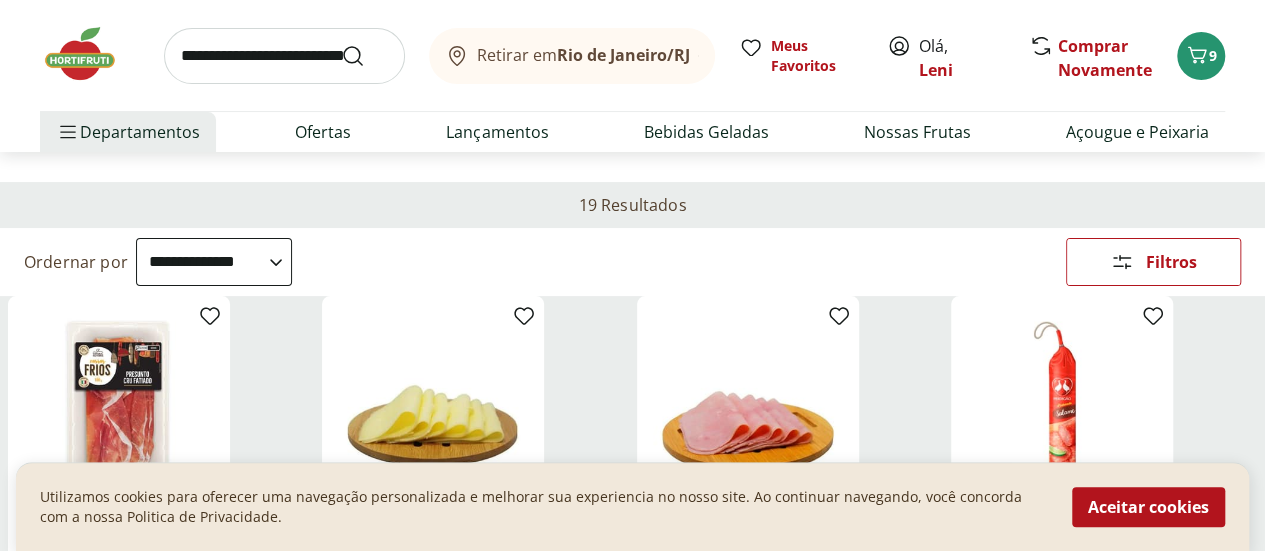 click 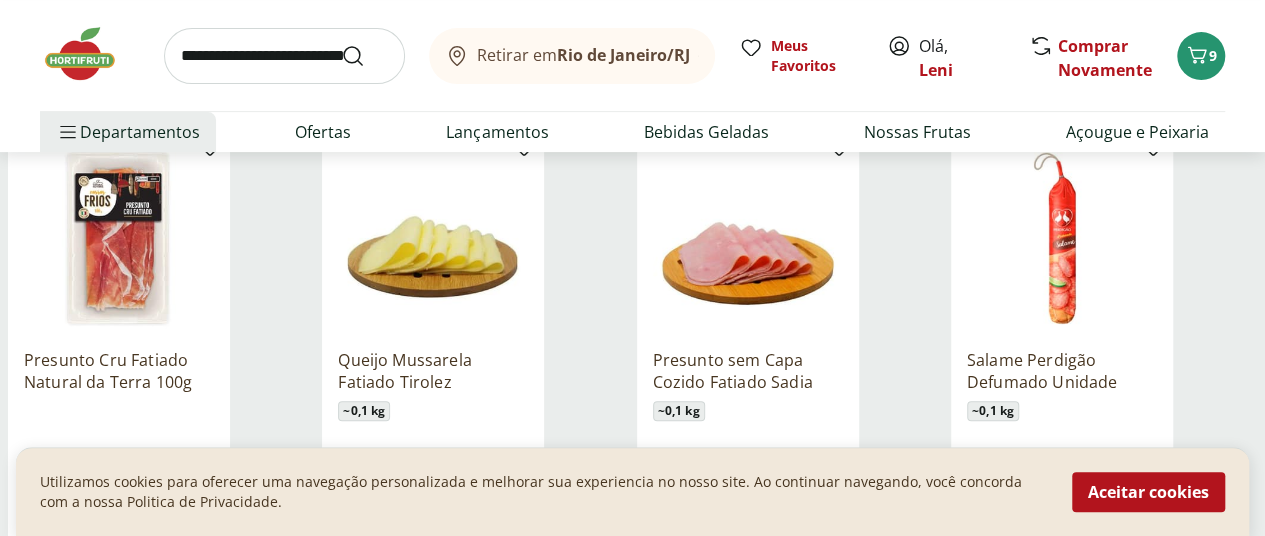 scroll, scrollTop: 300, scrollLeft: 0, axis: vertical 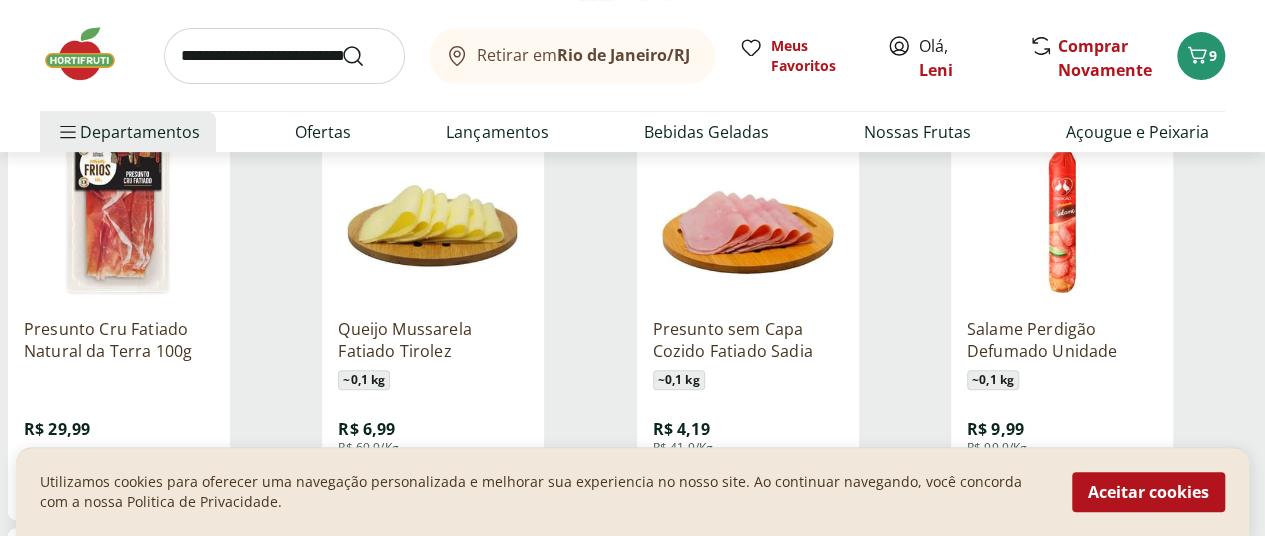 click 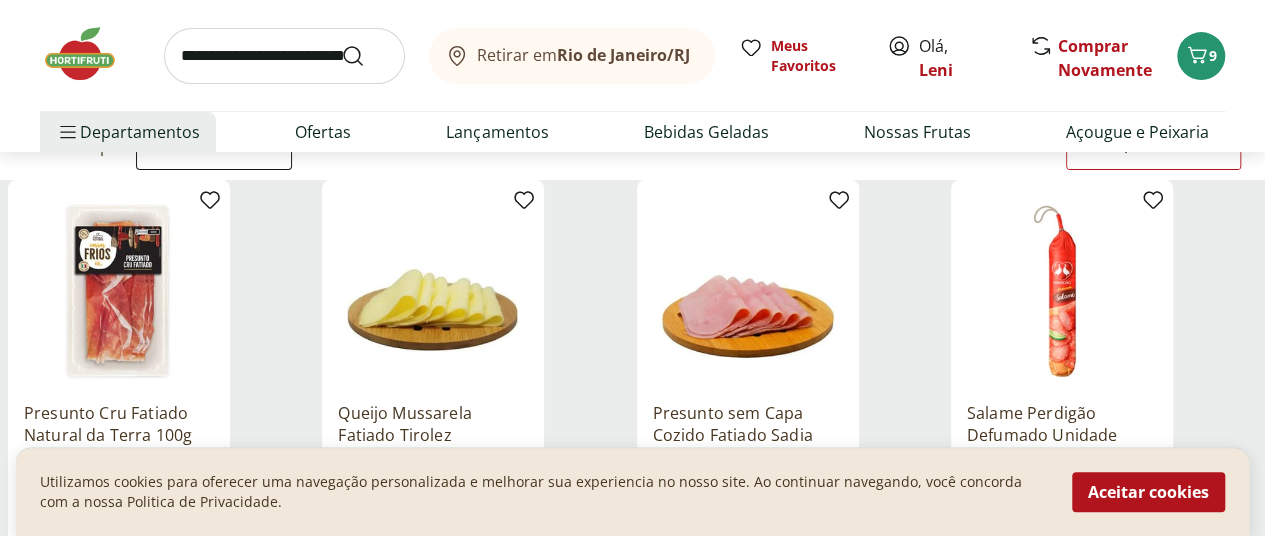 scroll, scrollTop: 200, scrollLeft: 0, axis: vertical 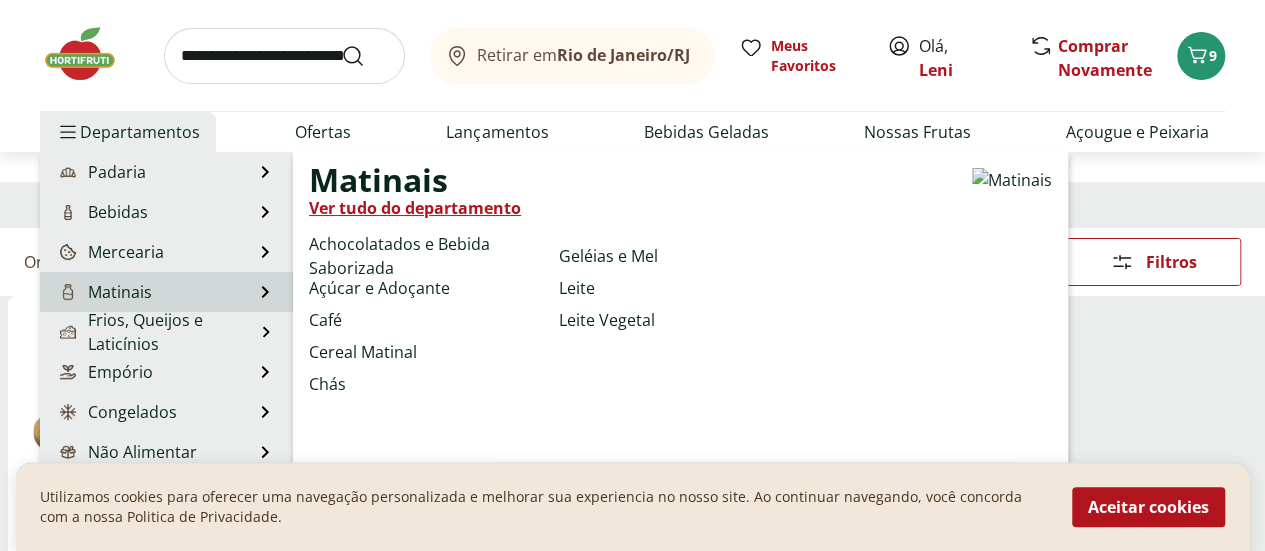 click on "Ver tudo do departamento" at bounding box center [415, 208] 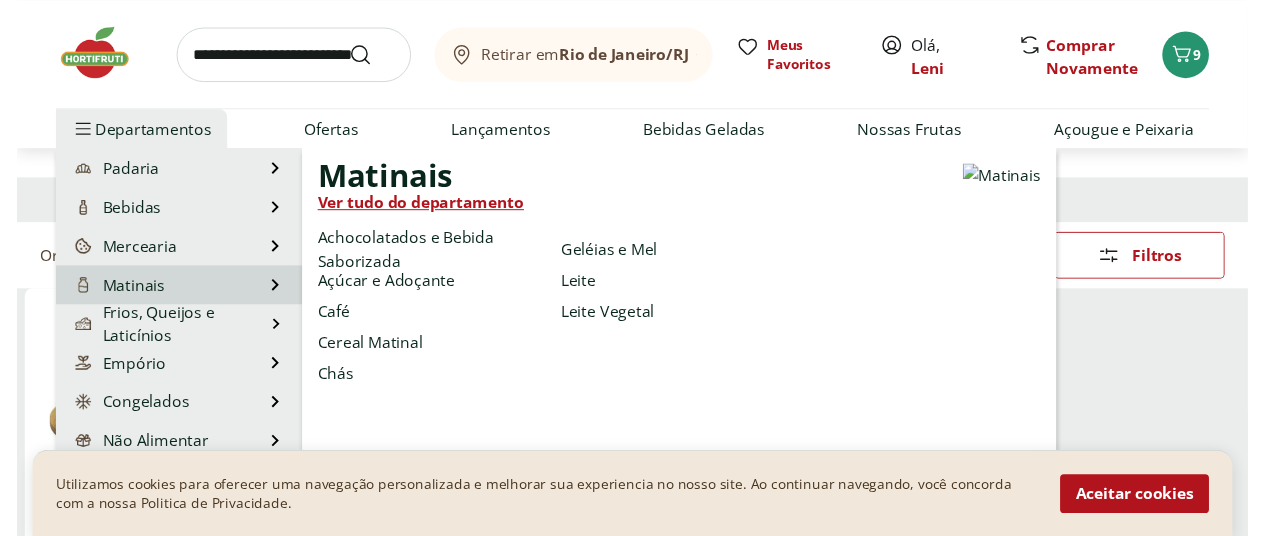 scroll, scrollTop: 0, scrollLeft: 0, axis: both 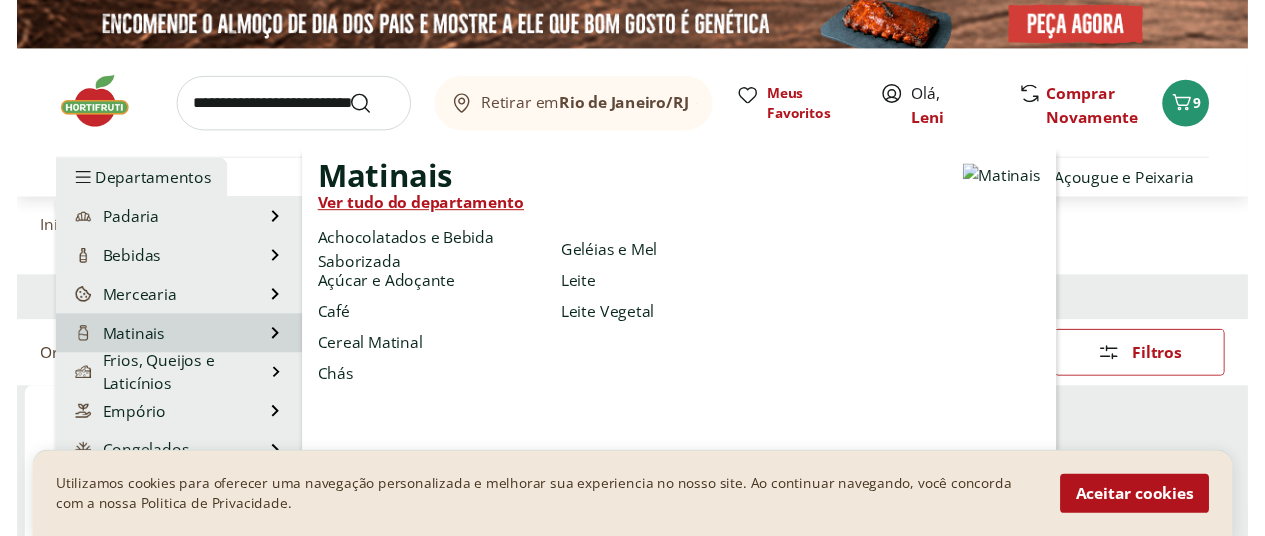 select on "**********" 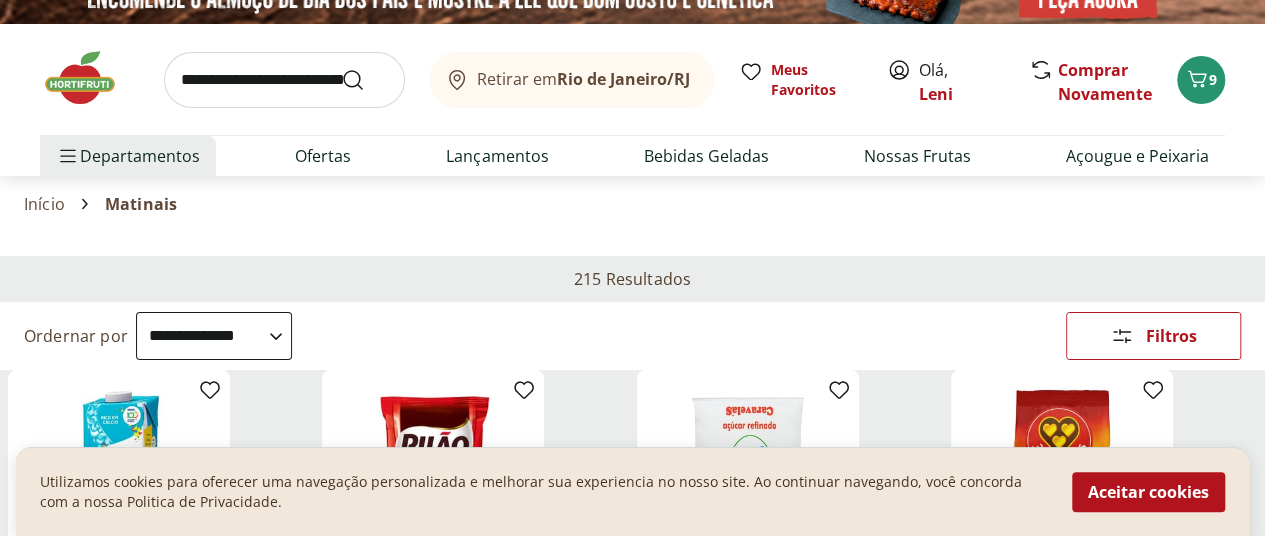 scroll, scrollTop: 0, scrollLeft: 0, axis: both 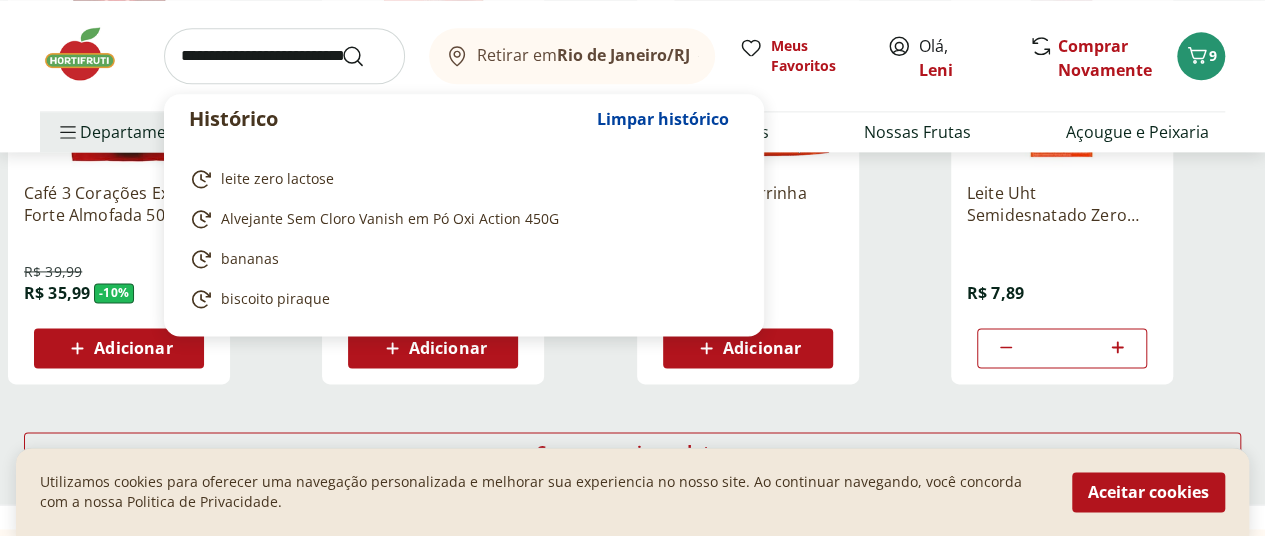 click at bounding box center (284, 56) 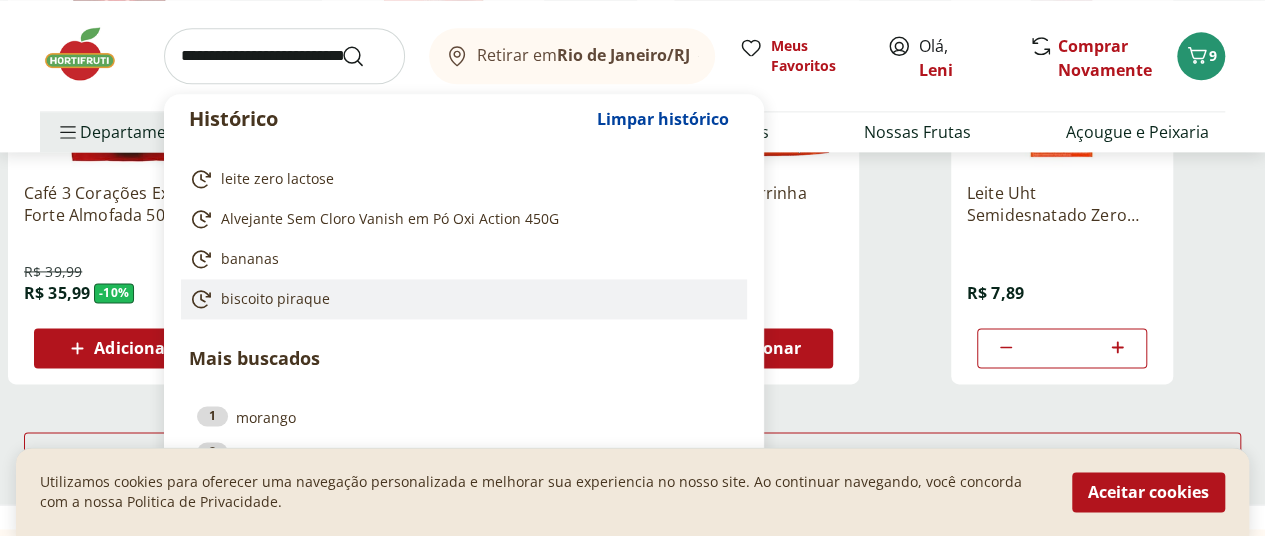 click on "biscoito piraque" at bounding box center (275, 299) 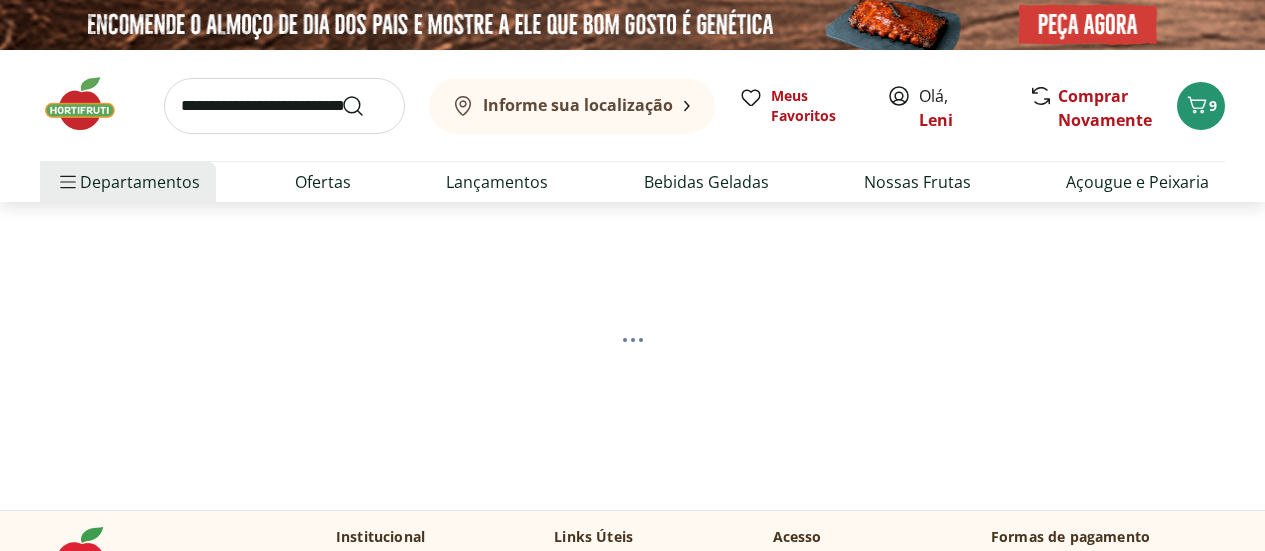 scroll, scrollTop: 0, scrollLeft: 0, axis: both 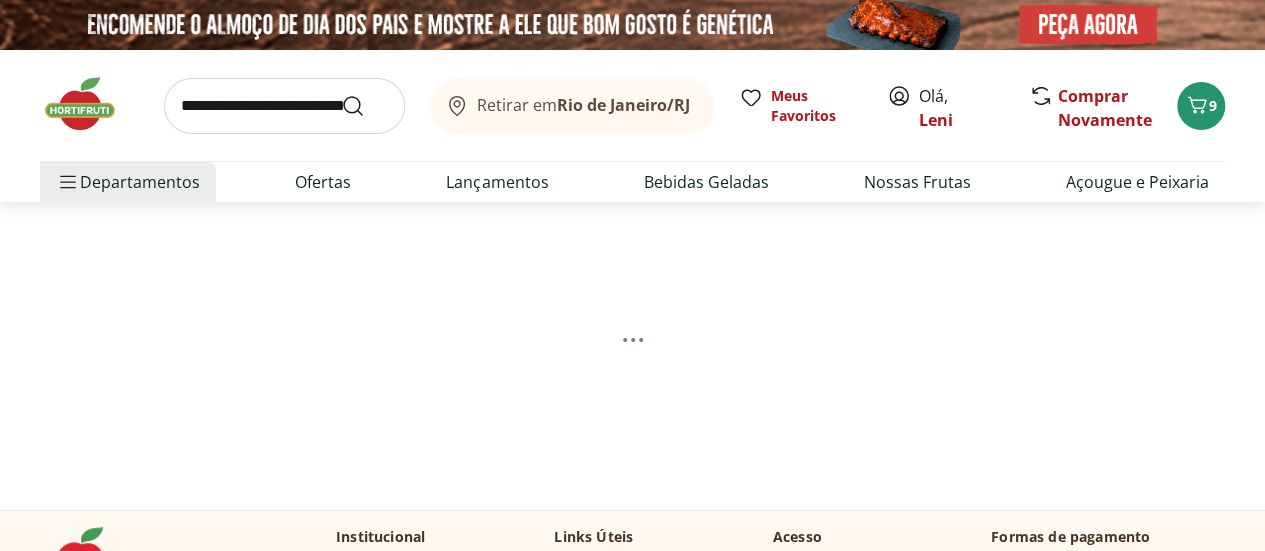 select on "**********" 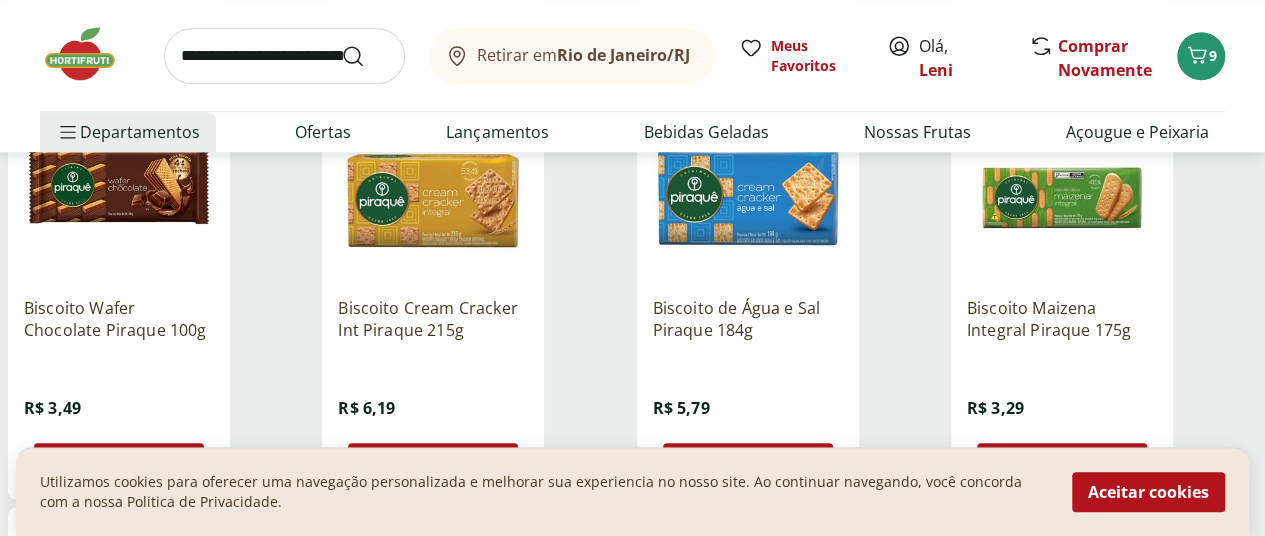 scroll, scrollTop: 800, scrollLeft: 0, axis: vertical 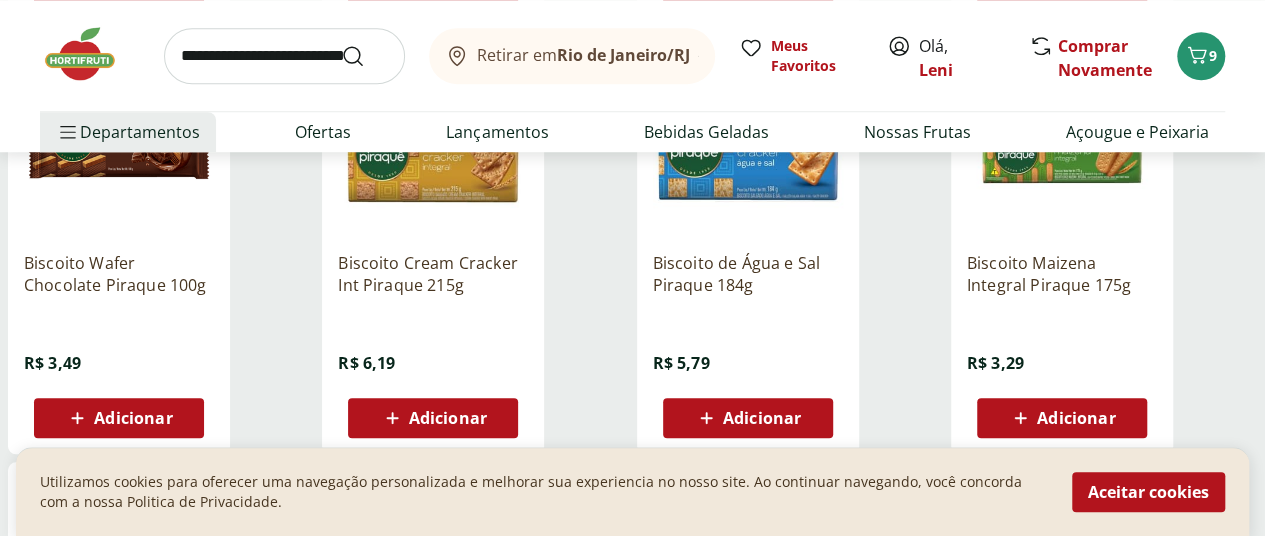 click on "Biscoito Wafer Chocolate Piraque 100g" at bounding box center [119, 274] 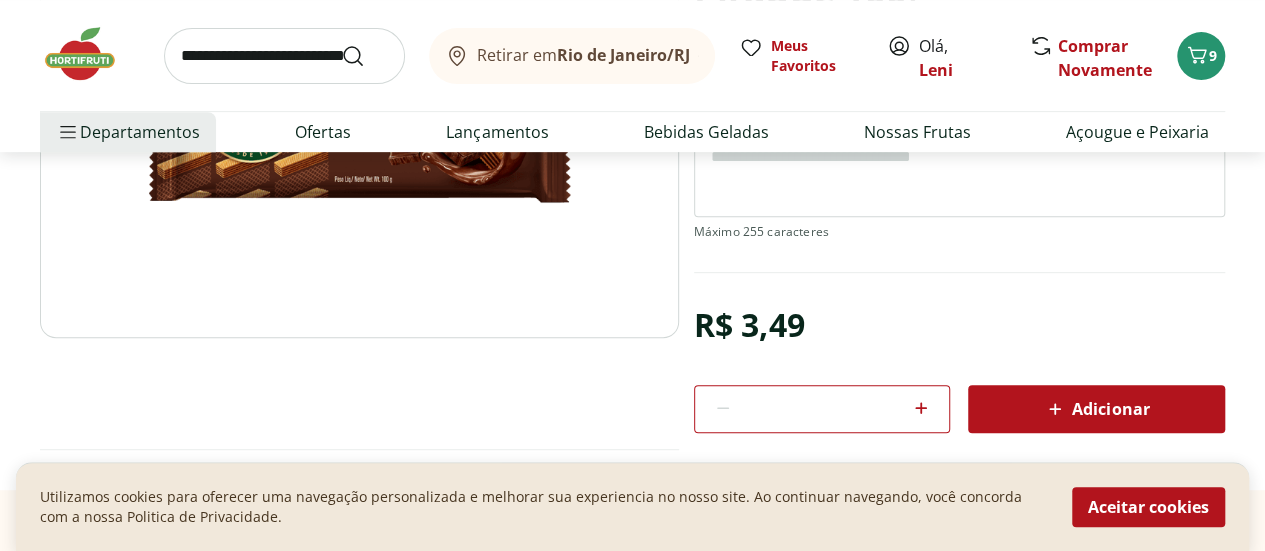scroll, scrollTop: 400, scrollLeft: 0, axis: vertical 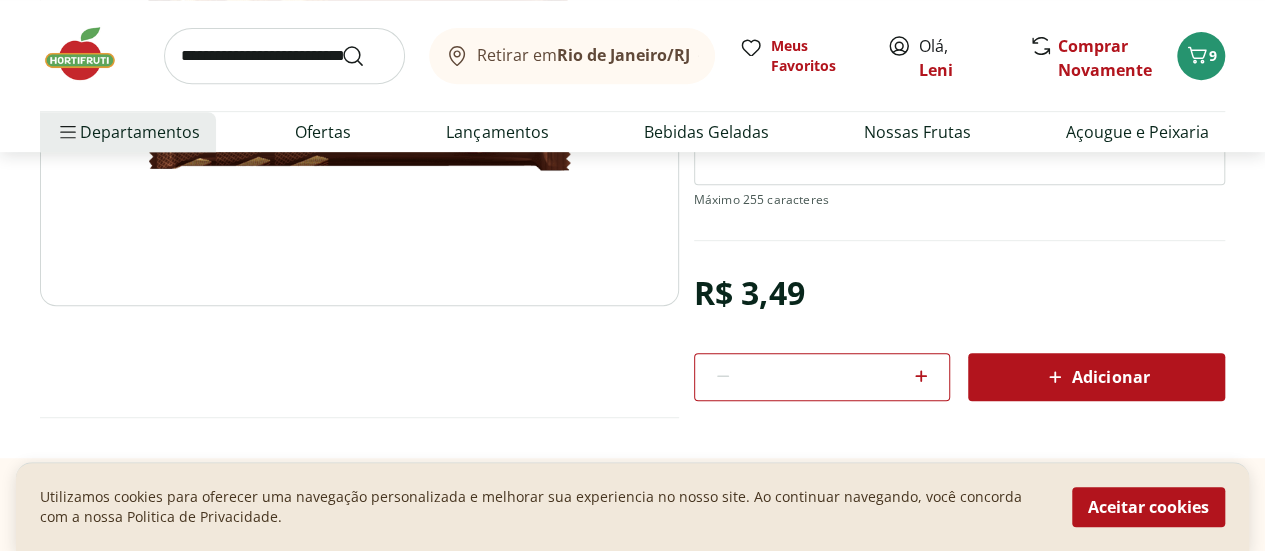 click 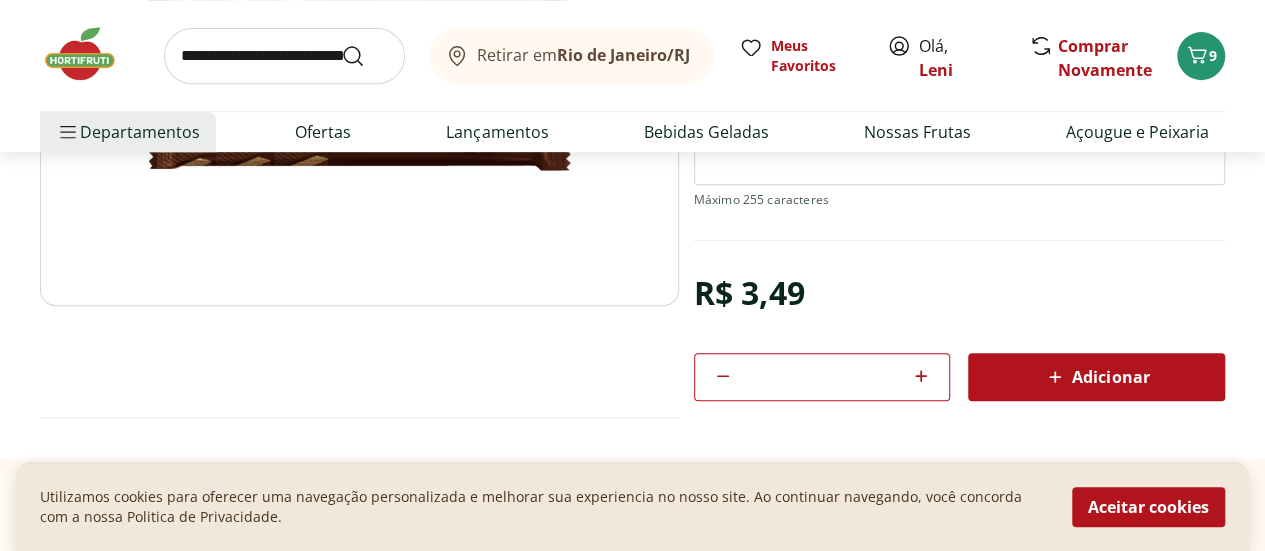 click 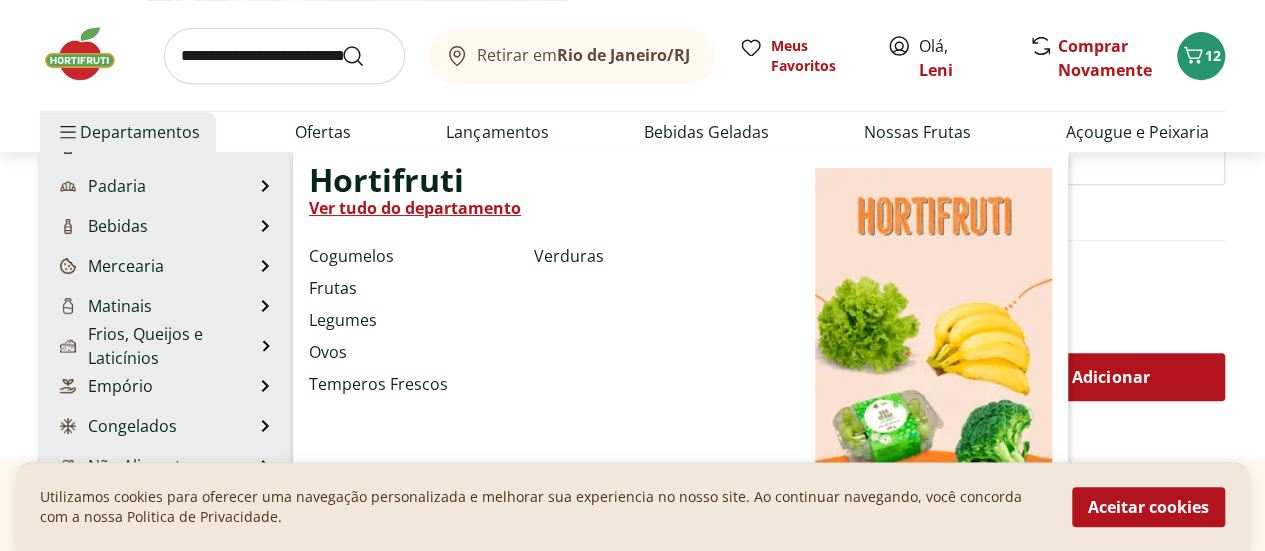scroll, scrollTop: 200, scrollLeft: 0, axis: vertical 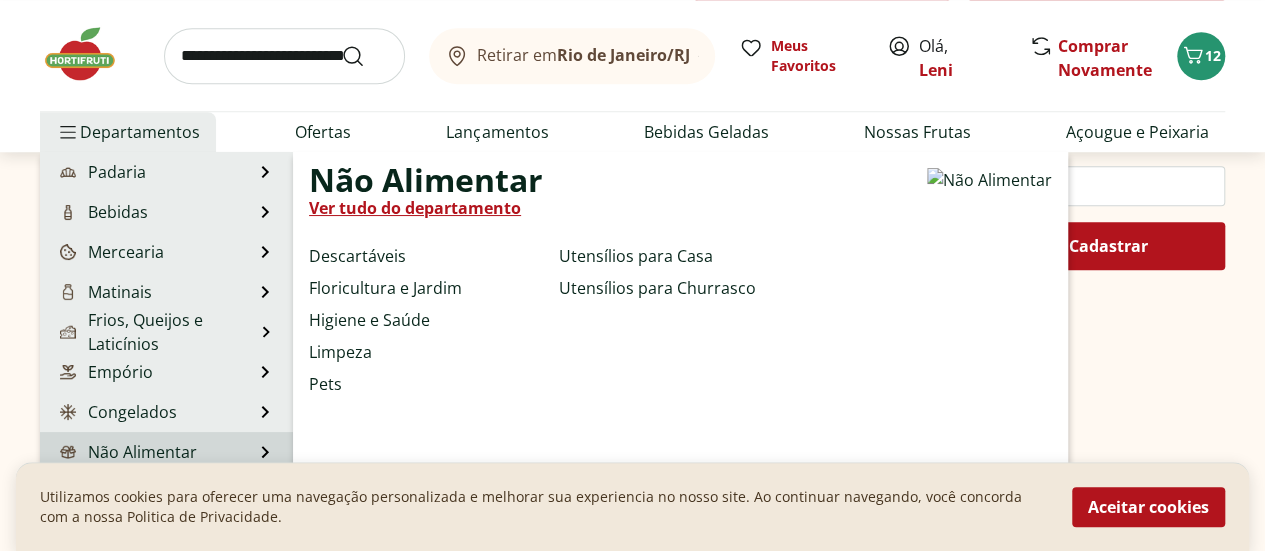 click on "Não Alimentar" at bounding box center (126, 452) 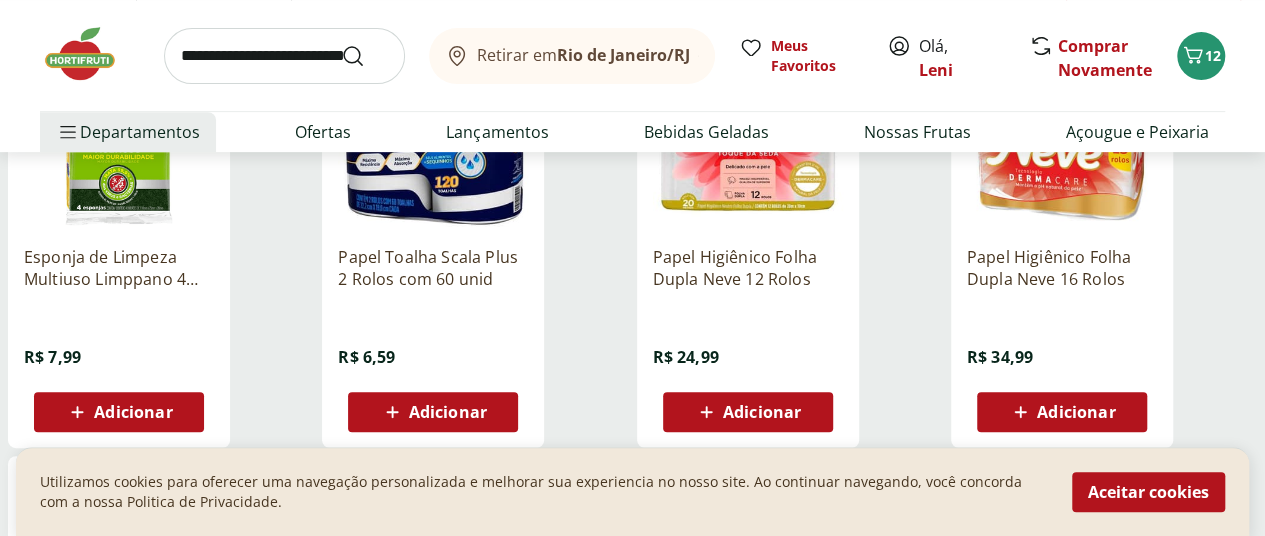 scroll, scrollTop: 400, scrollLeft: 0, axis: vertical 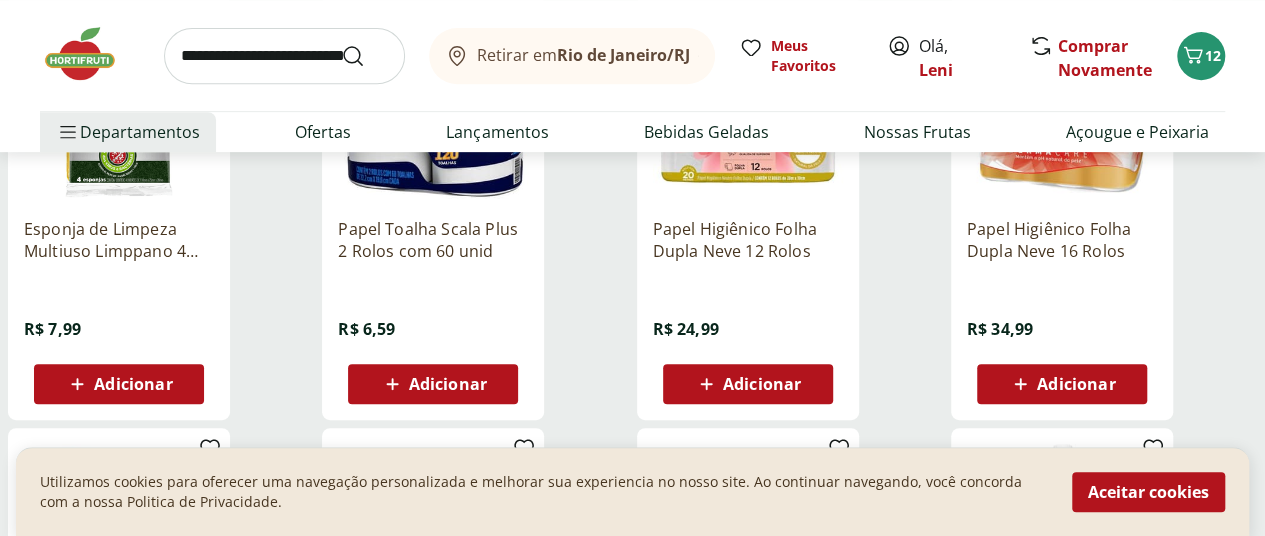 click on "Adicionar" at bounding box center [762, 384] 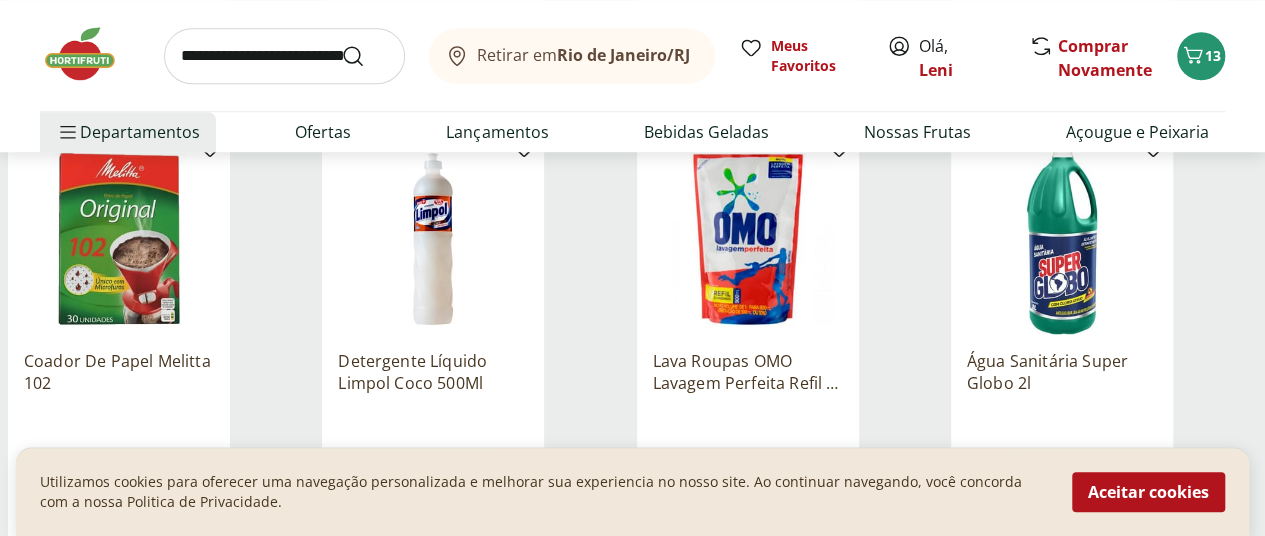 scroll, scrollTop: 800, scrollLeft: 0, axis: vertical 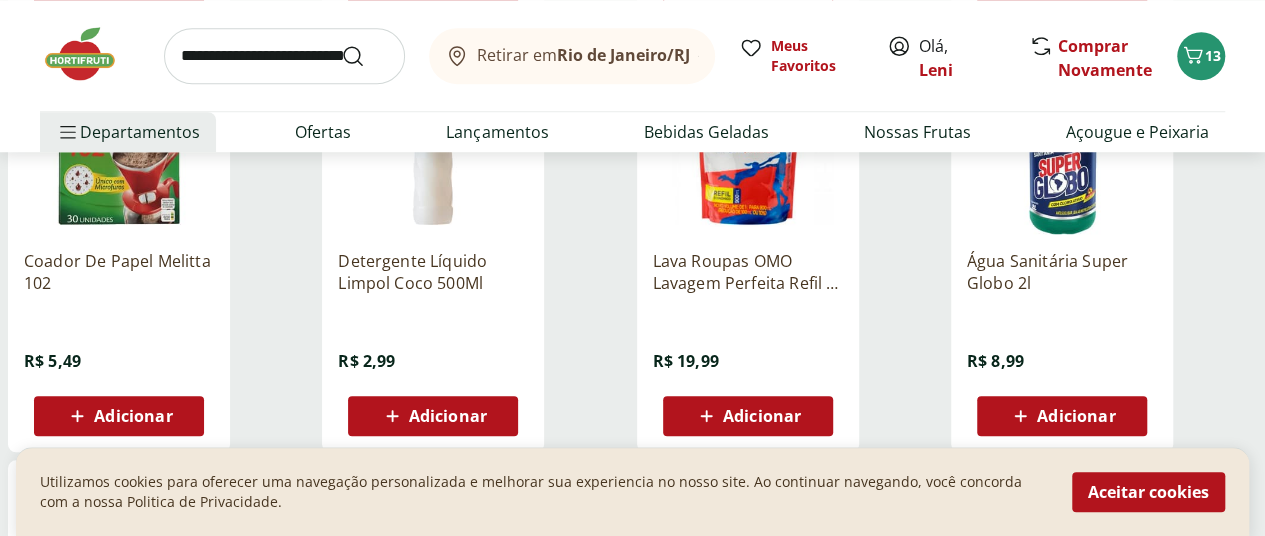 click on "Adicionar" at bounding box center (762, 416) 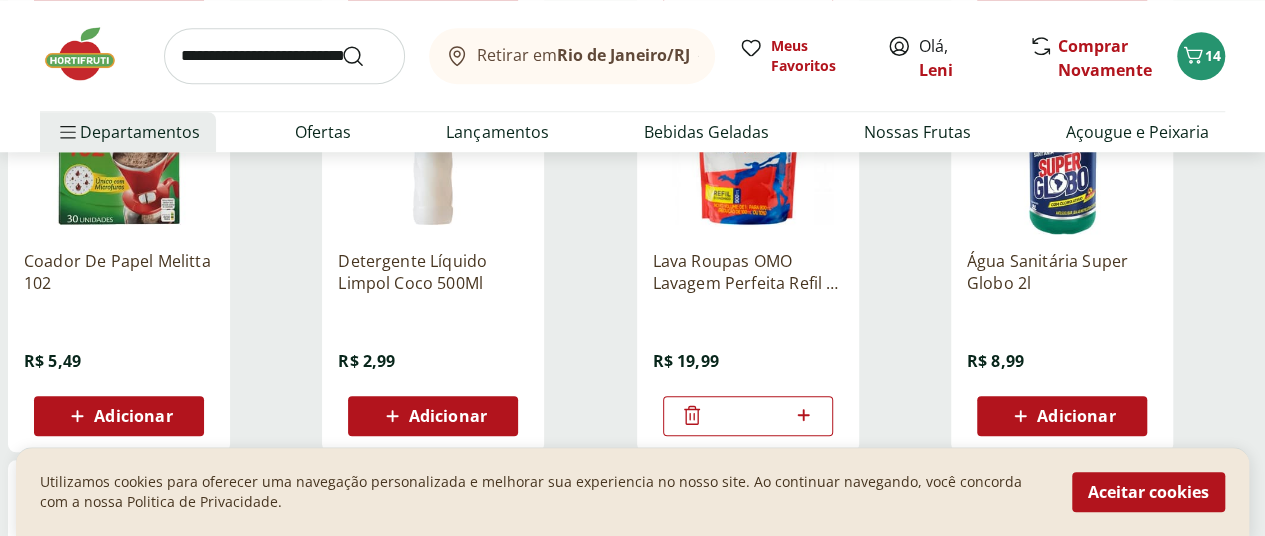 click on "Adicionar" at bounding box center (1076, 416) 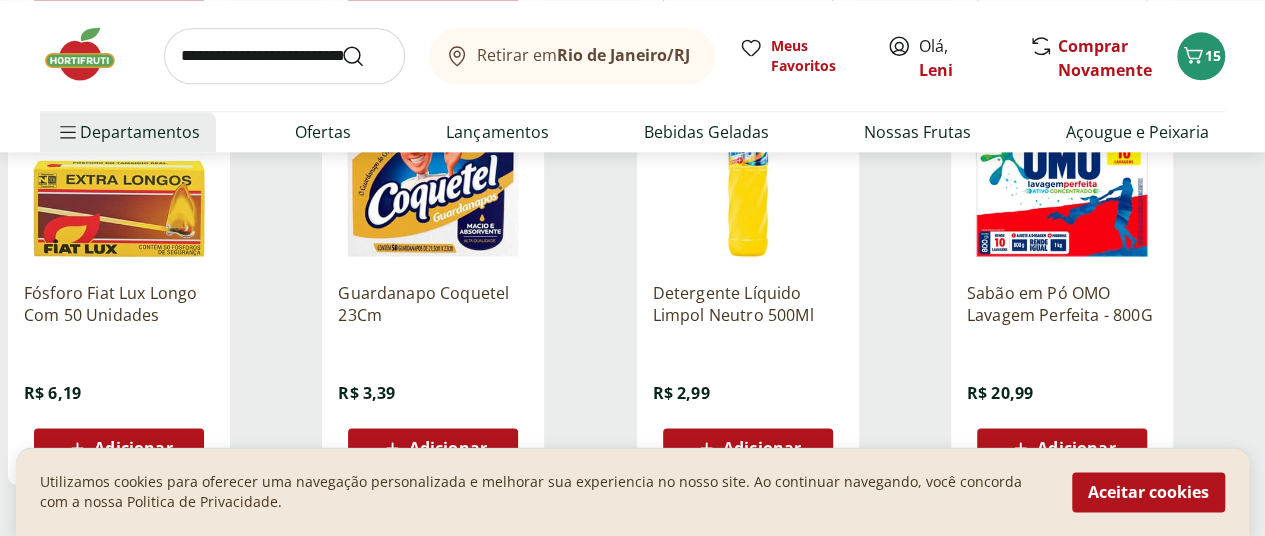 scroll, scrollTop: 1300, scrollLeft: 0, axis: vertical 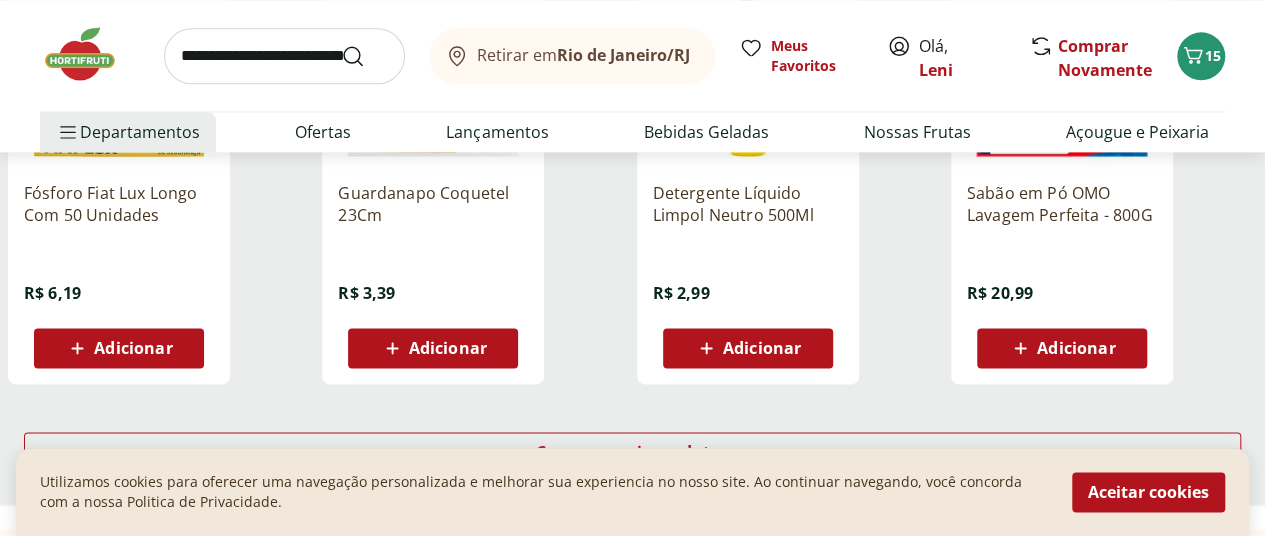 click on "Adicionar" at bounding box center [1076, 348] 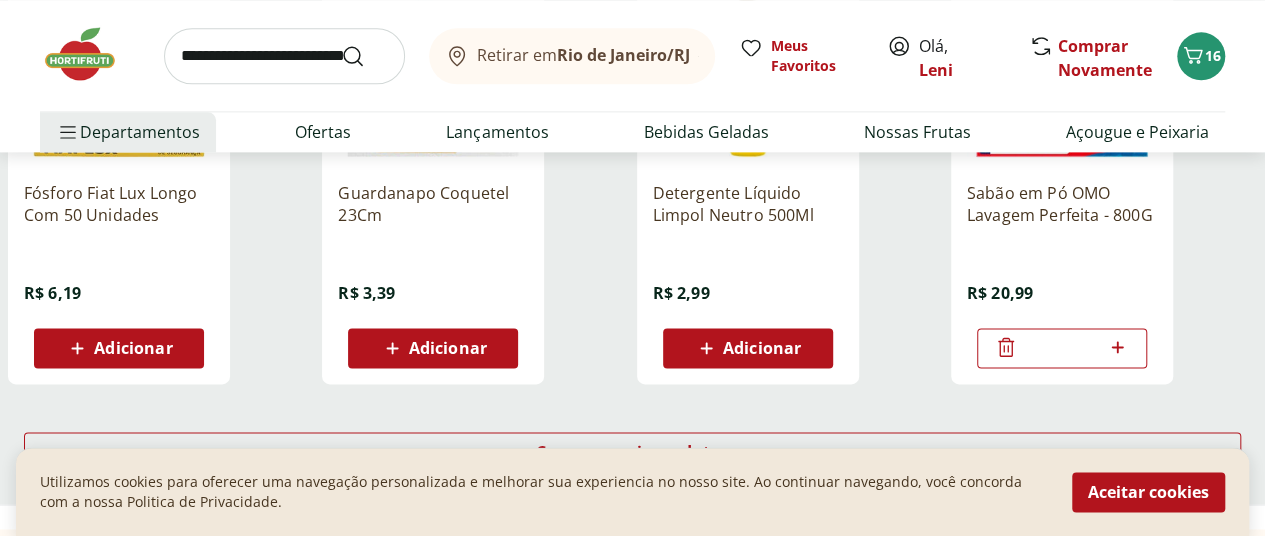 scroll, scrollTop: 1400, scrollLeft: 0, axis: vertical 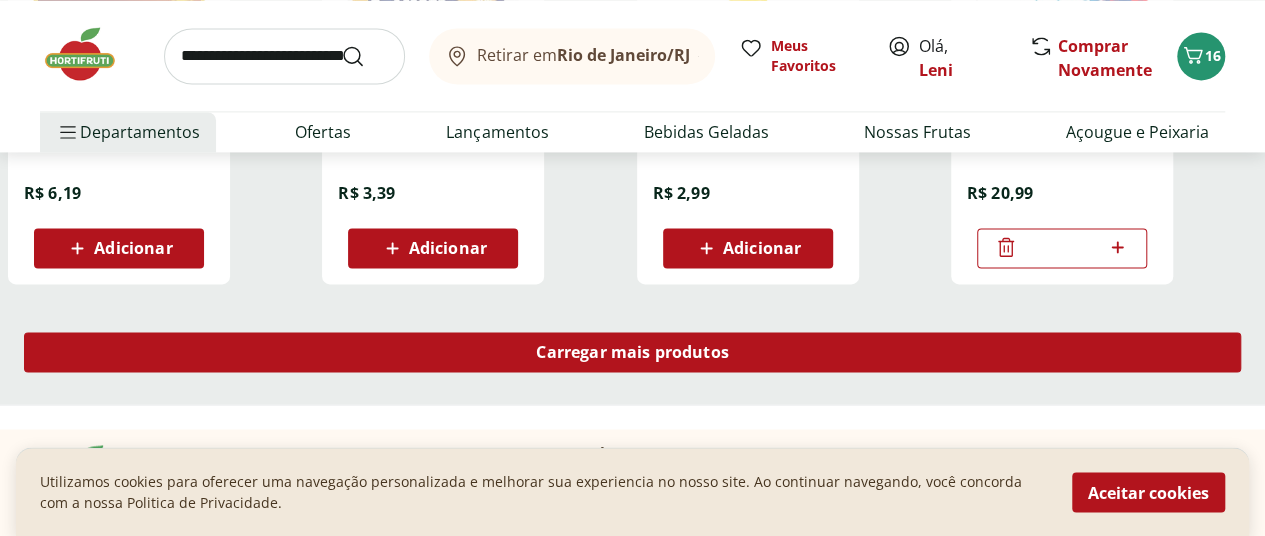 click on "Carregar mais produtos" at bounding box center (632, 352) 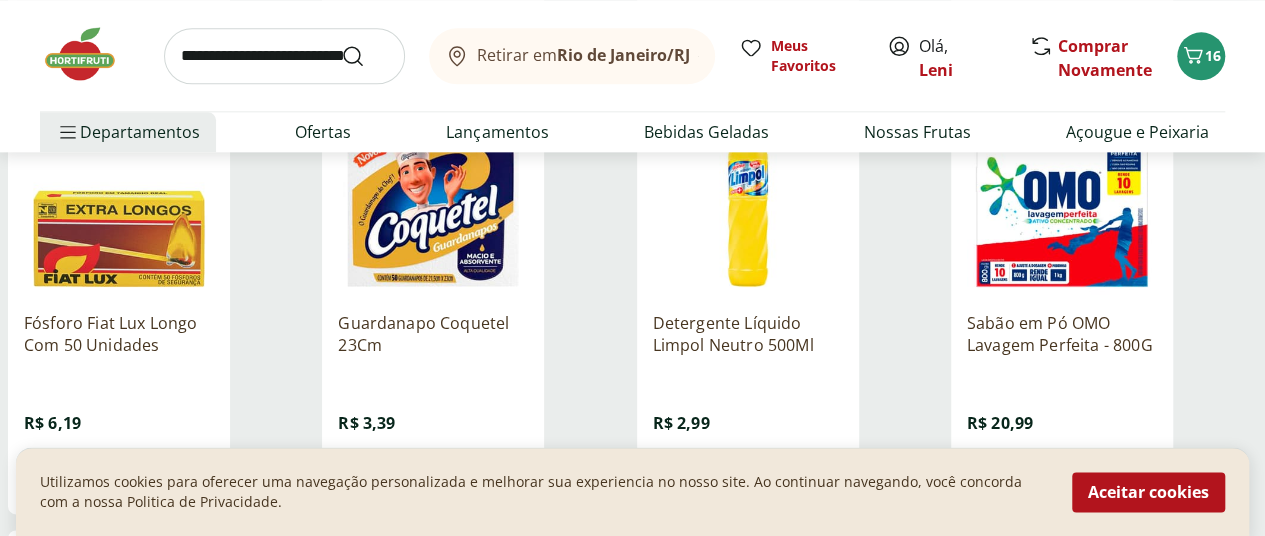 scroll, scrollTop: 1200, scrollLeft: 0, axis: vertical 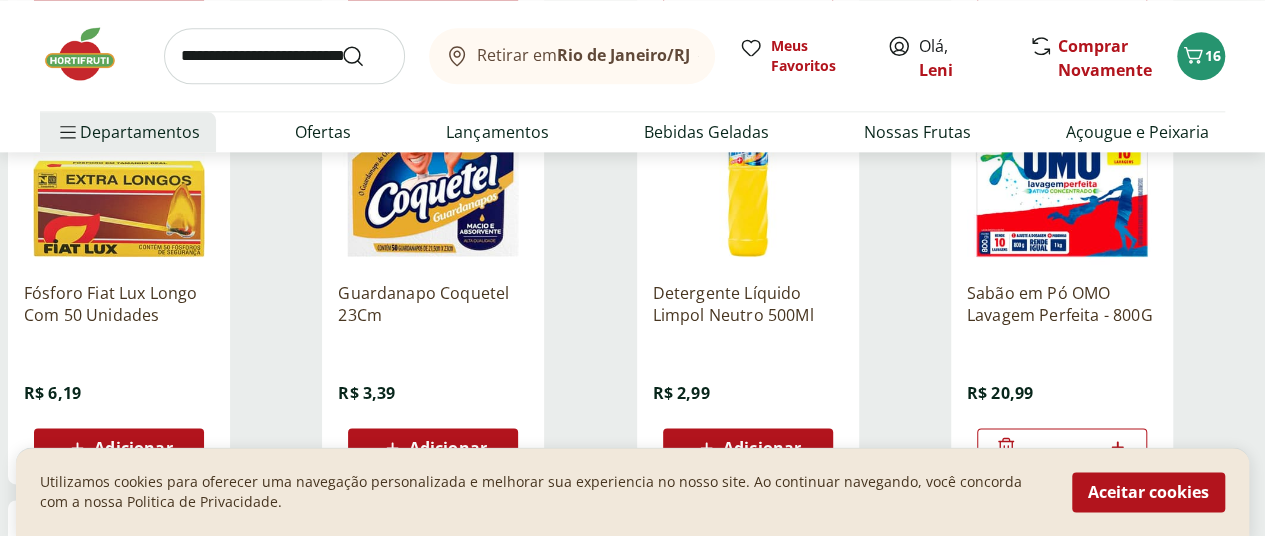 click on "Adicionar" at bounding box center (448, 448) 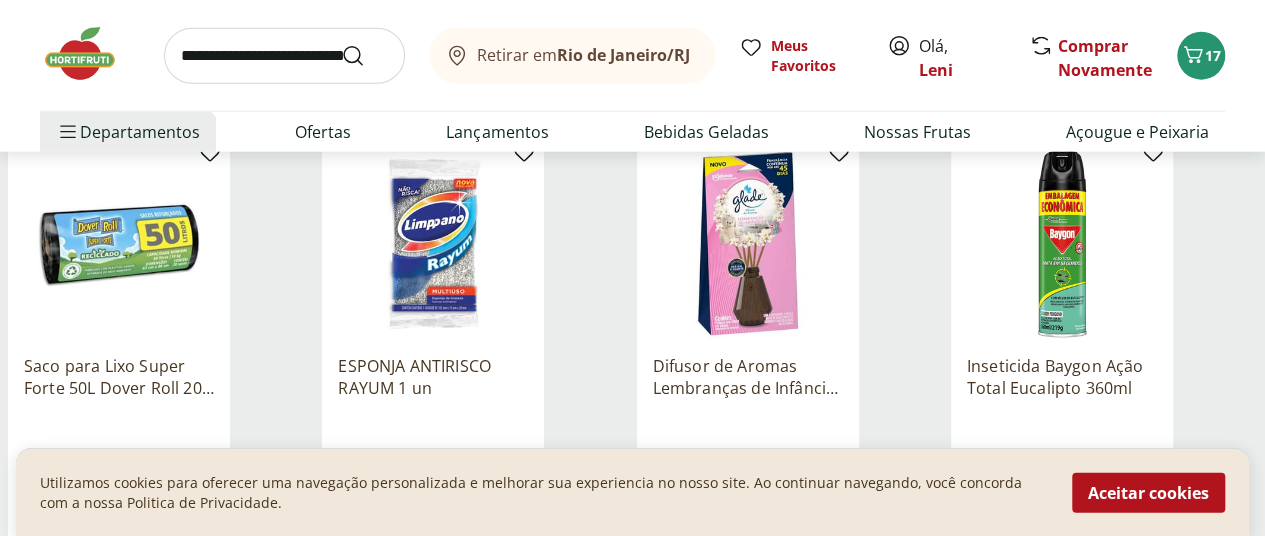scroll, scrollTop: 2400, scrollLeft: 0, axis: vertical 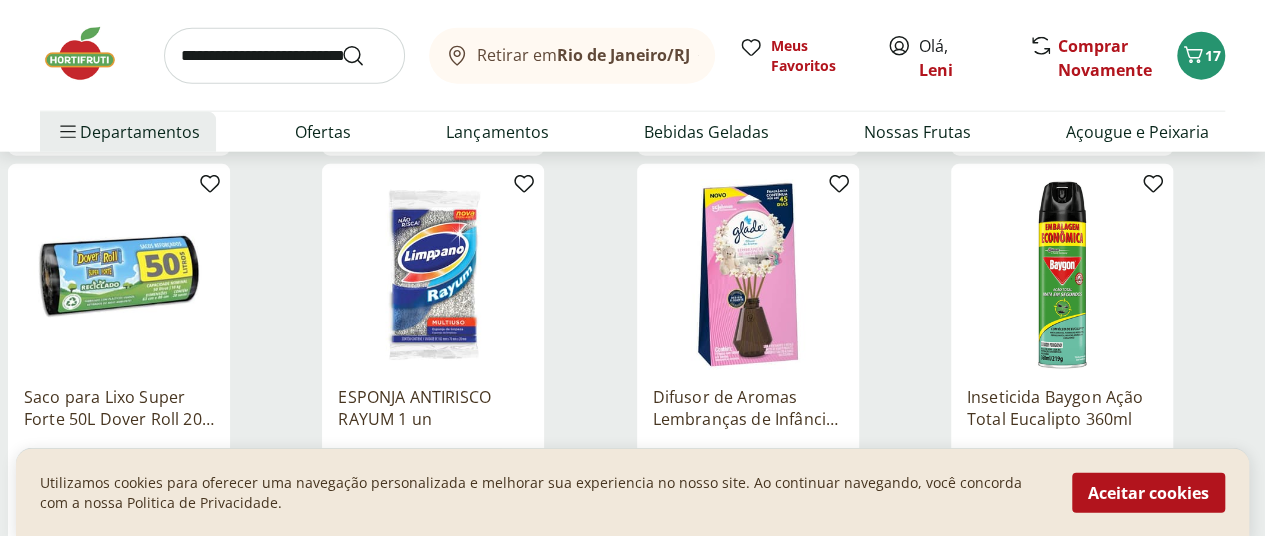 click on "ESPONJA ANTIRISCO  RAYUM 1 un" at bounding box center (433, 408) 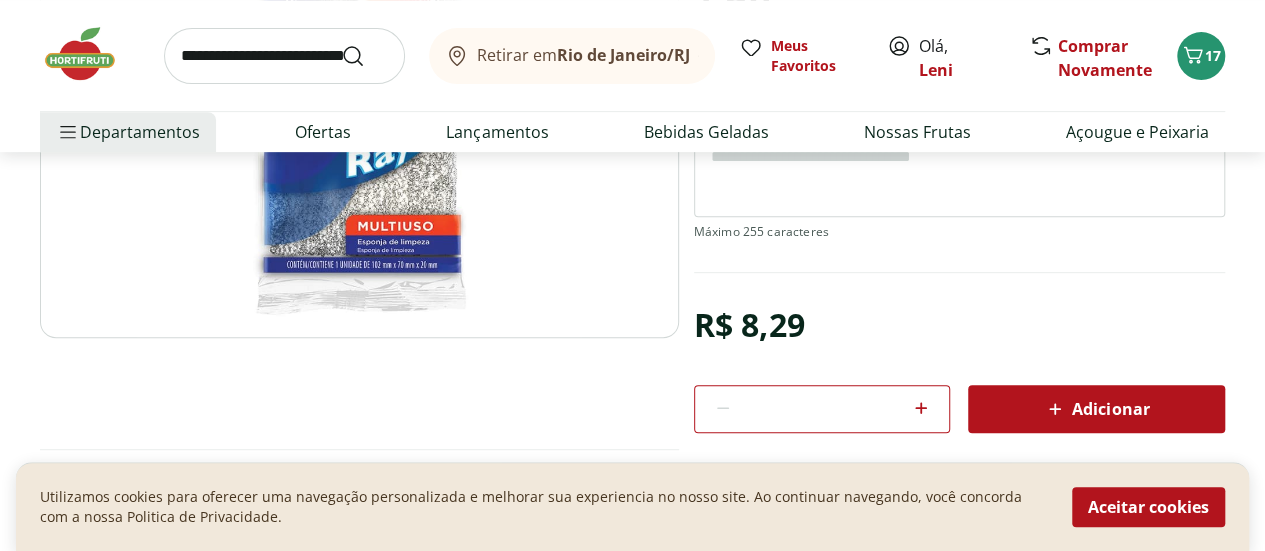 scroll, scrollTop: 400, scrollLeft: 0, axis: vertical 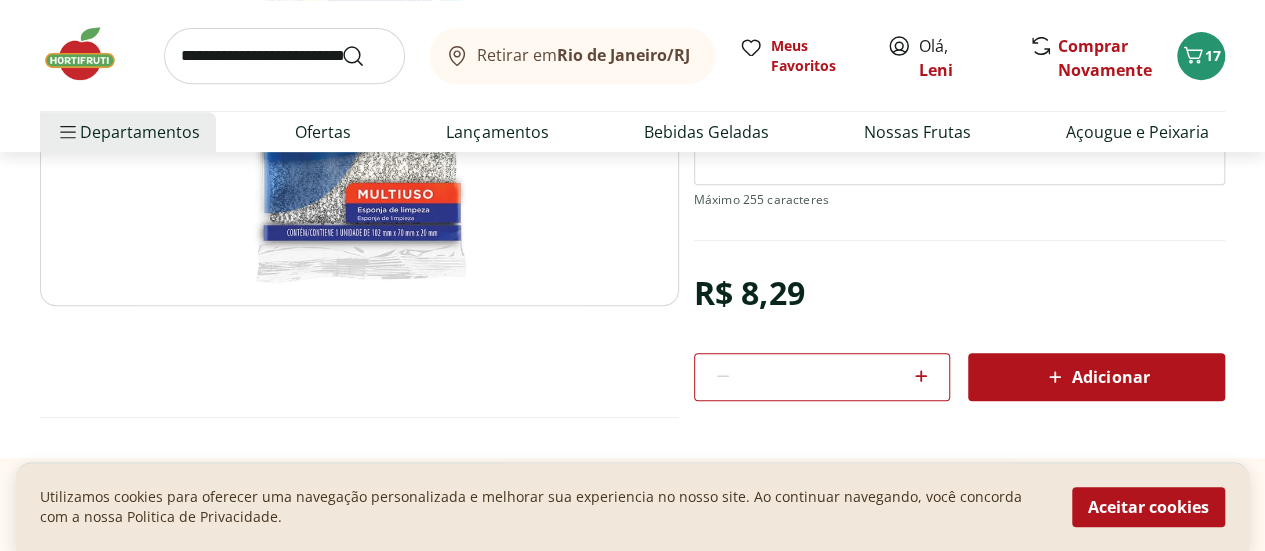 click on "Adicionar" at bounding box center [1096, 377] 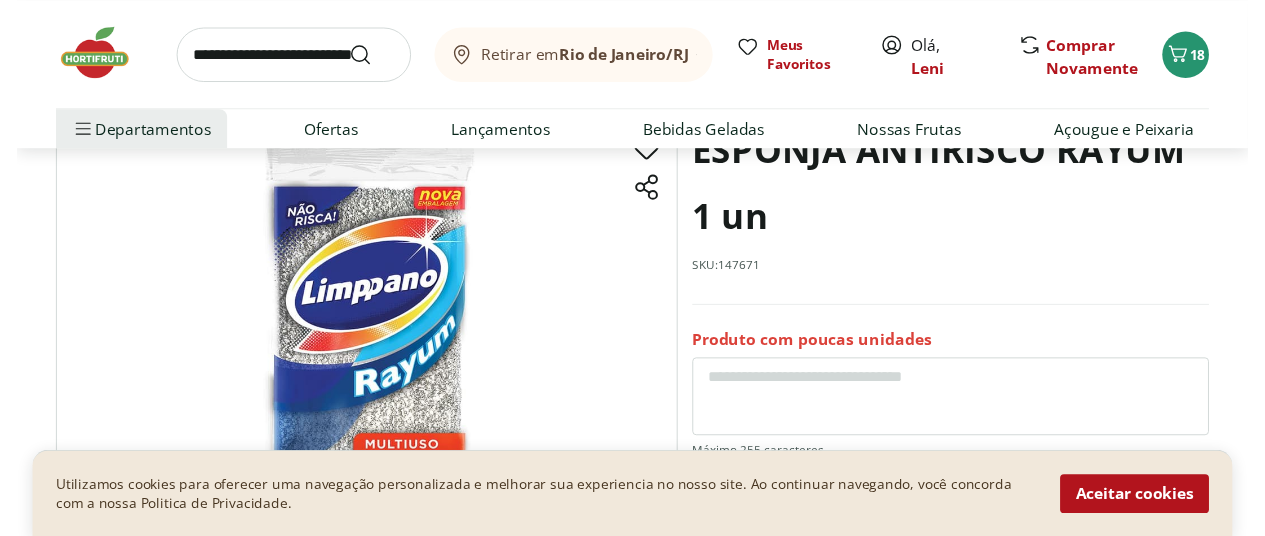scroll, scrollTop: 0, scrollLeft: 0, axis: both 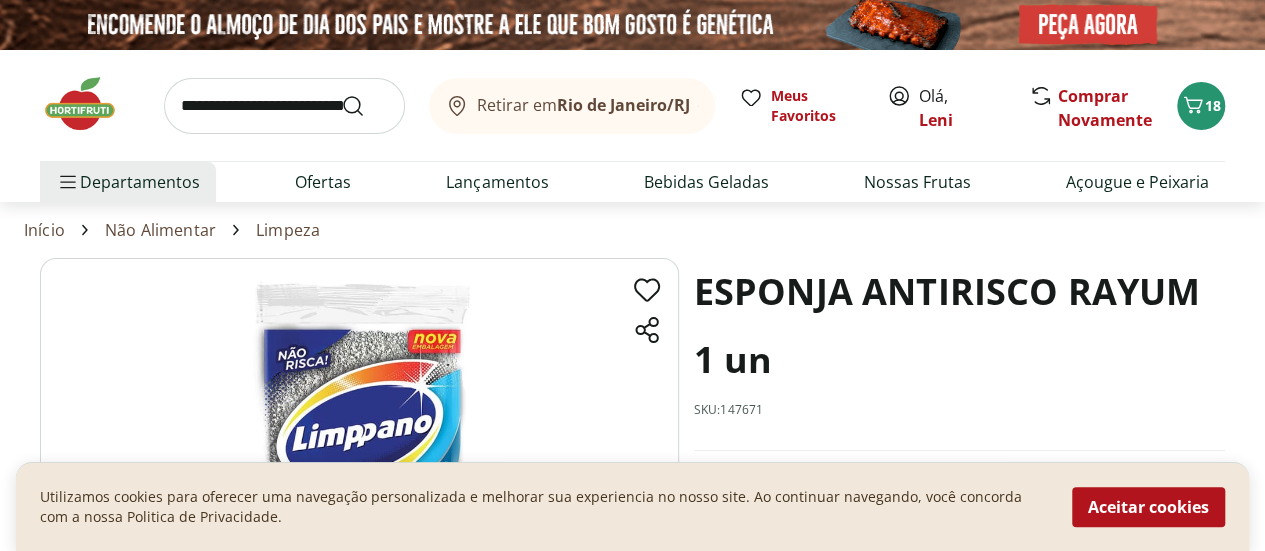 click on "Limpeza" at bounding box center (288, 230) 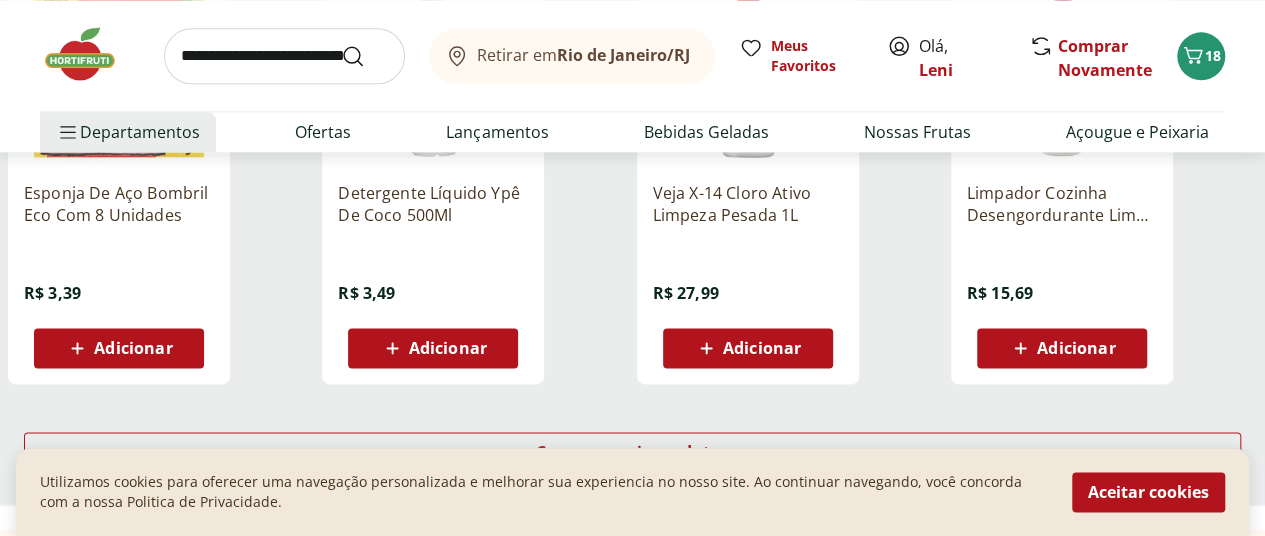 scroll, scrollTop: 1400, scrollLeft: 0, axis: vertical 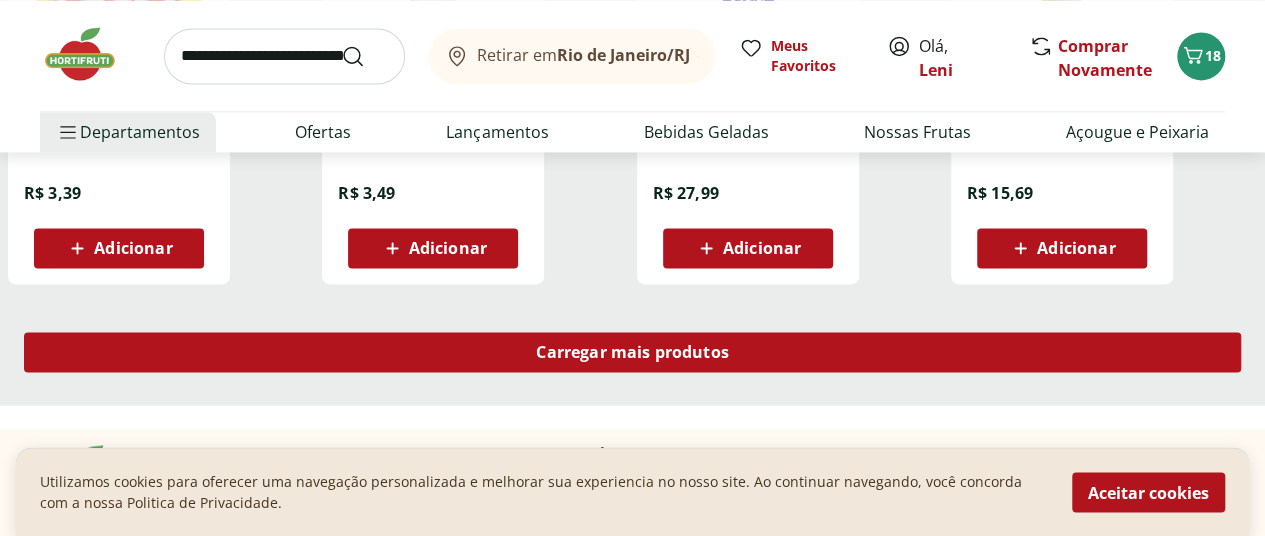 click on "Carregar mais produtos" at bounding box center (632, 352) 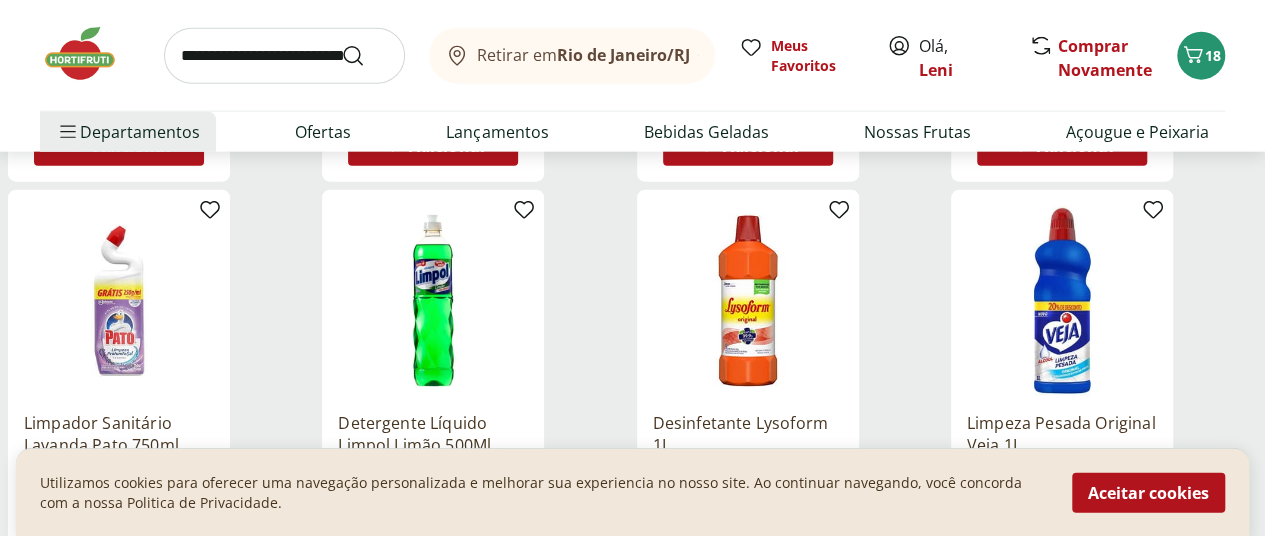 scroll, scrollTop: 2400, scrollLeft: 0, axis: vertical 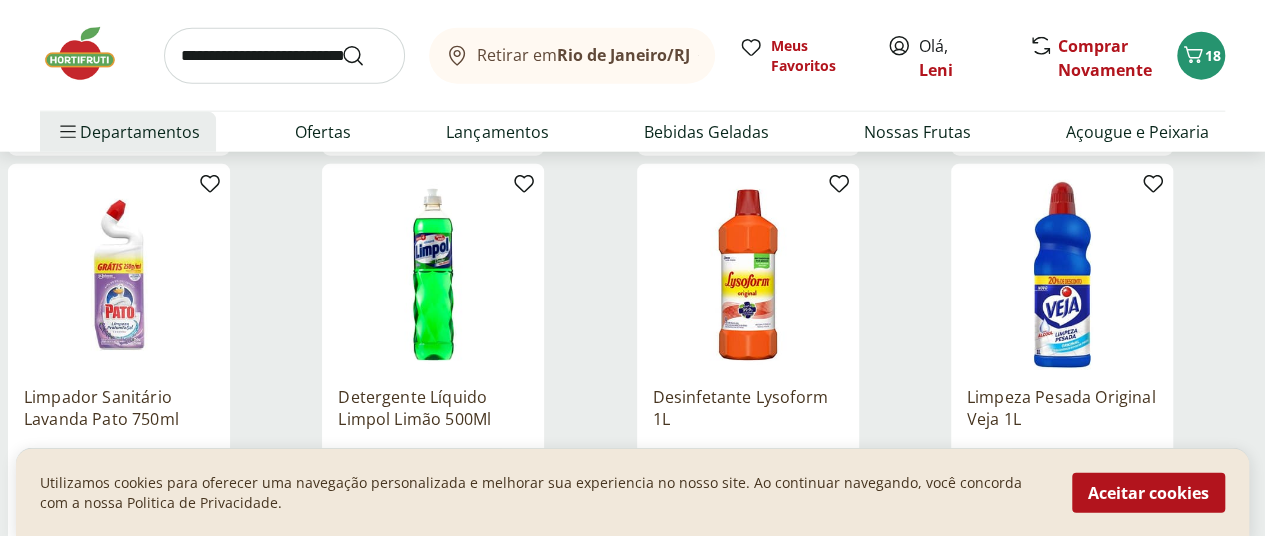 click on "Desinfetante Lysoform 1L" at bounding box center (748, 408) 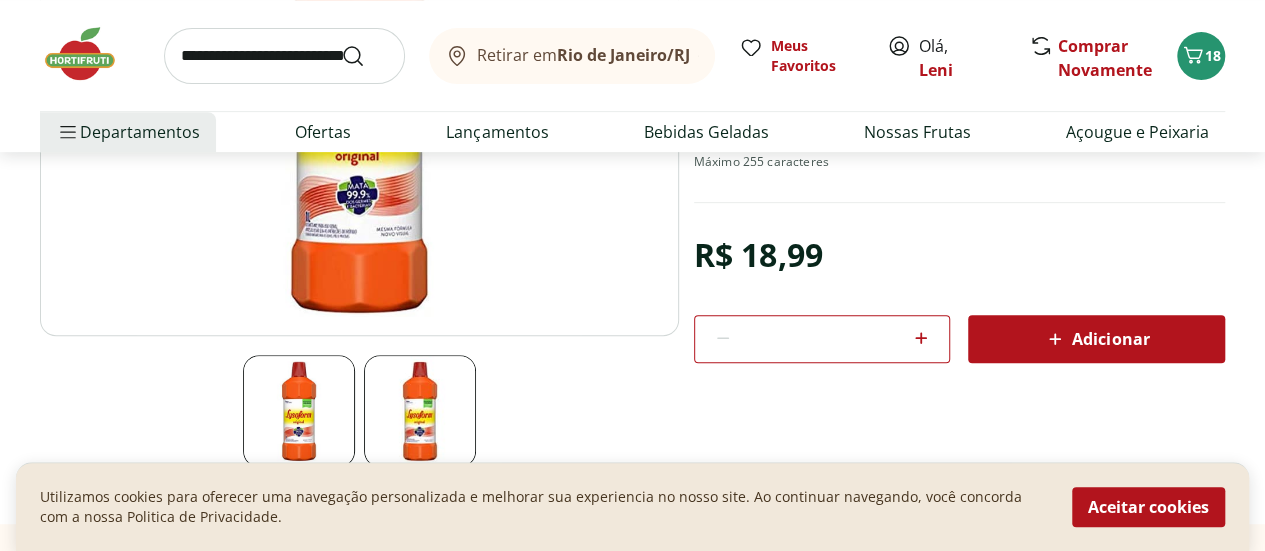 scroll, scrollTop: 400, scrollLeft: 0, axis: vertical 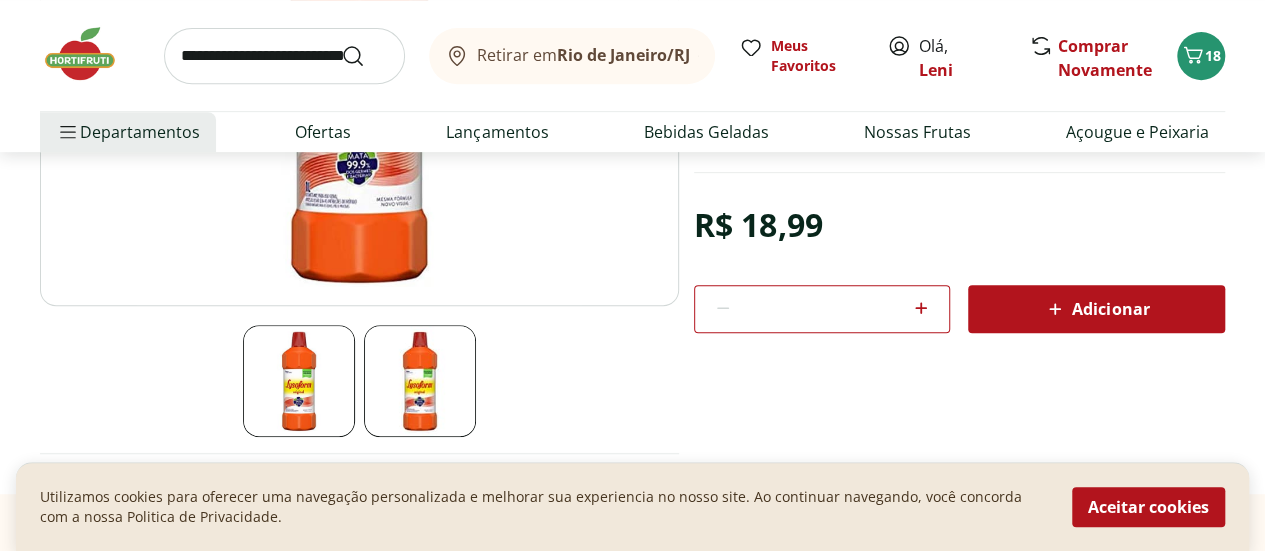 click 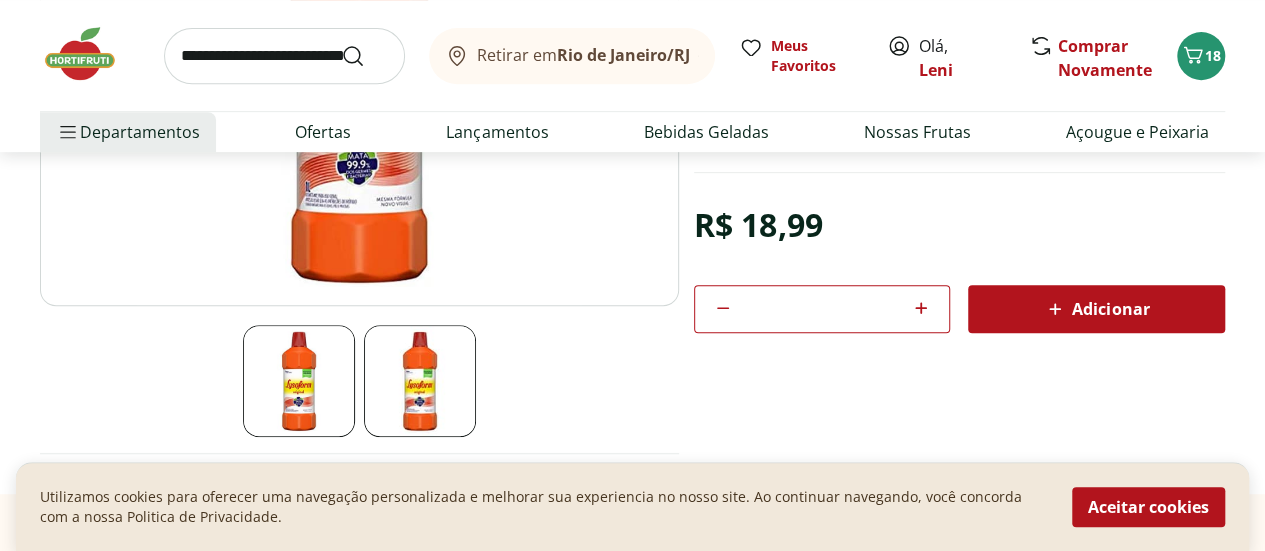 click on "Adicionar" at bounding box center [1096, 309] 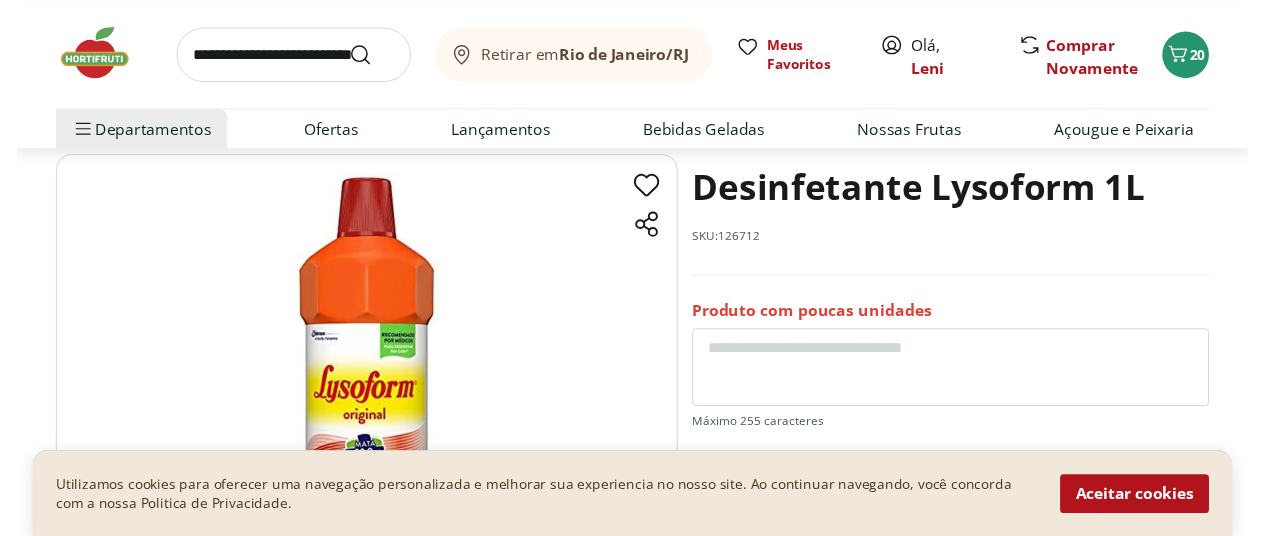 scroll, scrollTop: 0, scrollLeft: 0, axis: both 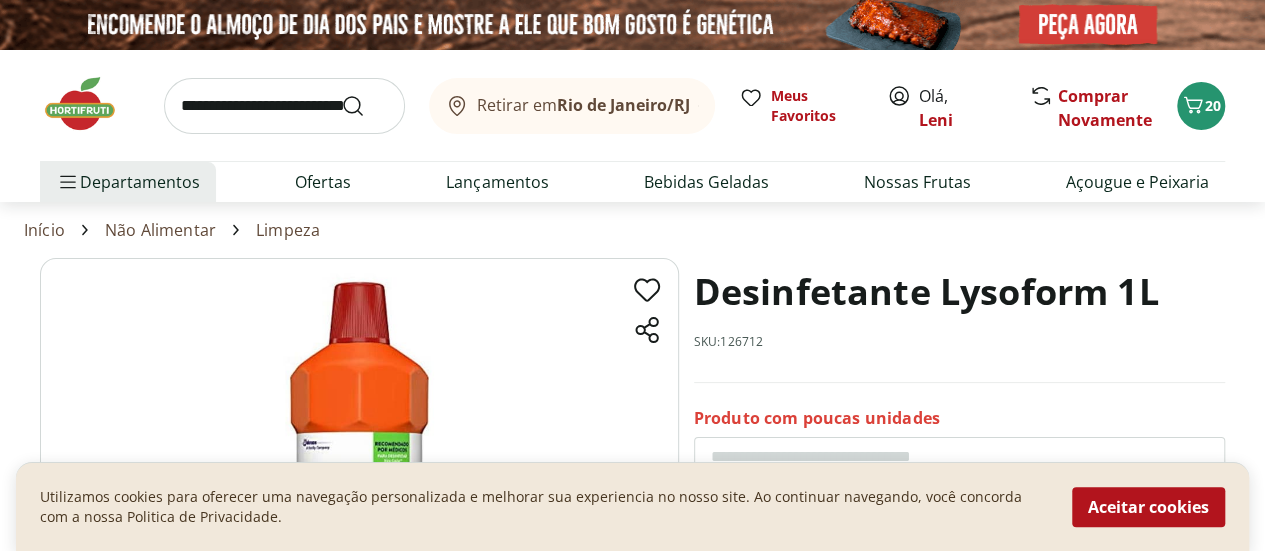 click on "Limpeza" at bounding box center [288, 230] 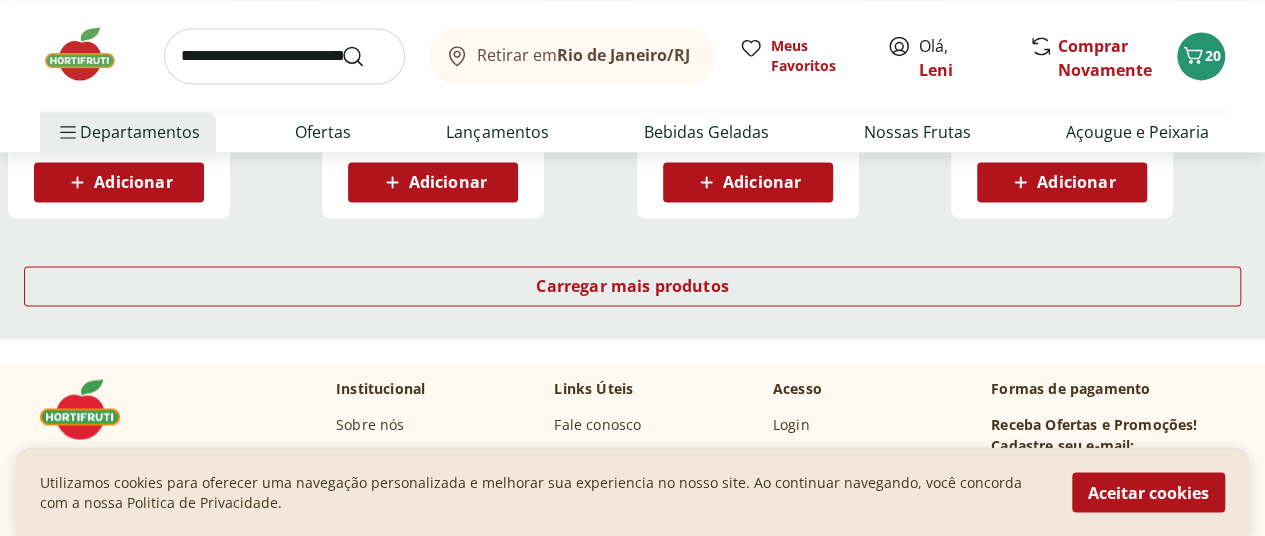 scroll, scrollTop: 1500, scrollLeft: 0, axis: vertical 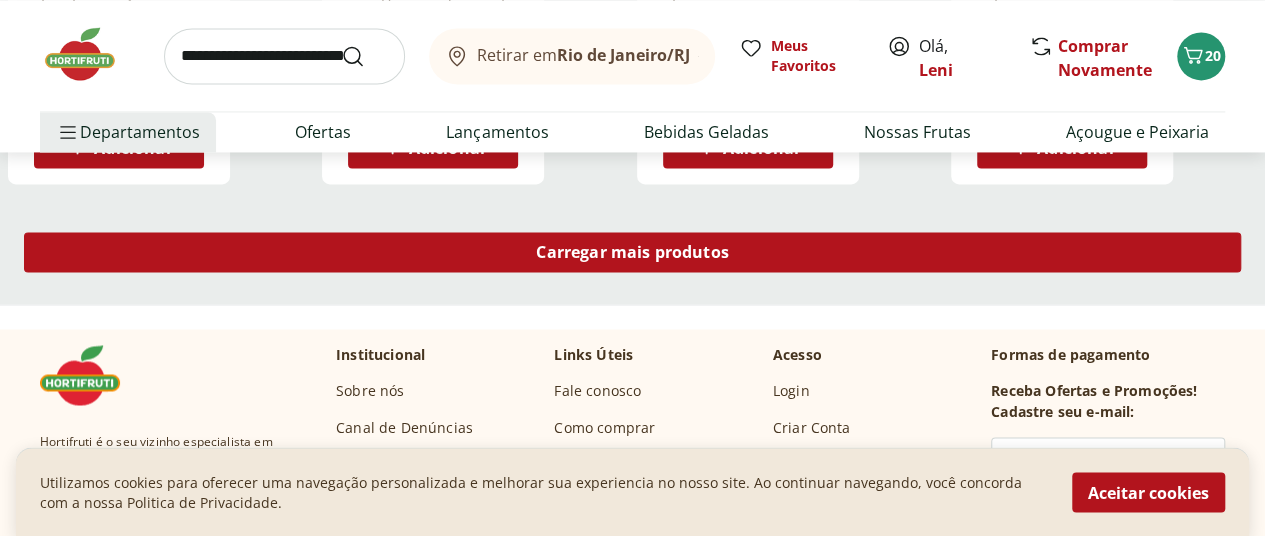 click on "Carregar mais produtos" at bounding box center [632, 252] 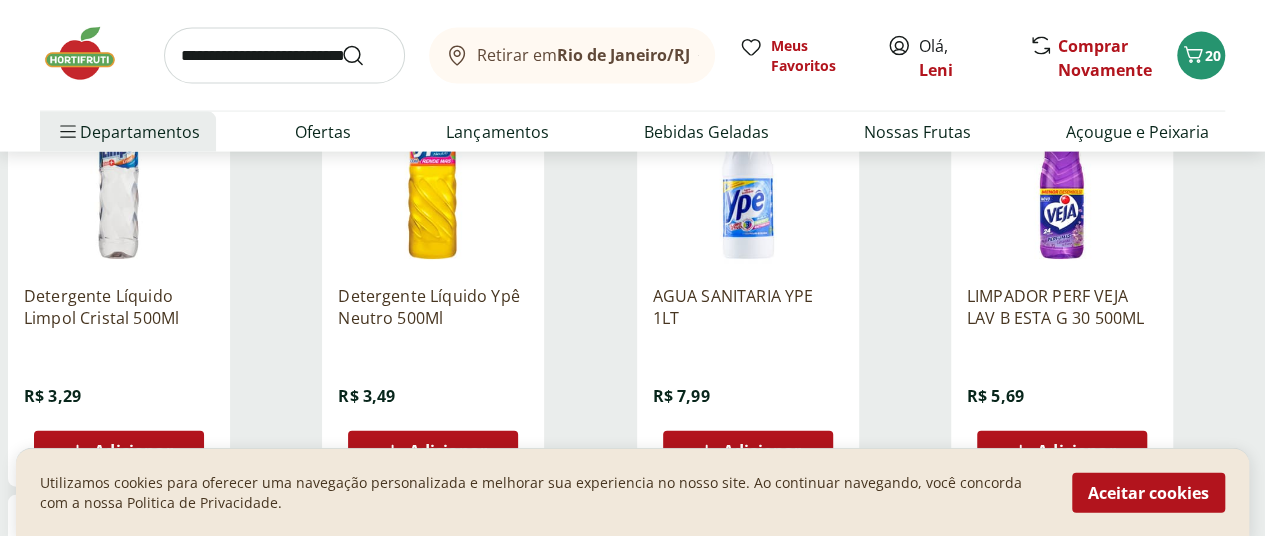 scroll, scrollTop: 2100, scrollLeft: 0, axis: vertical 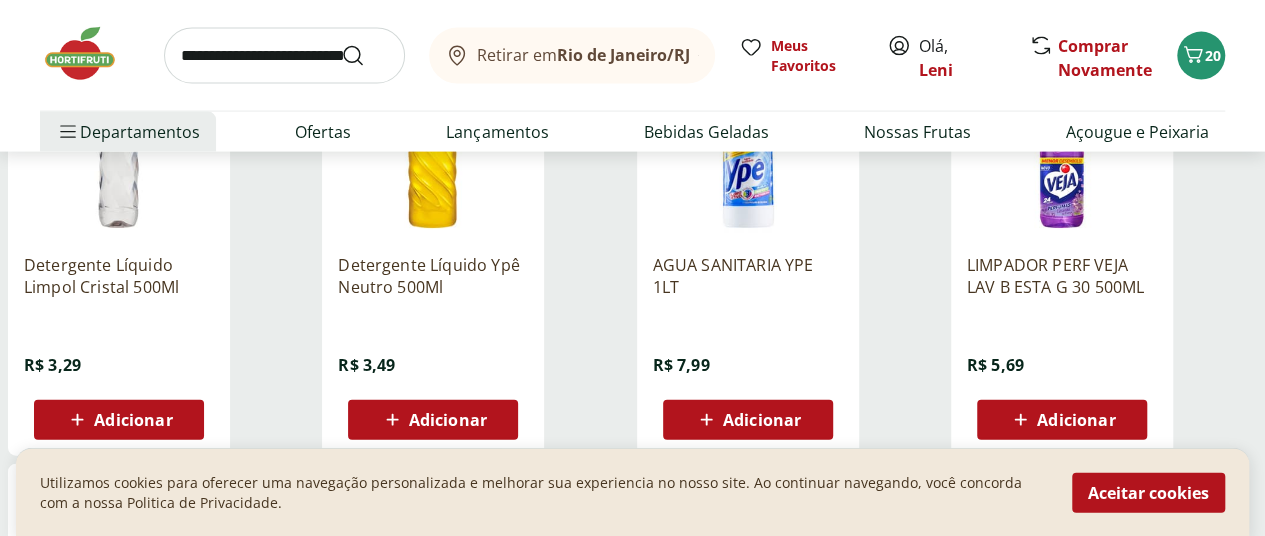 click on "Adicionar" at bounding box center [762, 420] 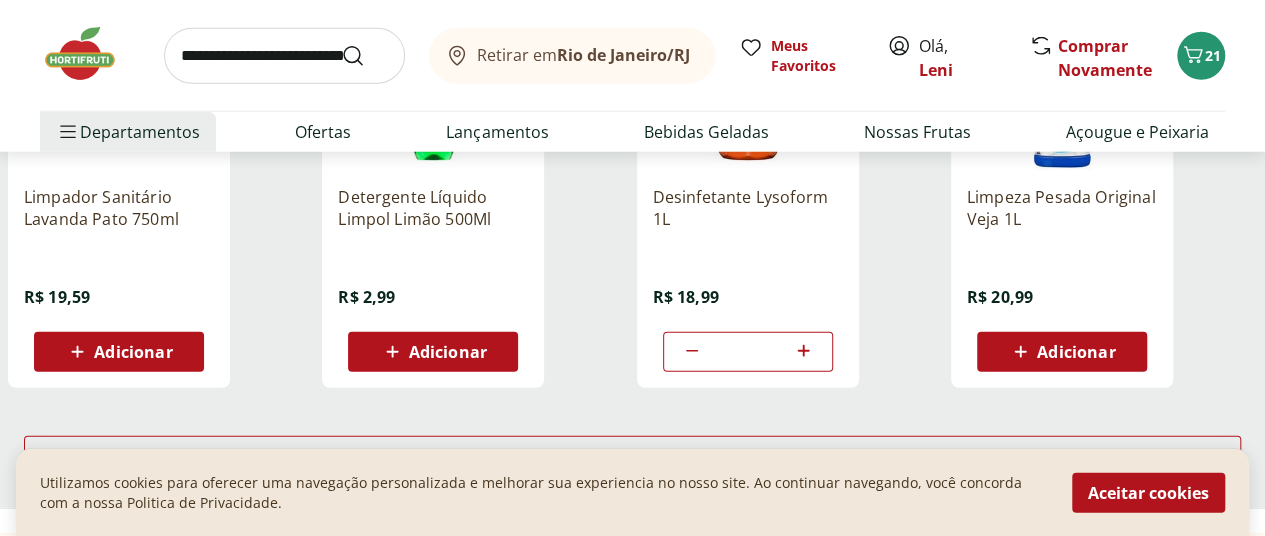 scroll, scrollTop: 2700, scrollLeft: 0, axis: vertical 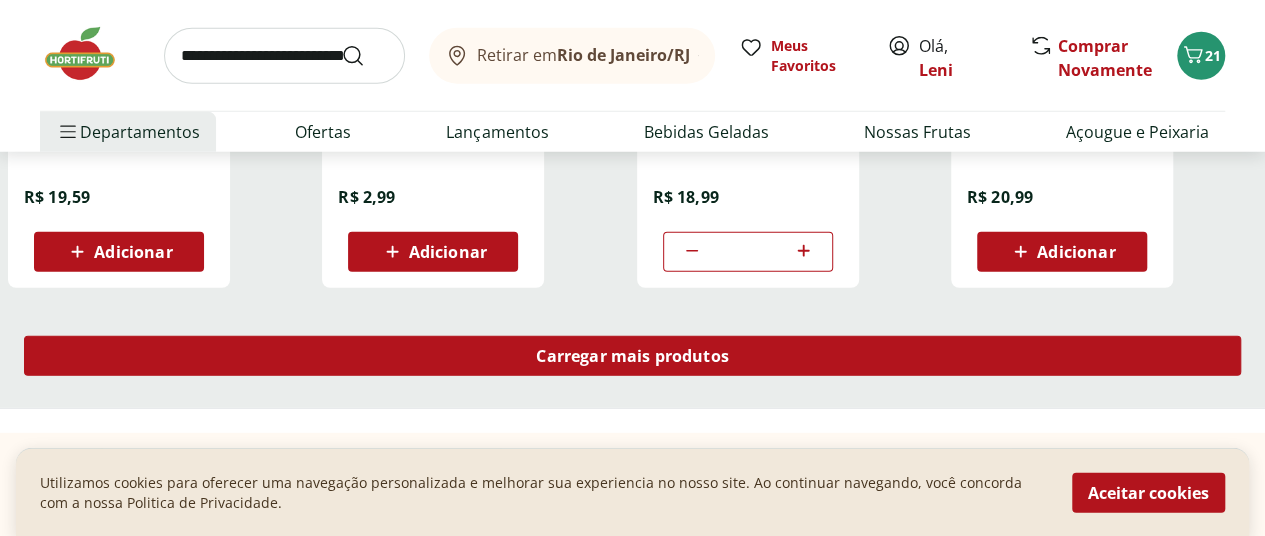 click on "Carregar mais produtos" at bounding box center (632, 356) 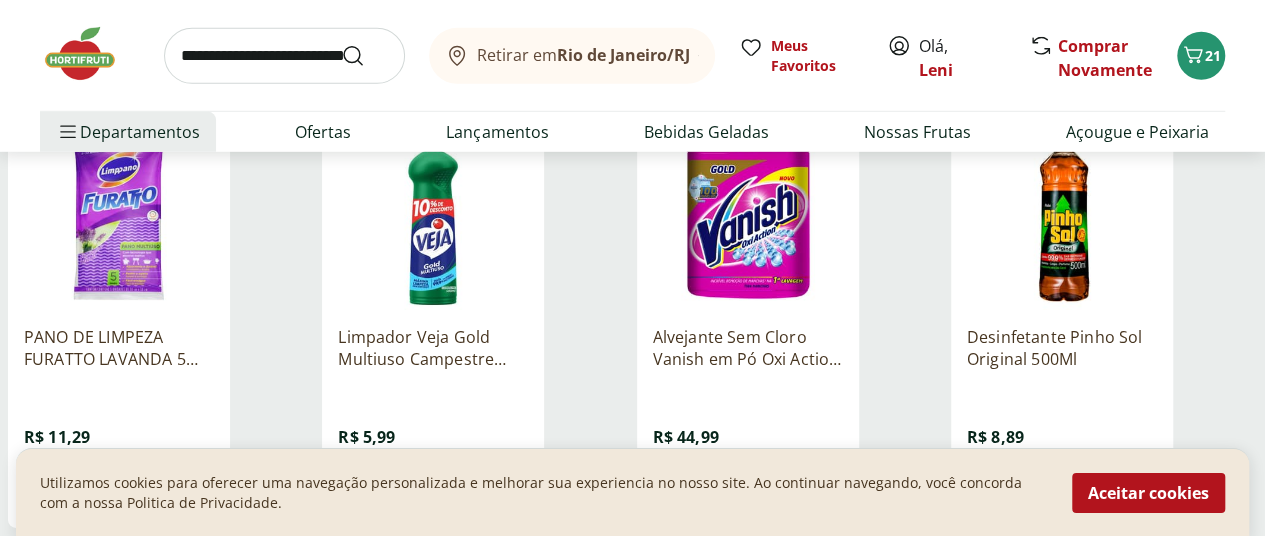 scroll, scrollTop: 3000, scrollLeft: 0, axis: vertical 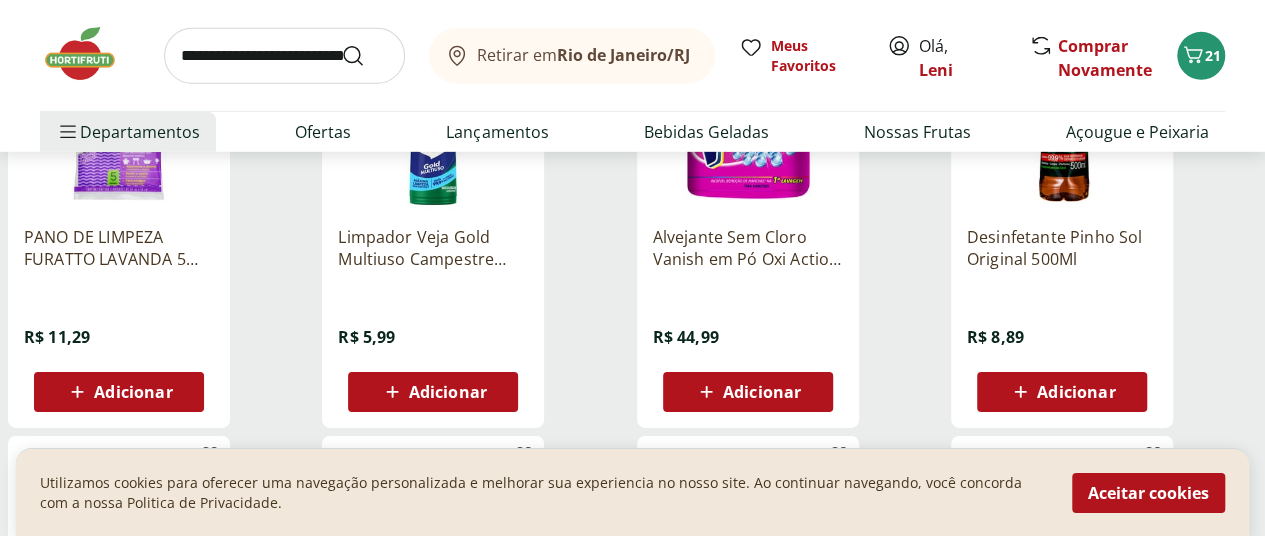 click on "Adicionar" at bounding box center (448, 392) 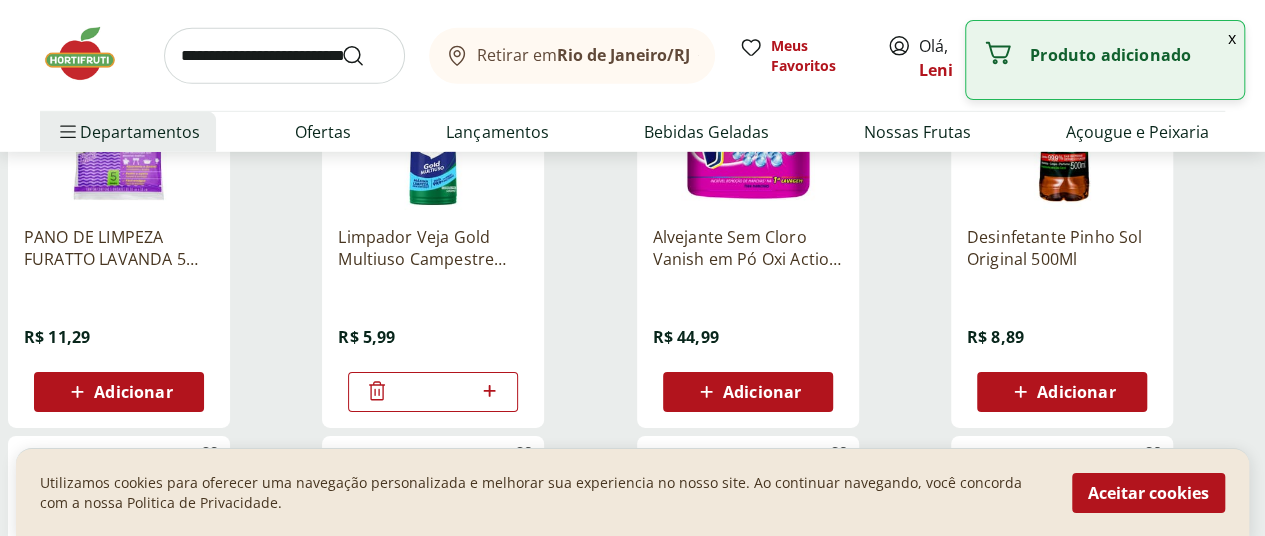 click 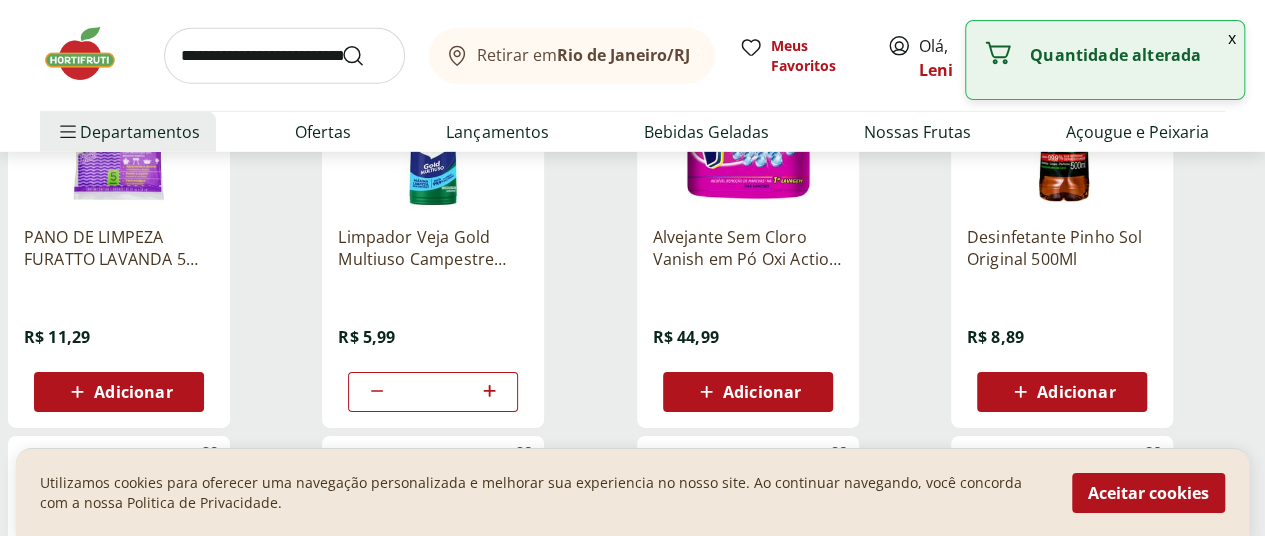 click 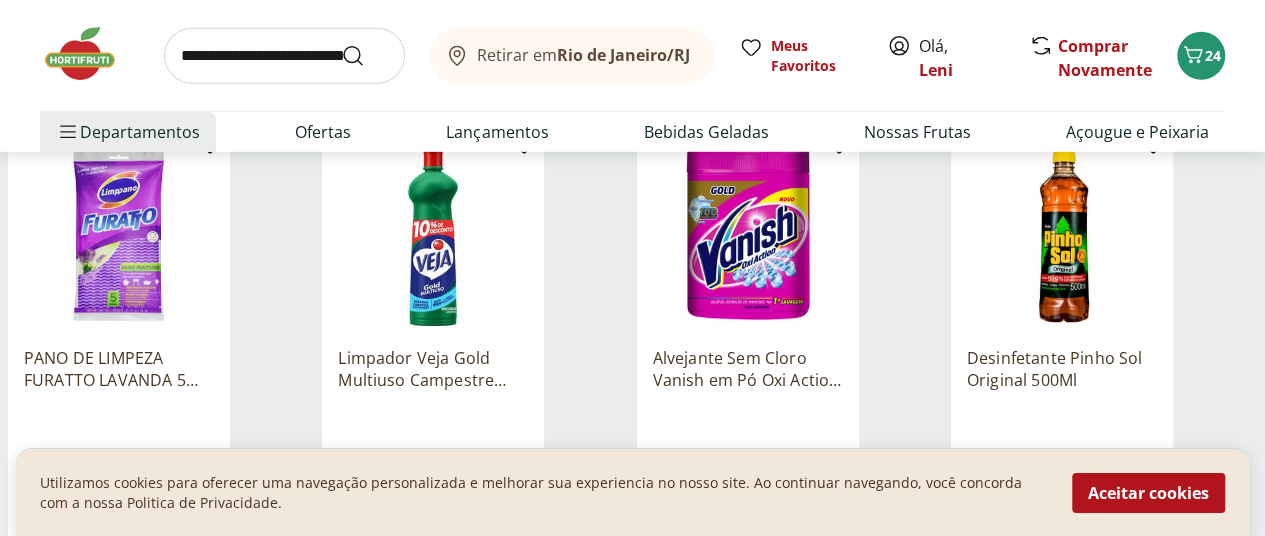 scroll, scrollTop: 2900, scrollLeft: 0, axis: vertical 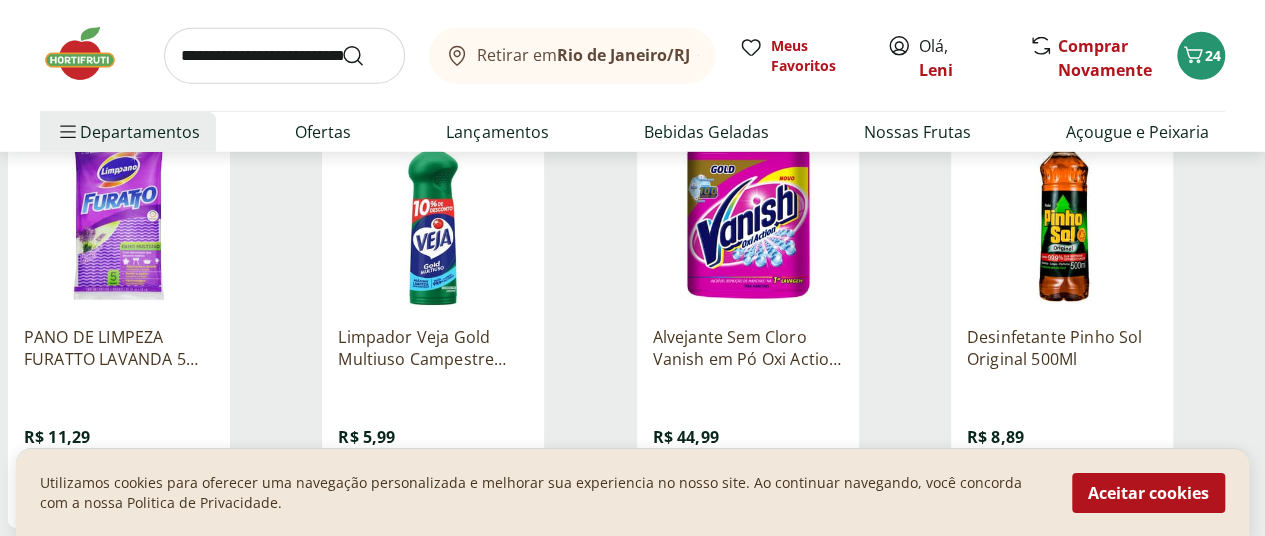 click on "Adicionar" at bounding box center (1062, 492) 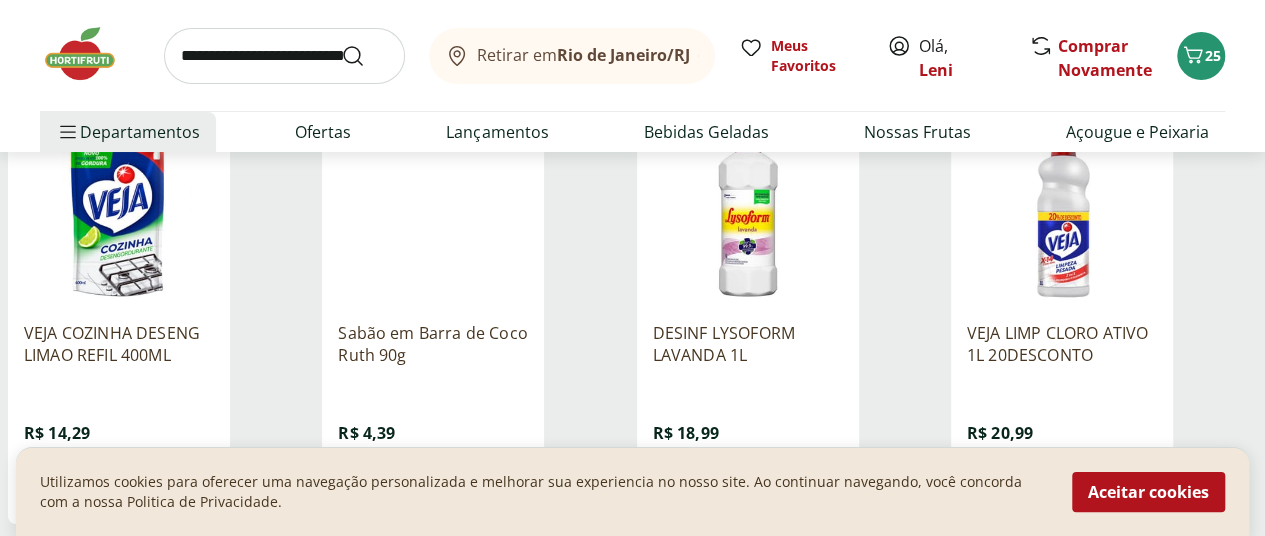 scroll, scrollTop: 3800, scrollLeft: 0, axis: vertical 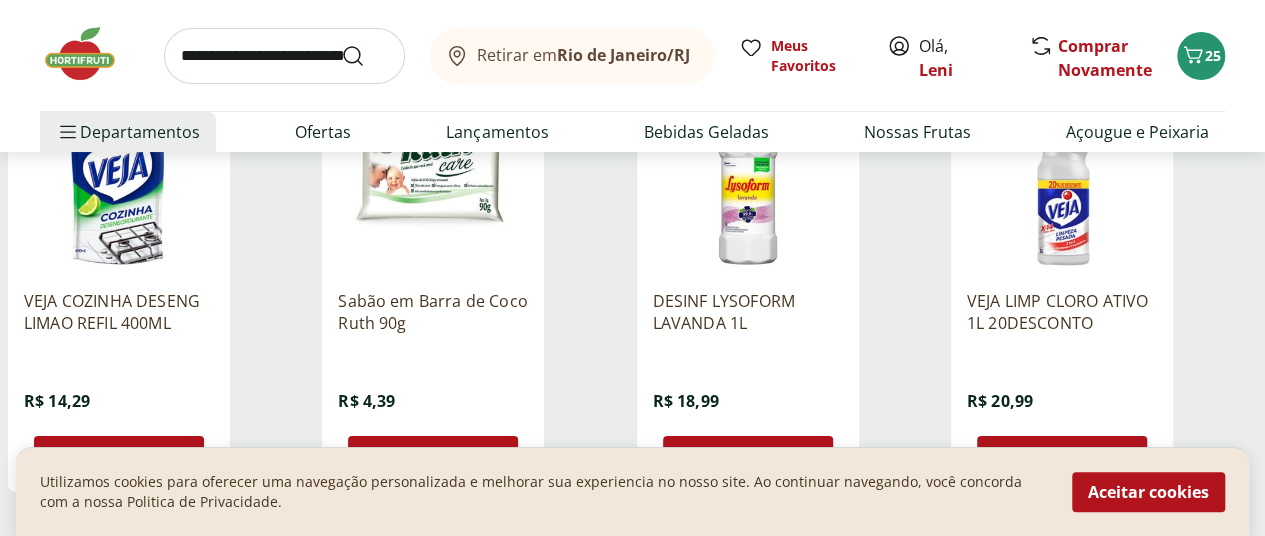 click on "Adicionar" at bounding box center [762, 456] 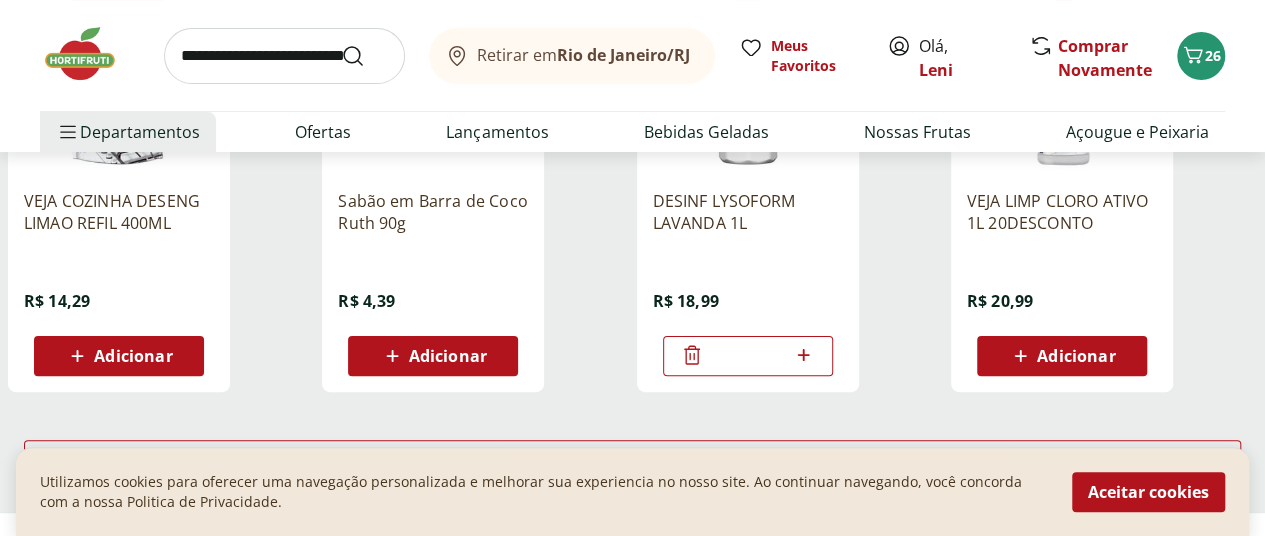 scroll, scrollTop: 4000, scrollLeft: 0, axis: vertical 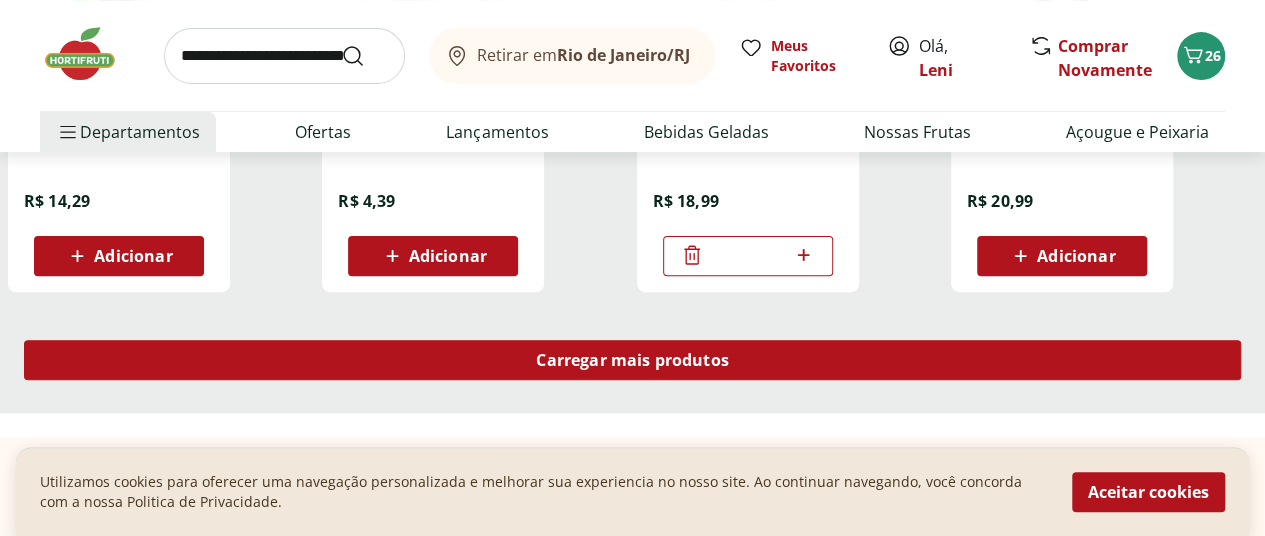 click on "Carregar mais produtos" at bounding box center (632, 360) 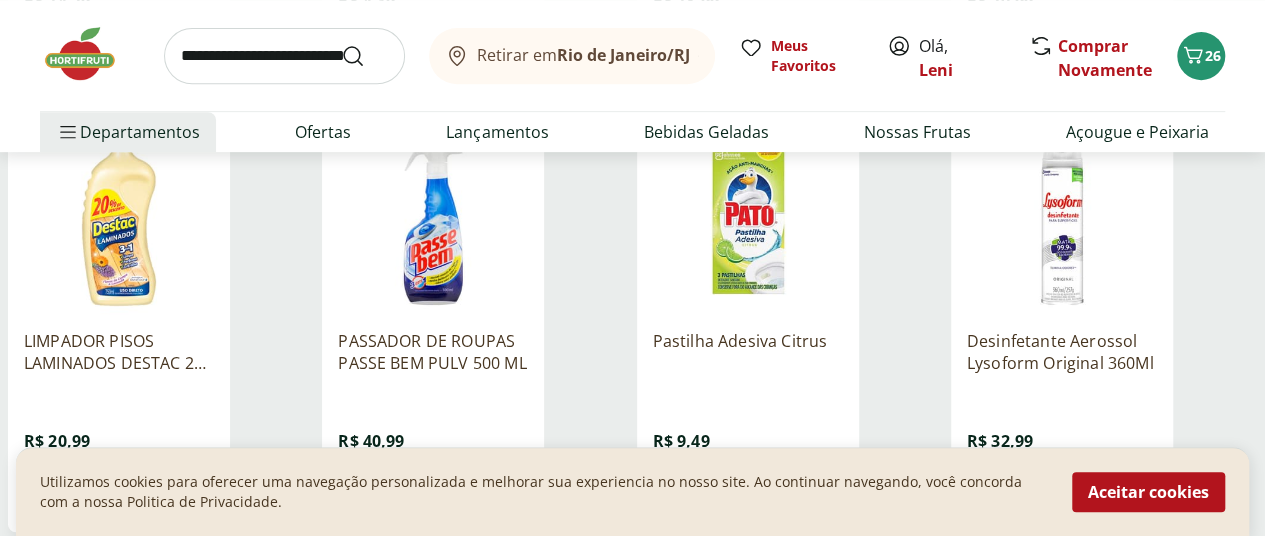 scroll, scrollTop: 4300, scrollLeft: 0, axis: vertical 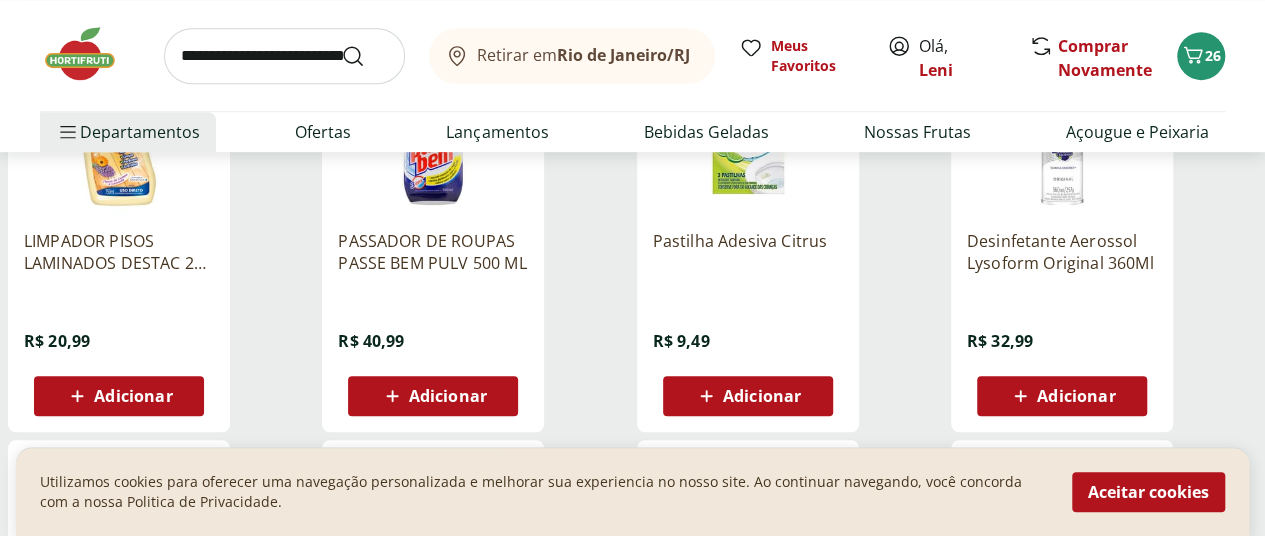 click on "Adicionar" at bounding box center (133, 396) 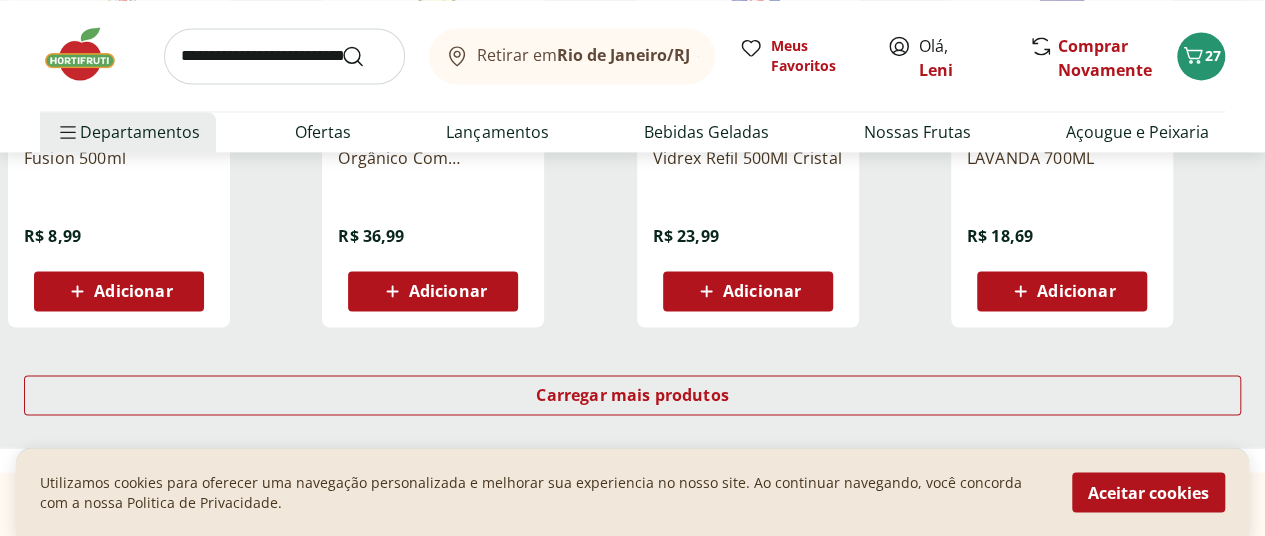 scroll, scrollTop: 5300, scrollLeft: 0, axis: vertical 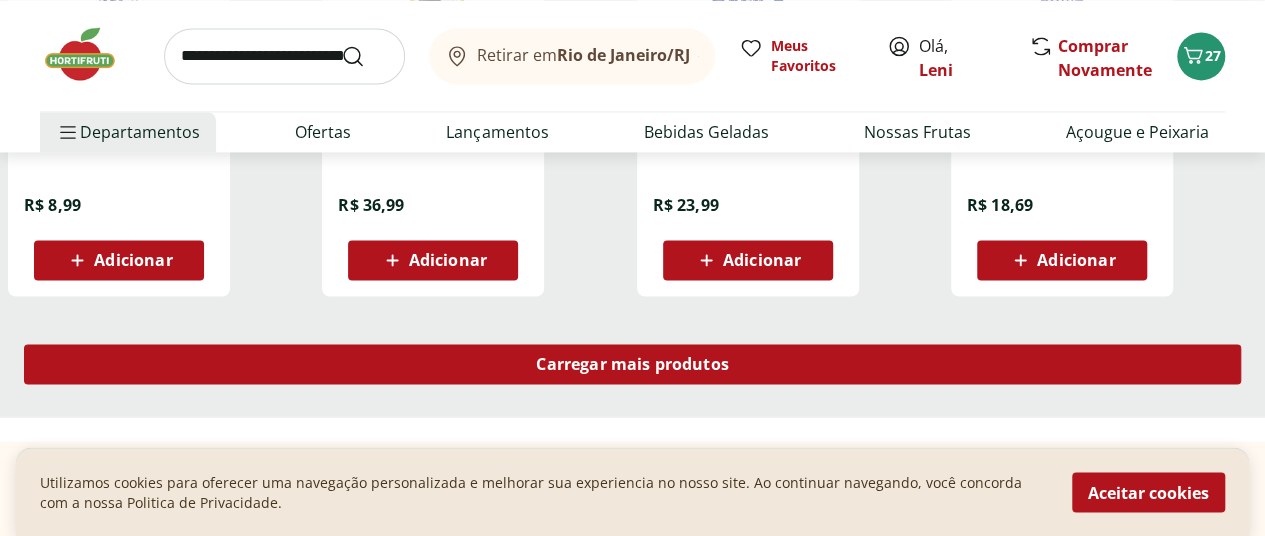 click on "Carregar mais produtos" at bounding box center (632, 364) 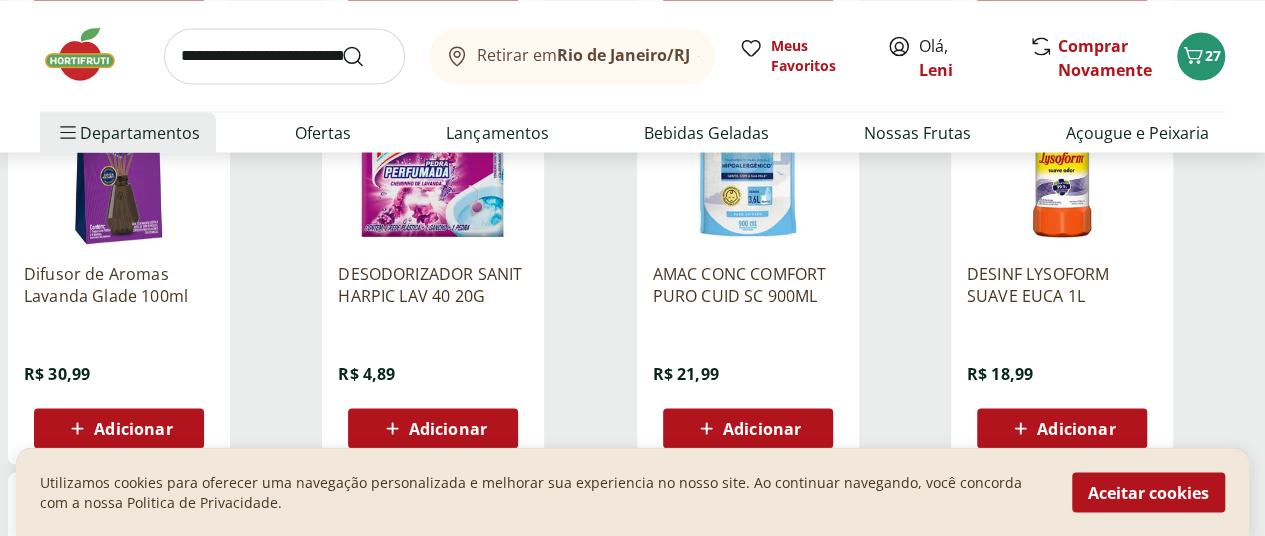 scroll, scrollTop: 5600, scrollLeft: 0, axis: vertical 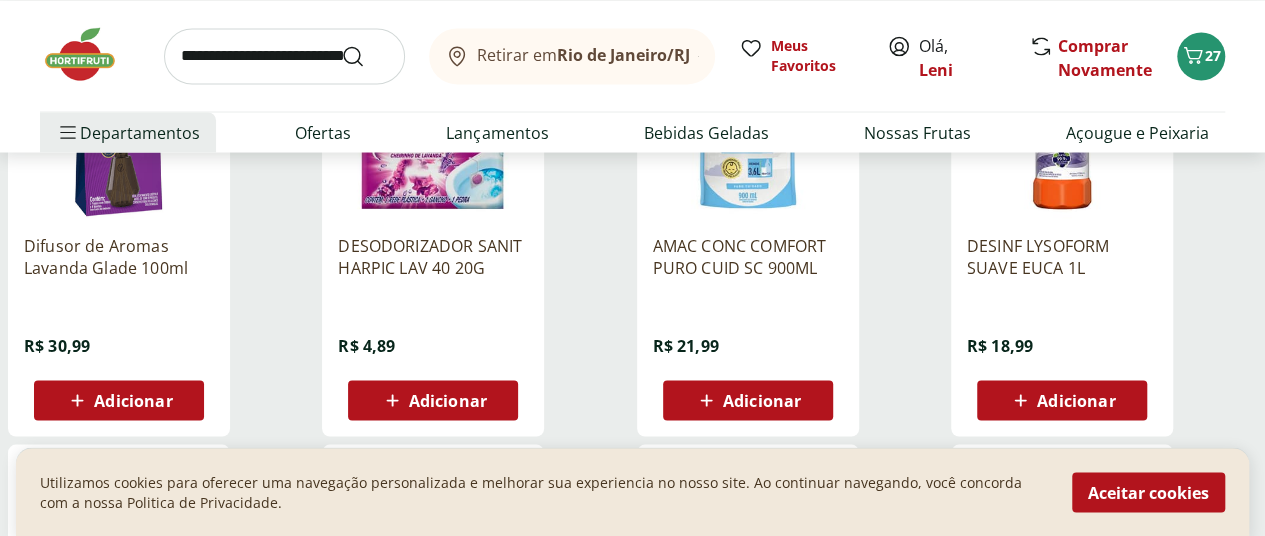 click on "Adicionar" at bounding box center (448, 400) 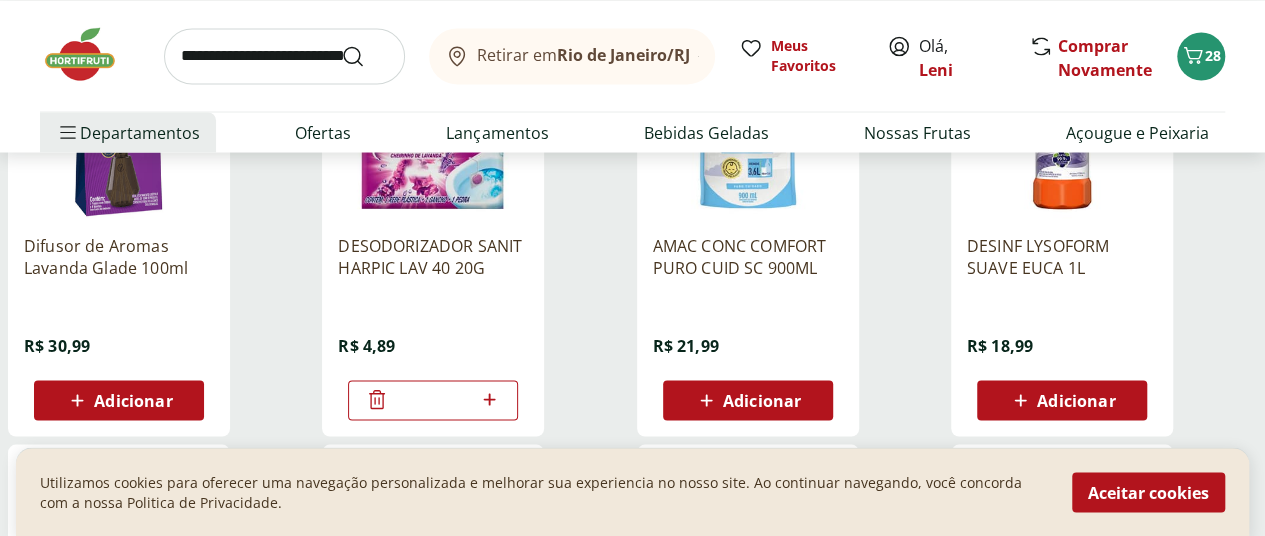 click 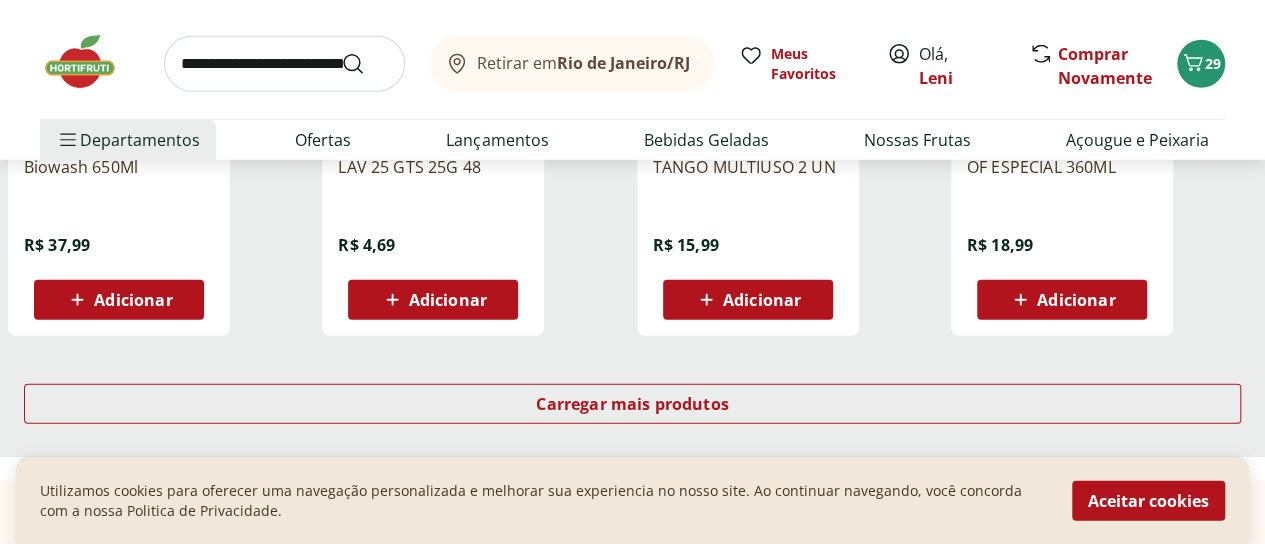 scroll, scrollTop: 6600, scrollLeft: 0, axis: vertical 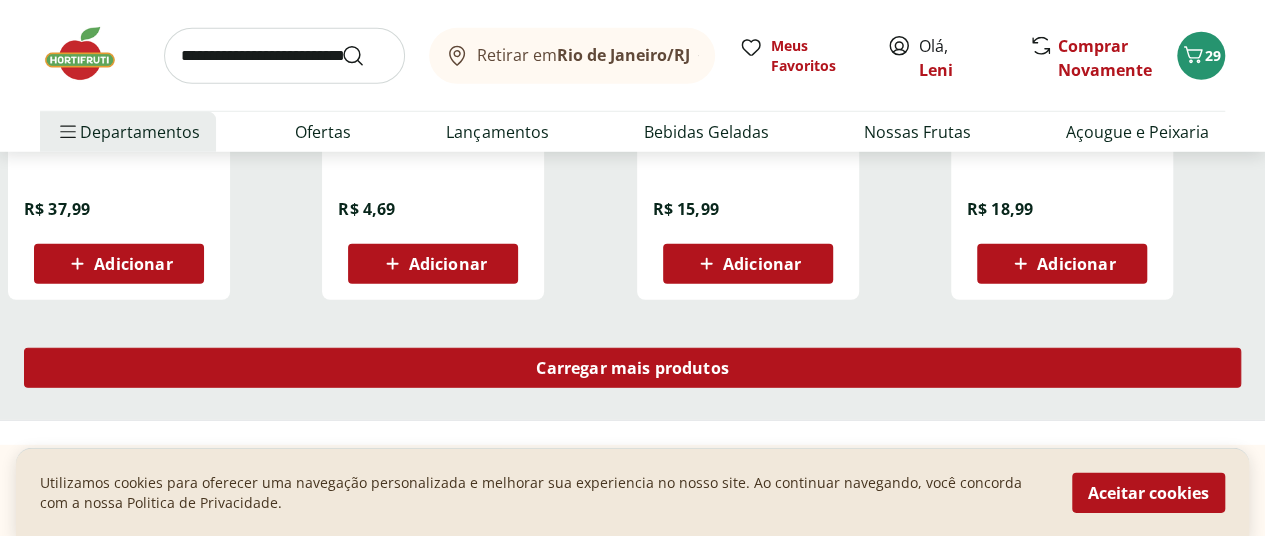 click on "Carregar mais produtos" at bounding box center (632, 368) 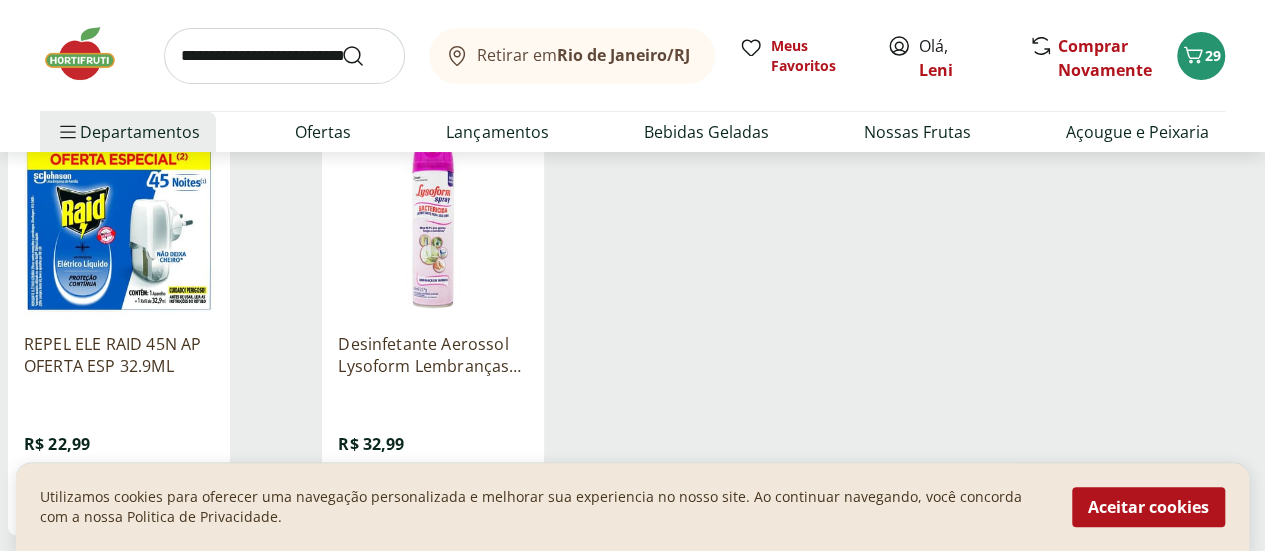scroll, scrollTop: 7700, scrollLeft: 0, axis: vertical 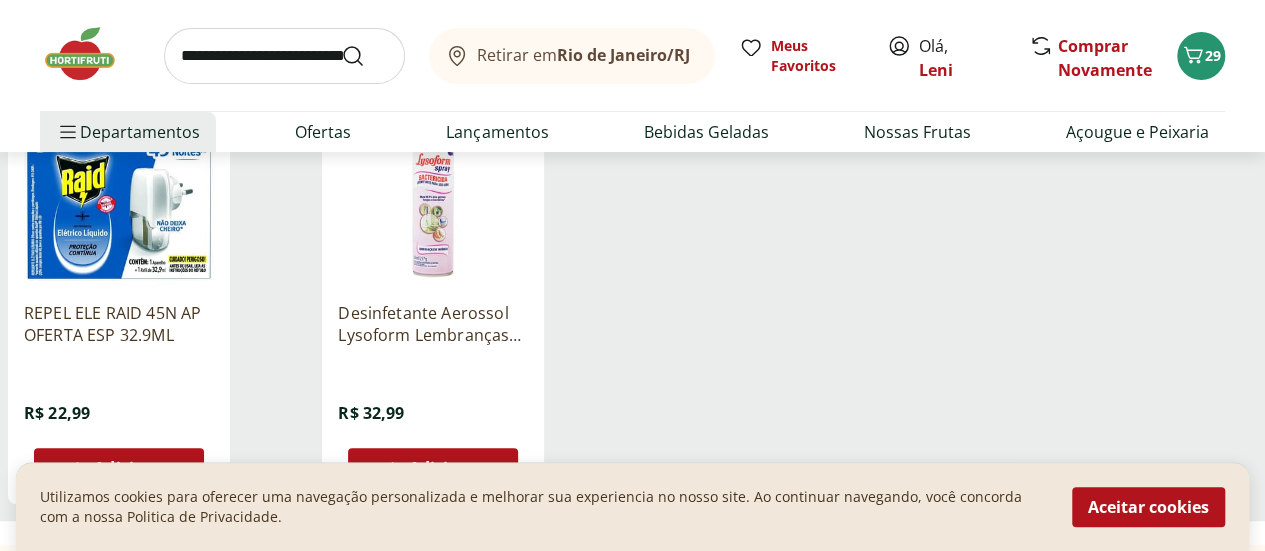 click on "Adicionar" at bounding box center (133, 468) 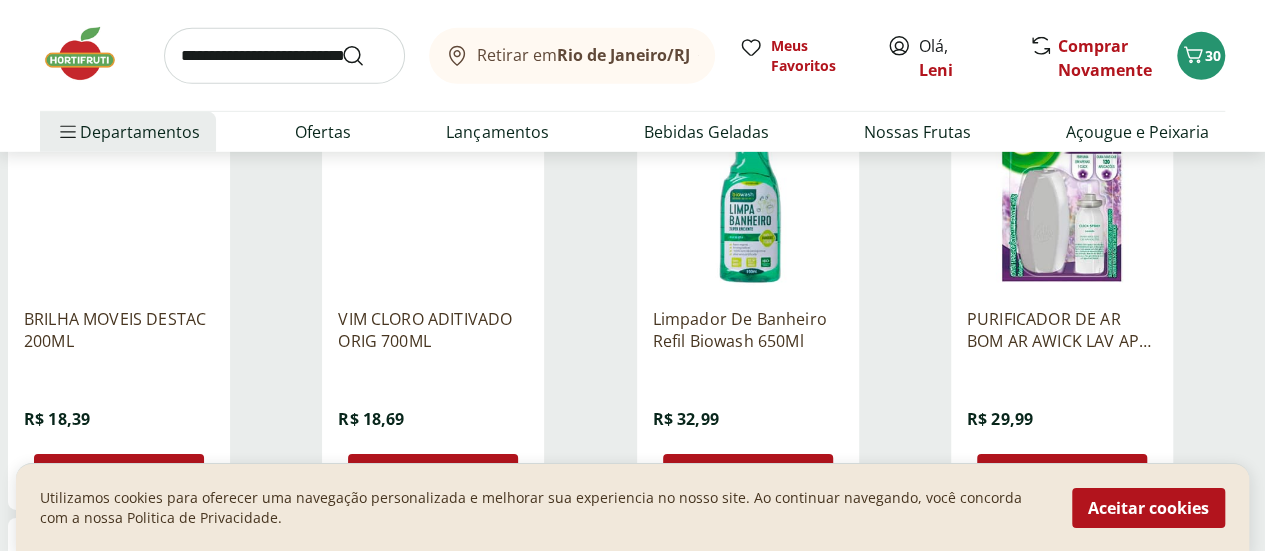 scroll, scrollTop: 6800, scrollLeft: 0, axis: vertical 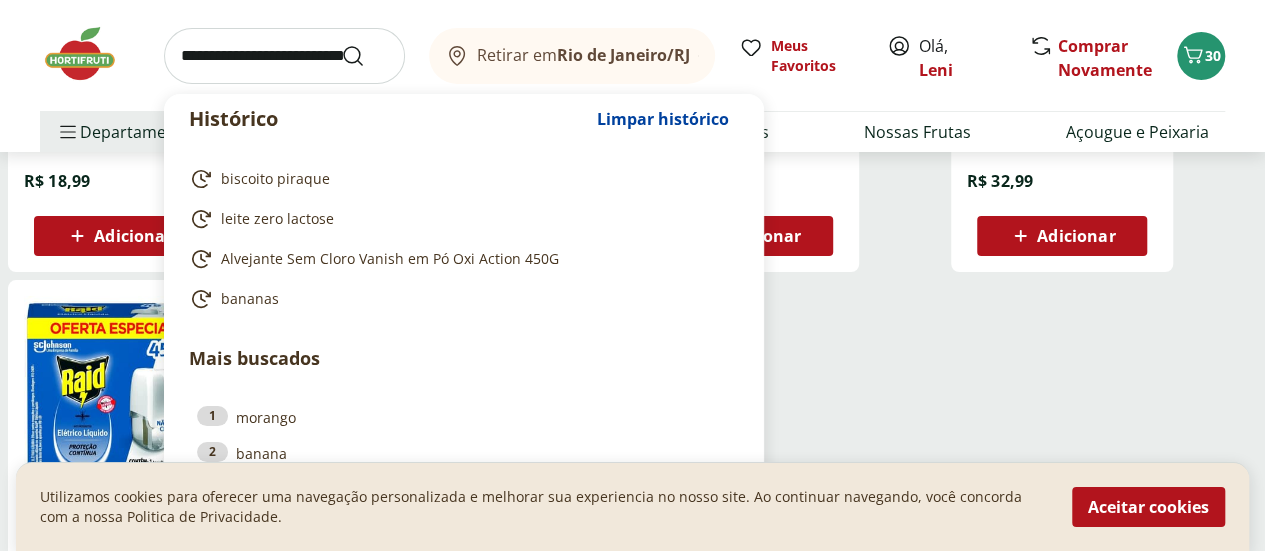 click at bounding box center [284, 56] 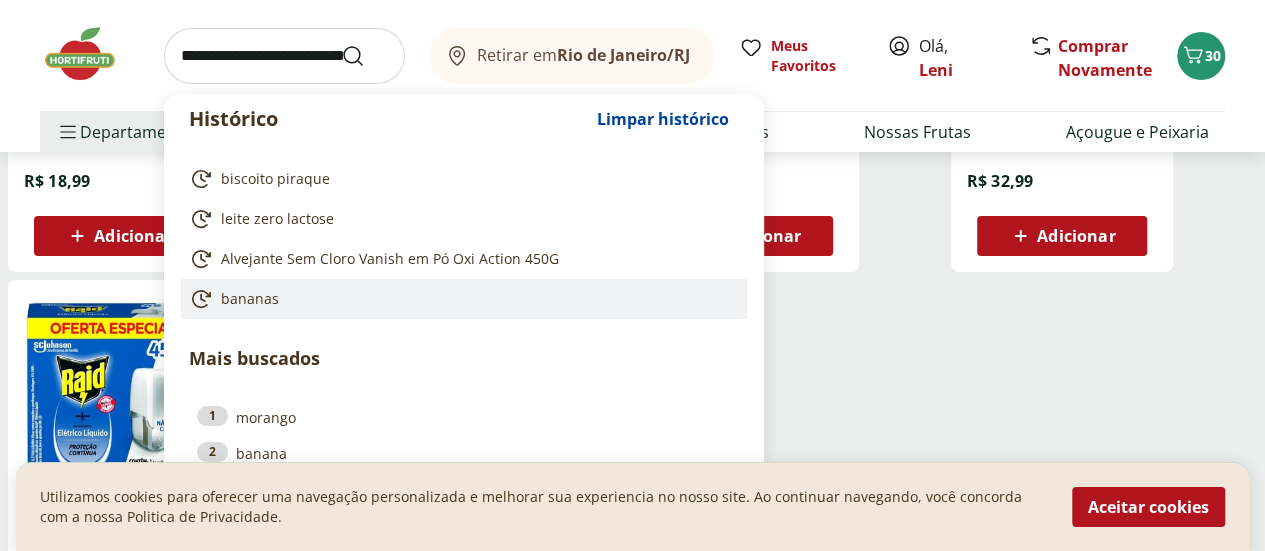 click on "bananas" at bounding box center [250, 299] 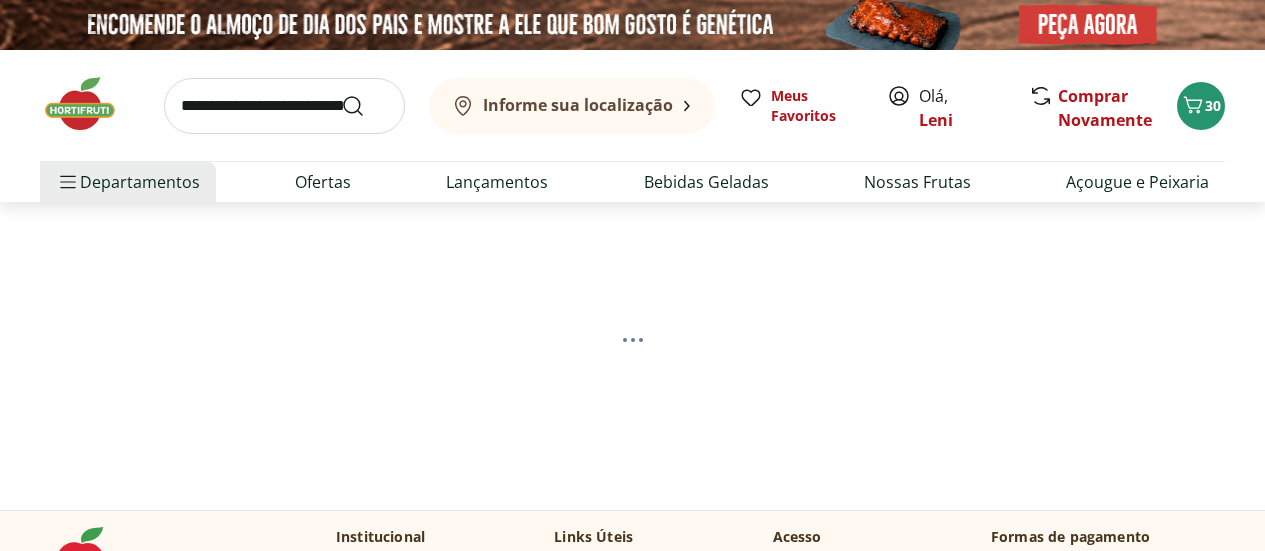 scroll, scrollTop: 0, scrollLeft: 0, axis: both 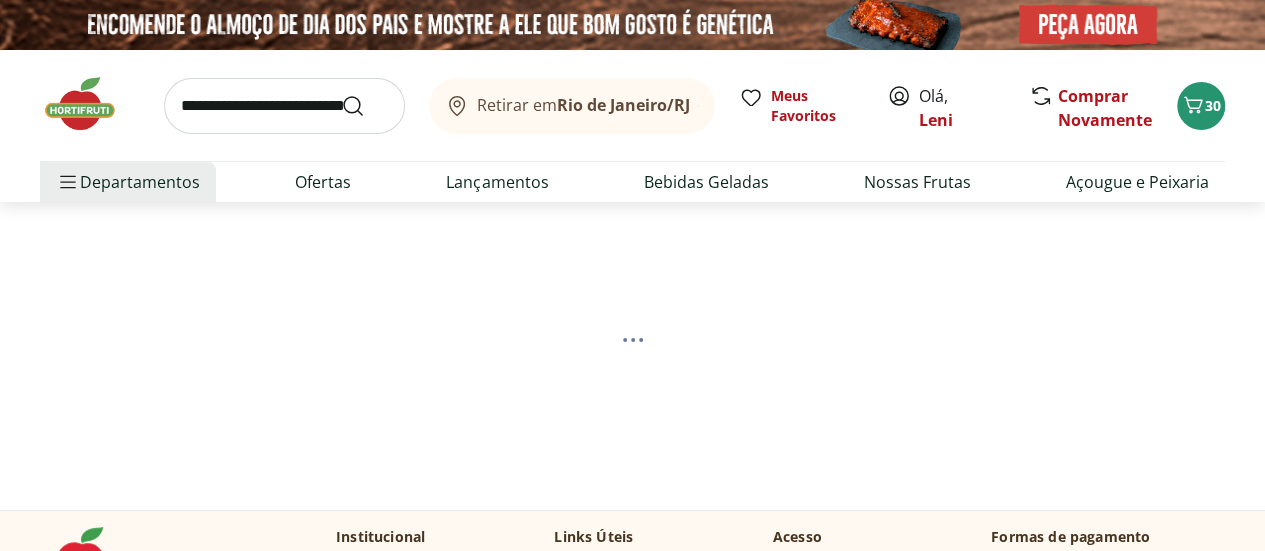 select on "**********" 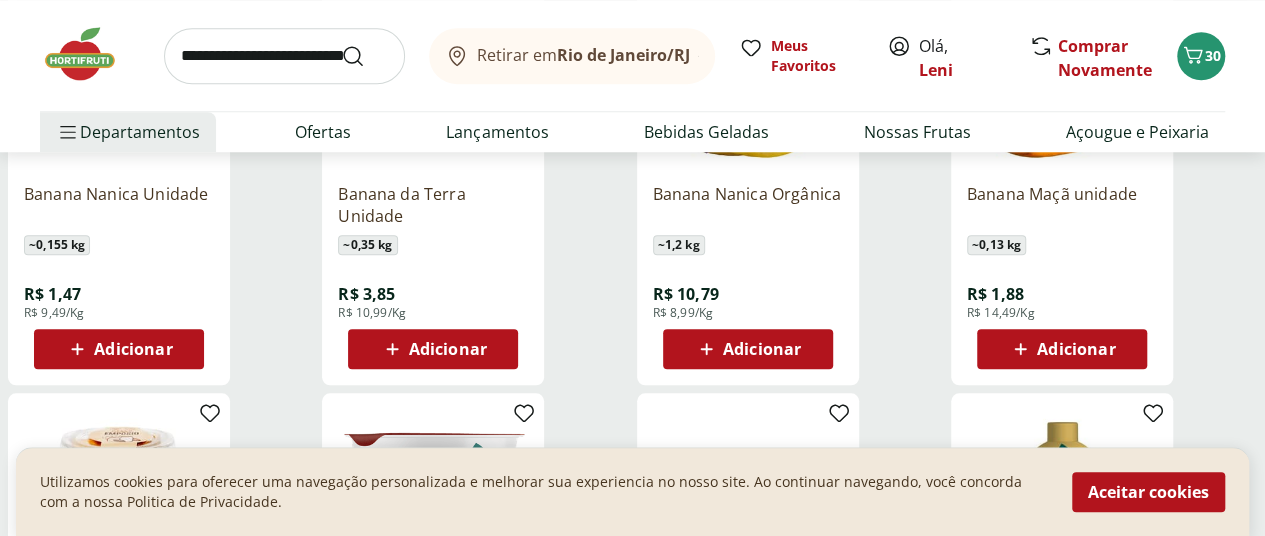 scroll, scrollTop: 900, scrollLeft: 0, axis: vertical 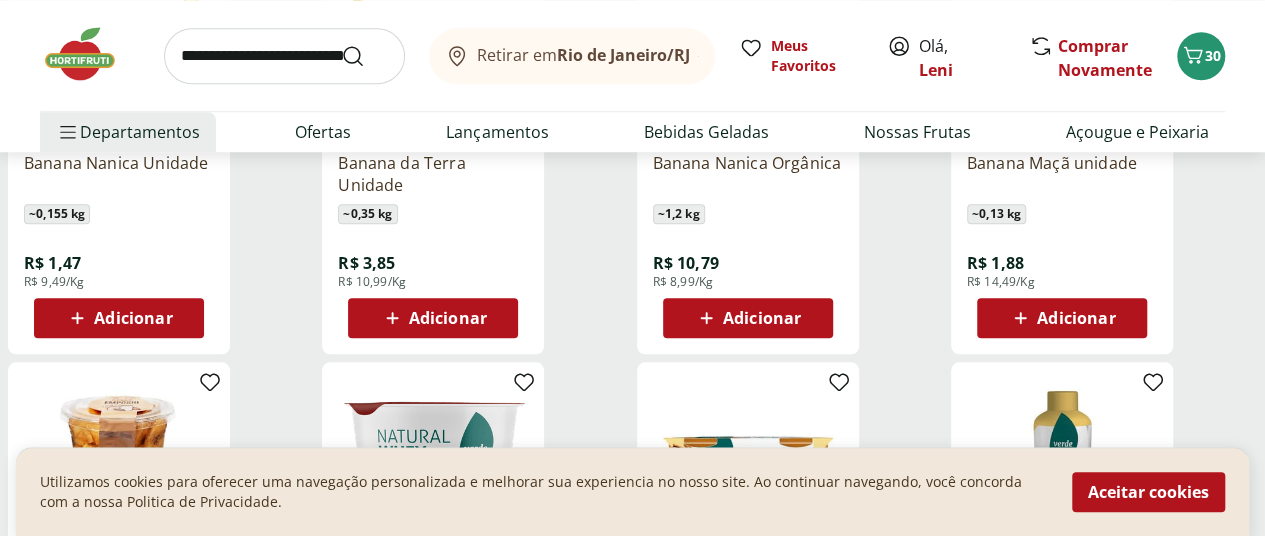 click on "Adicionar" at bounding box center [133, 318] 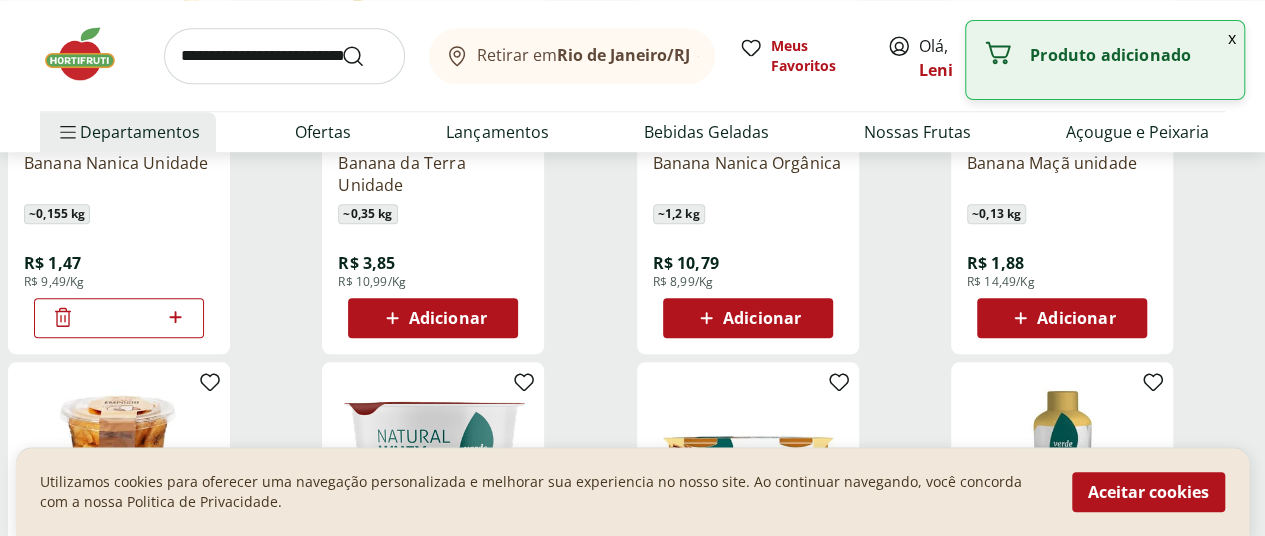 click 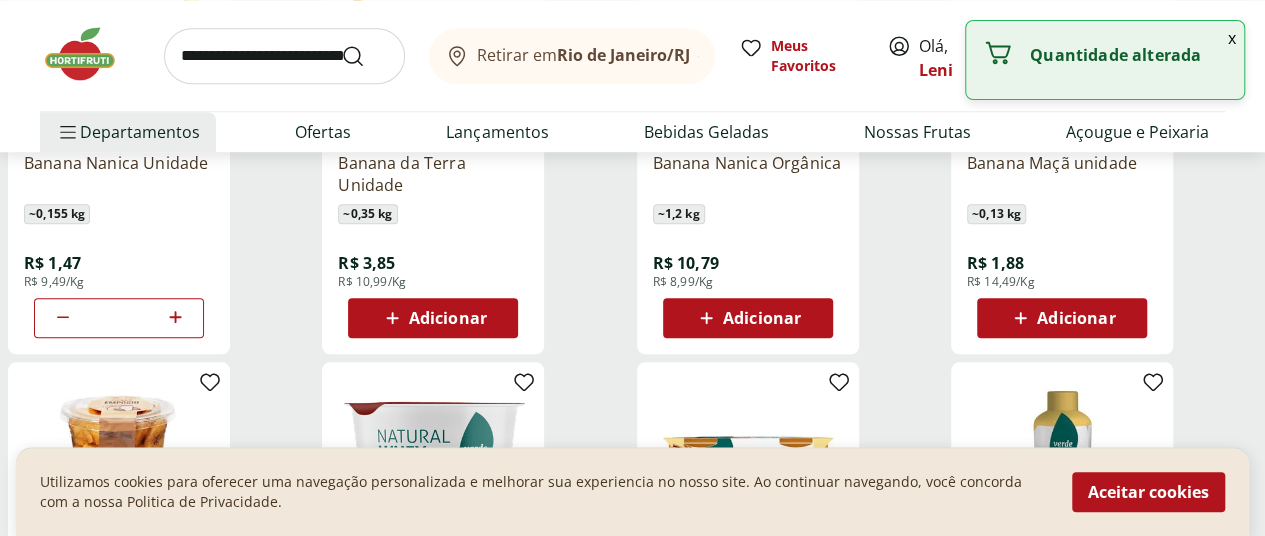 click 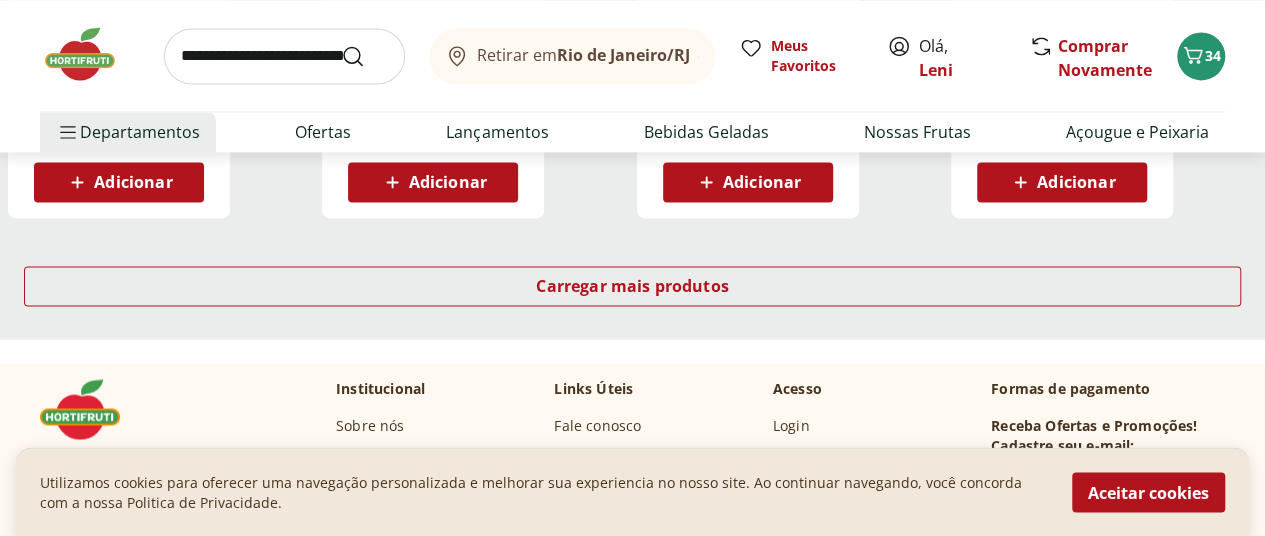 scroll, scrollTop: 1500, scrollLeft: 0, axis: vertical 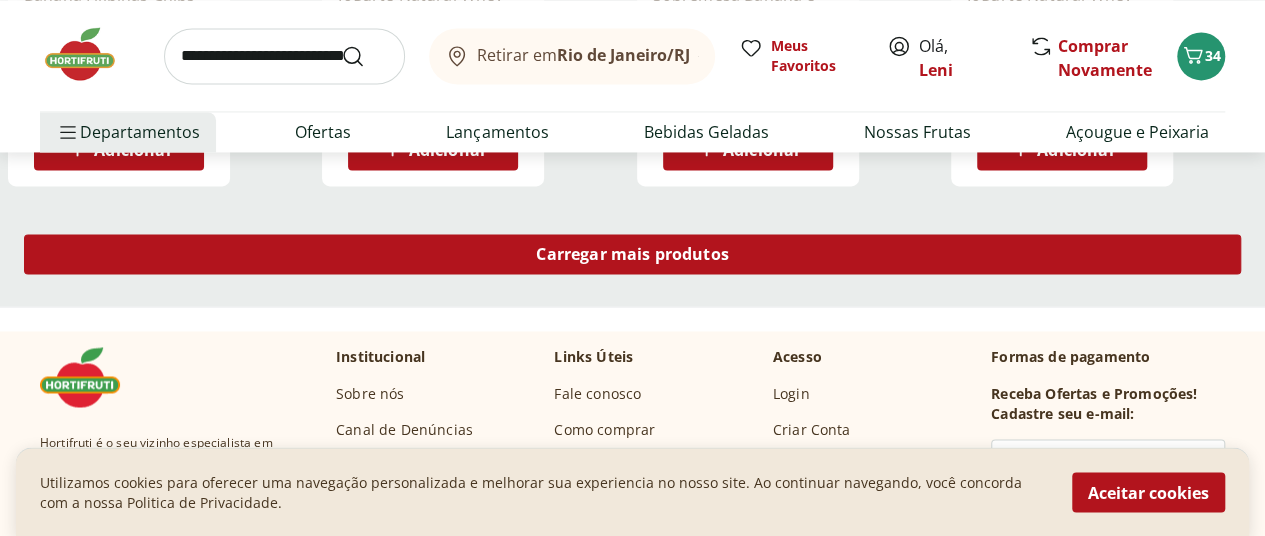 click on "Carregar mais produtos" at bounding box center [632, 254] 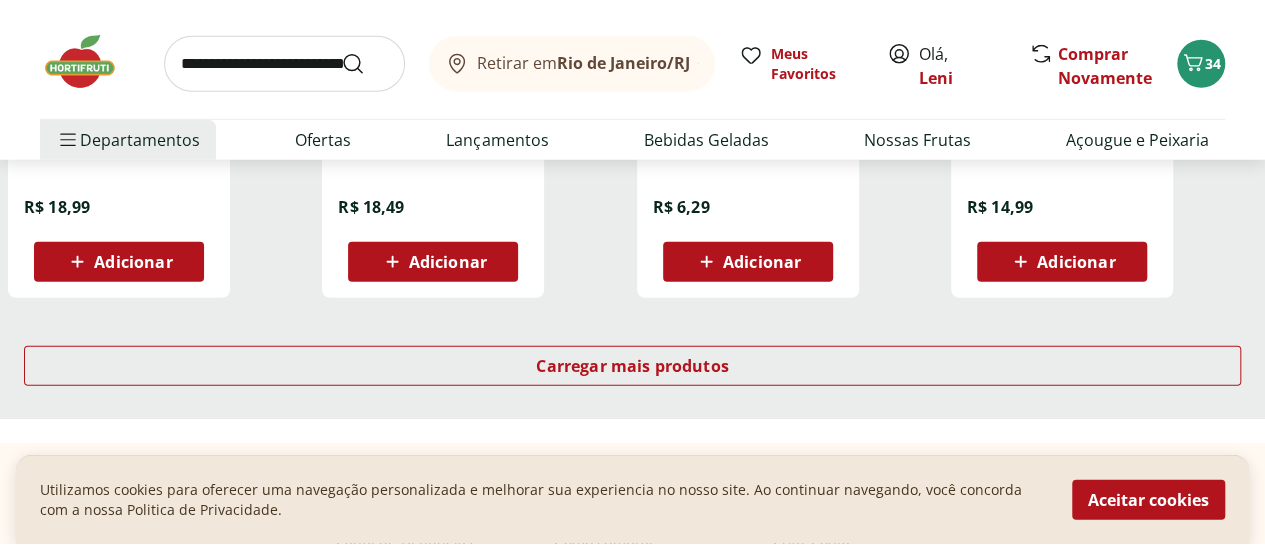 scroll, scrollTop: 2800, scrollLeft: 0, axis: vertical 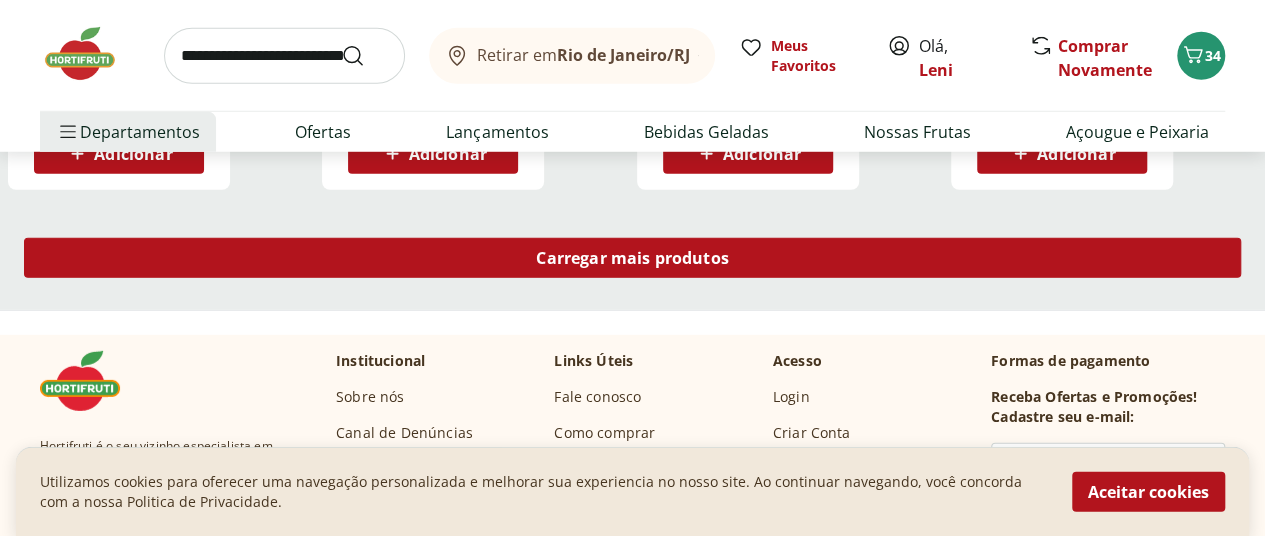 click on "Carregar mais produtos" at bounding box center (632, 258) 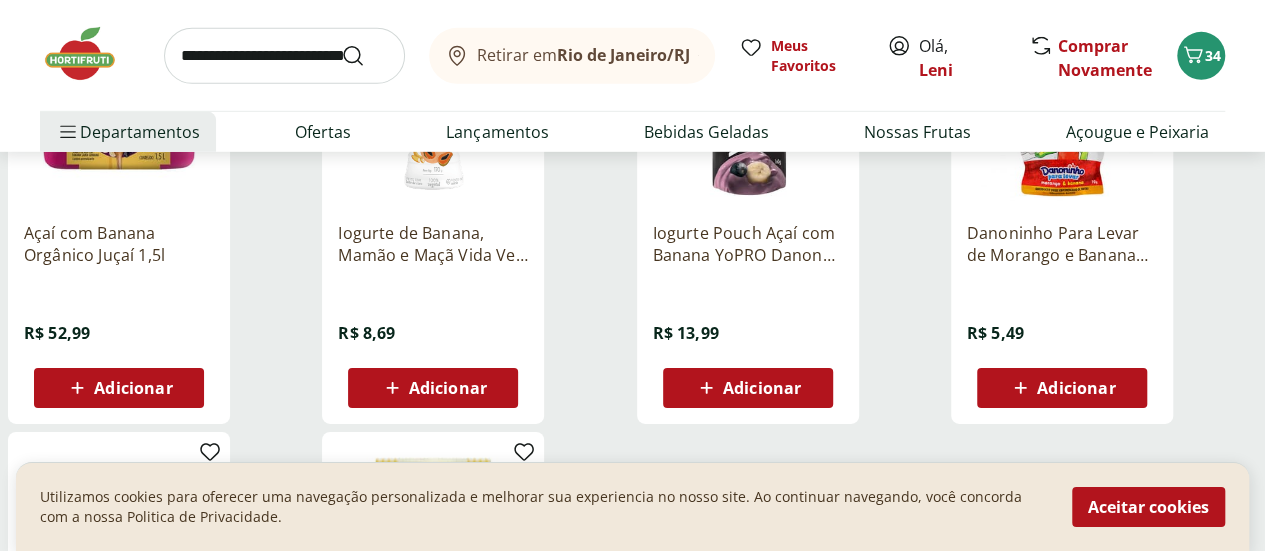 scroll, scrollTop: 3000, scrollLeft: 0, axis: vertical 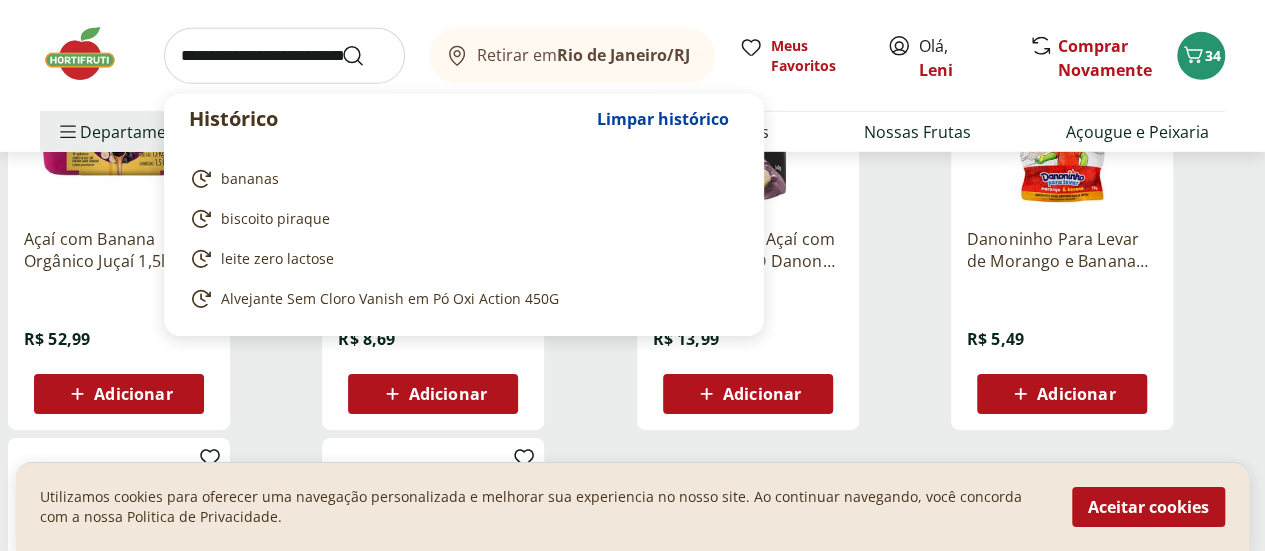 click at bounding box center (284, 56) 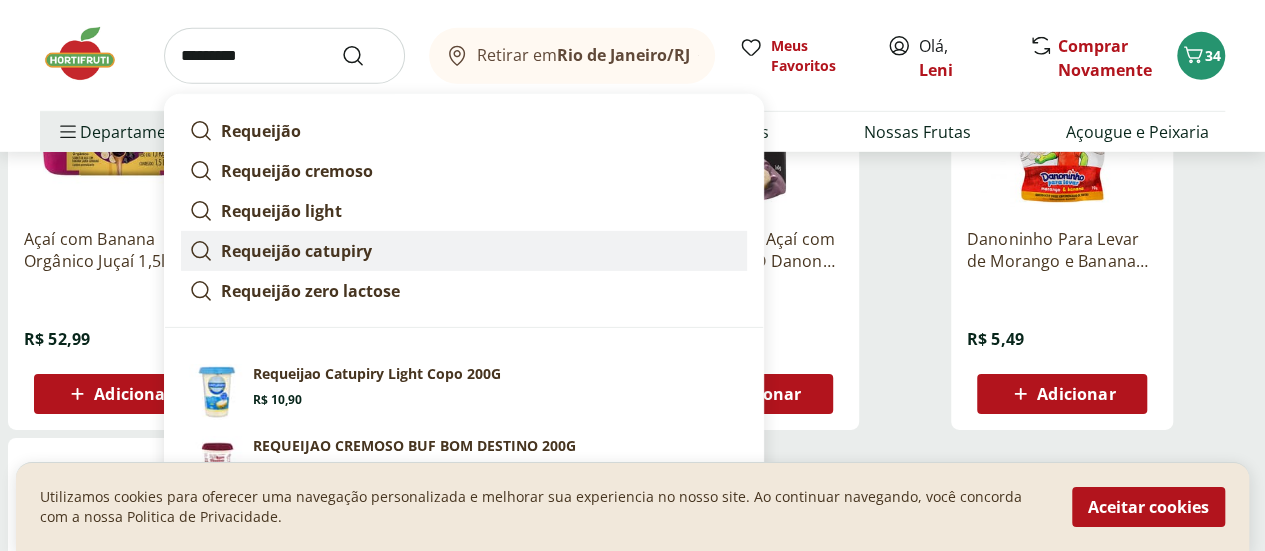 click on "Requeijão catupiry" at bounding box center (296, 251) 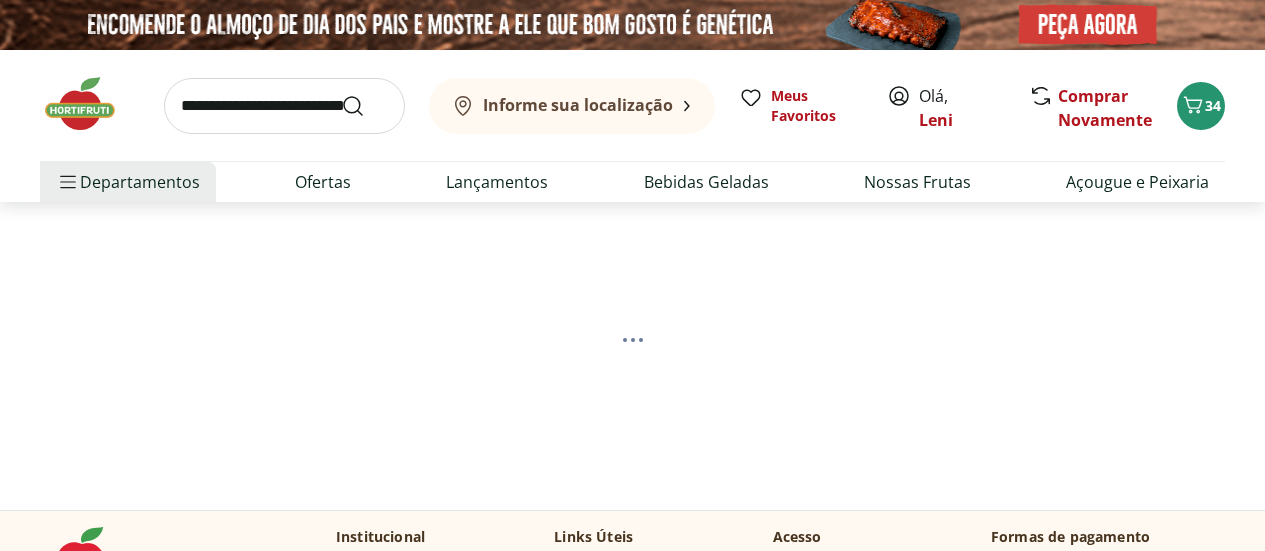 scroll, scrollTop: 0, scrollLeft: 0, axis: both 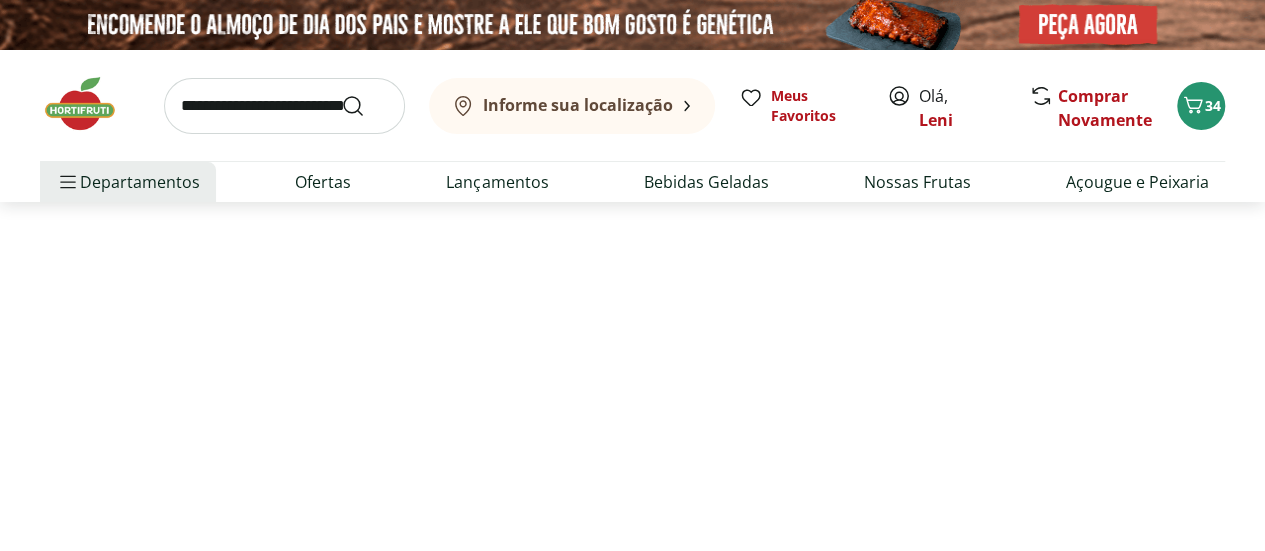 select on "**********" 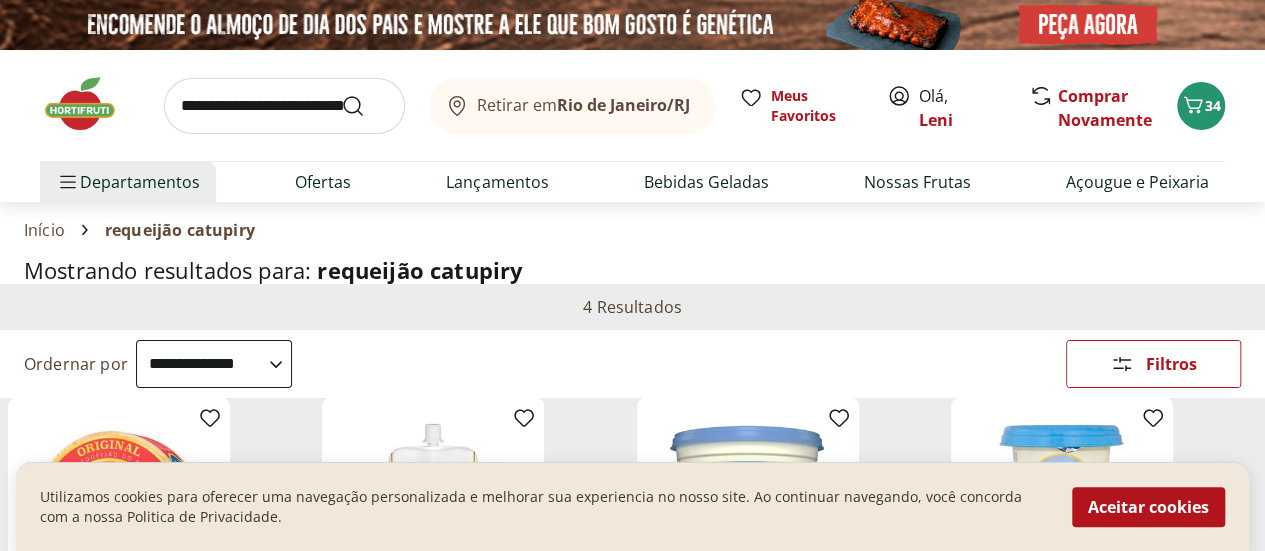 scroll, scrollTop: 100, scrollLeft: 0, axis: vertical 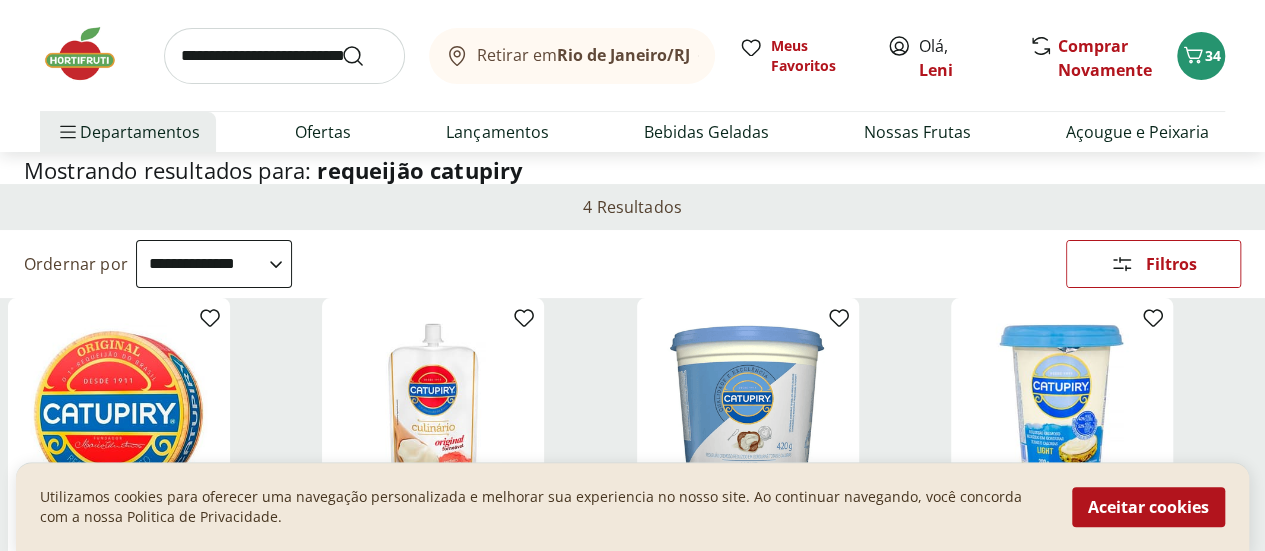 click at bounding box center (284, 56) 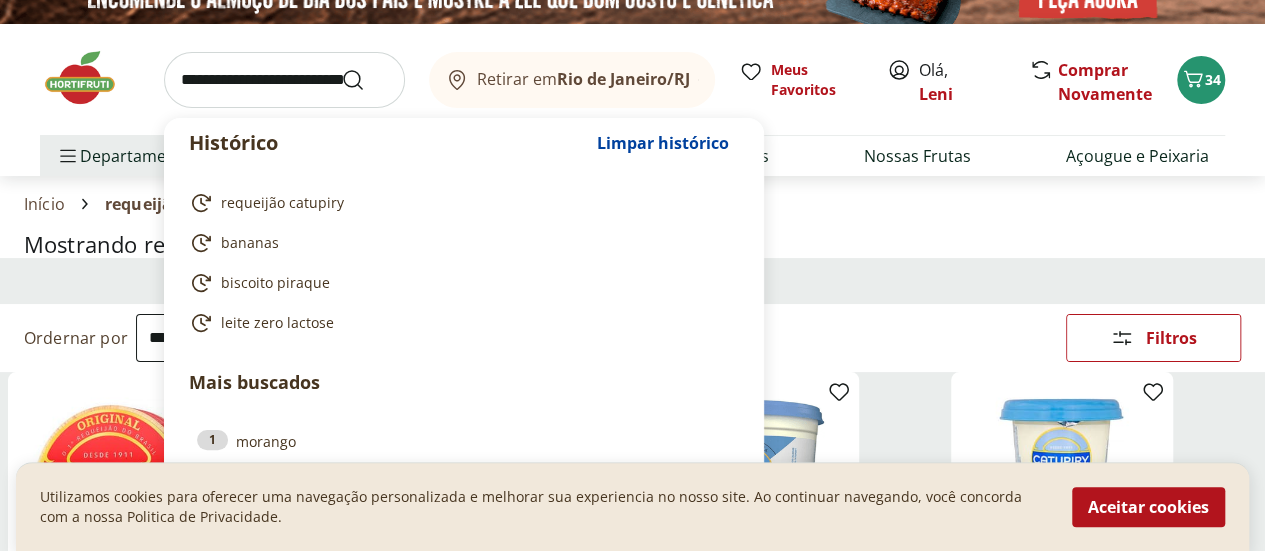 scroll, scrollTop: 0, scrollLeft: 0, axis: both 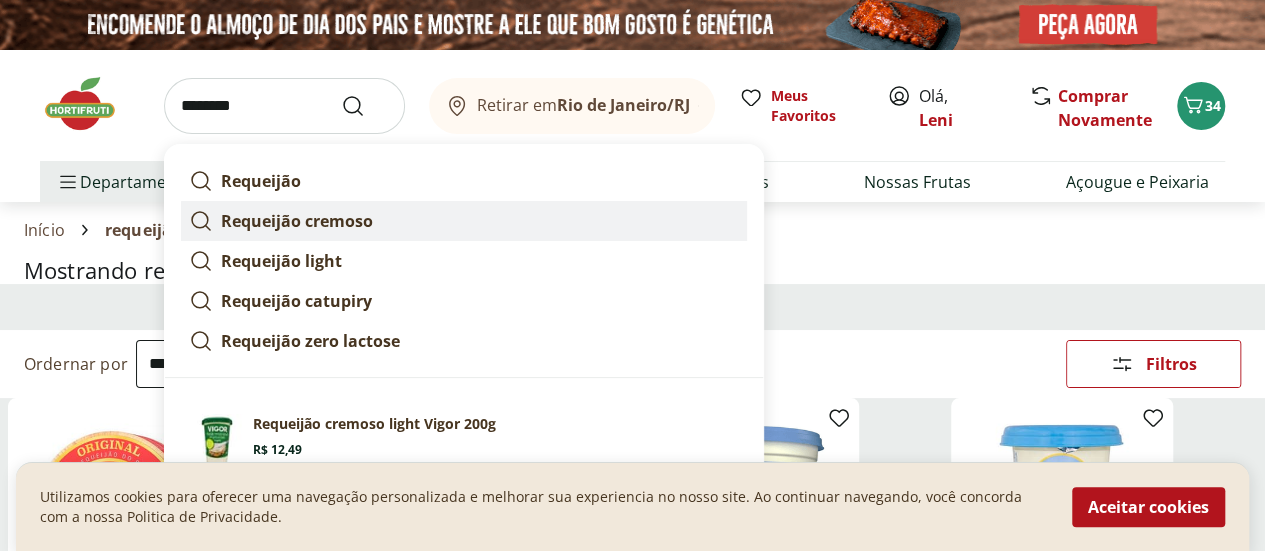 click on "Requeijão cremoso" at bounding box center (297, 221) 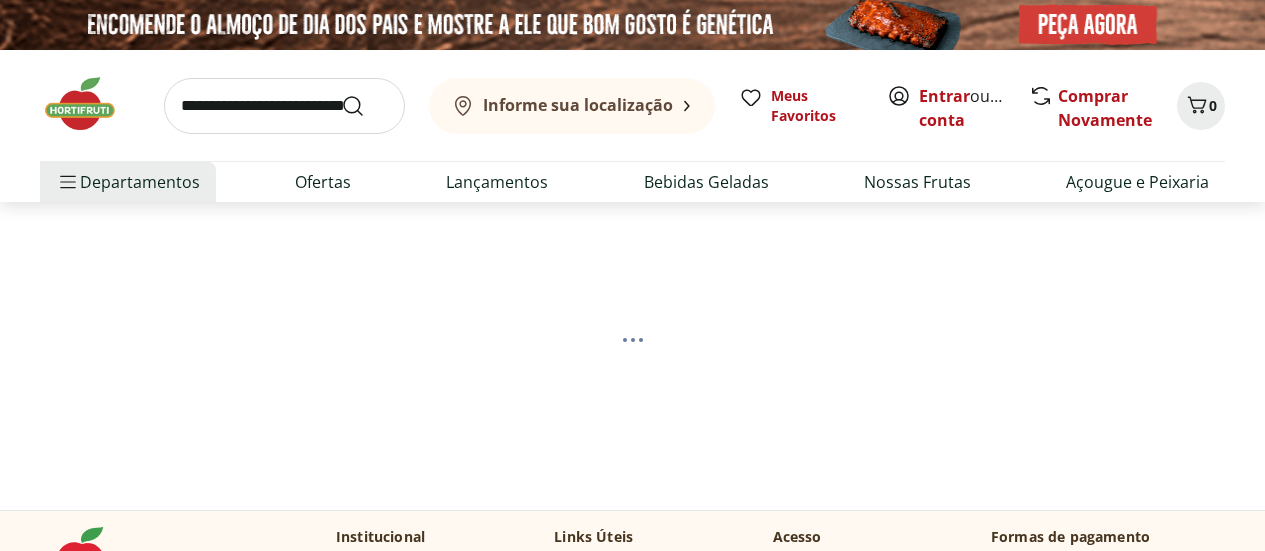 scroll, scrollTop: 0, scrollLeft: 0, axis: both 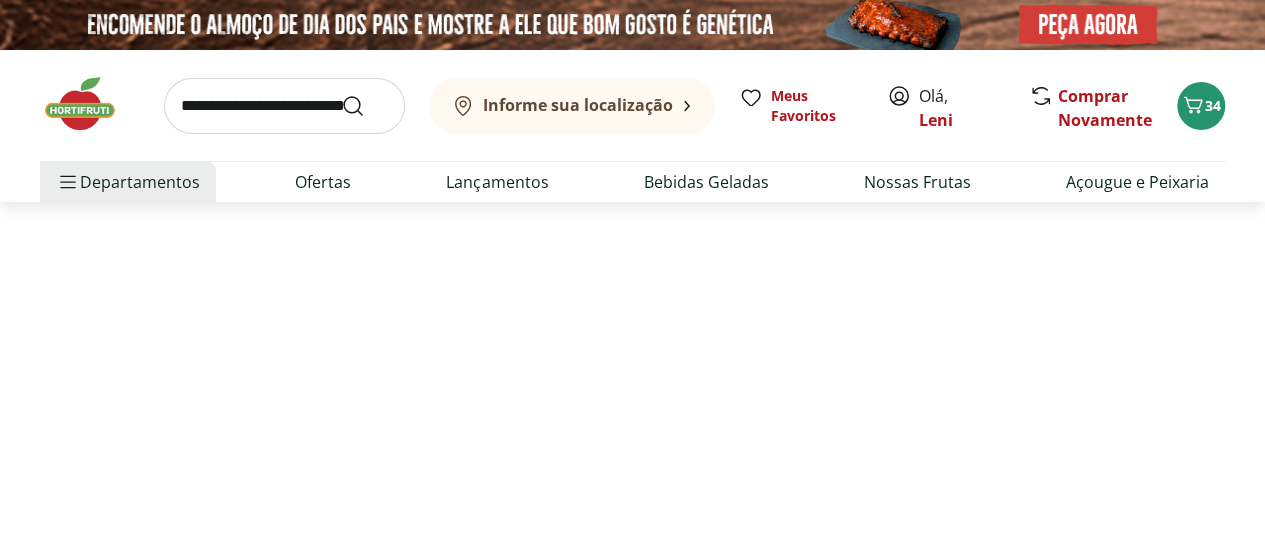 select on "**********" 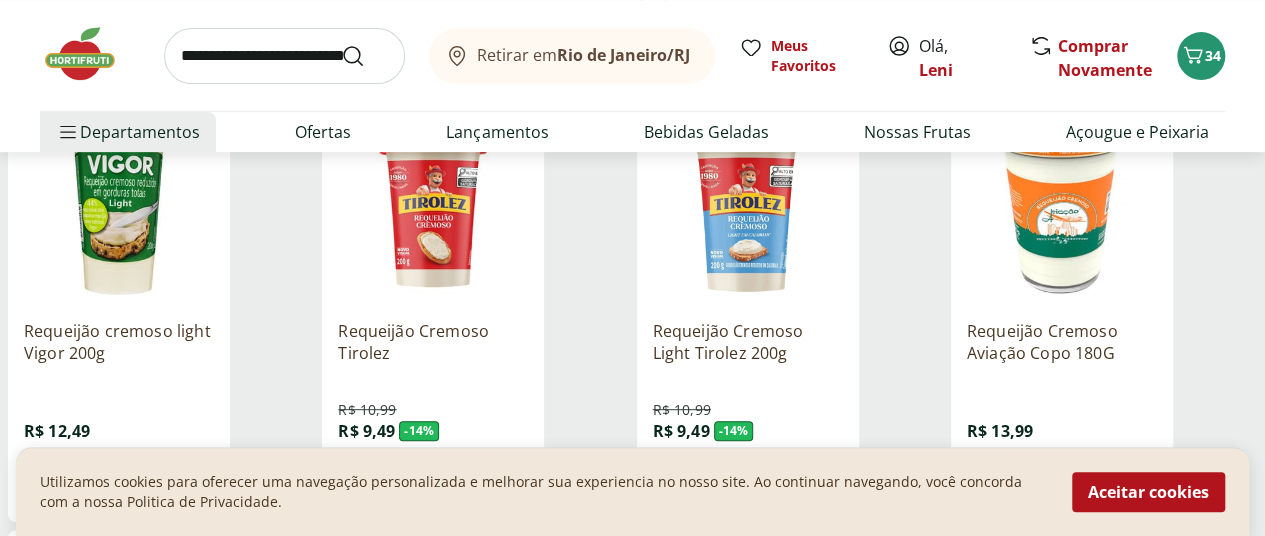 scroll, scrollTop: 400, scrollLeft: 0, axis: vertical 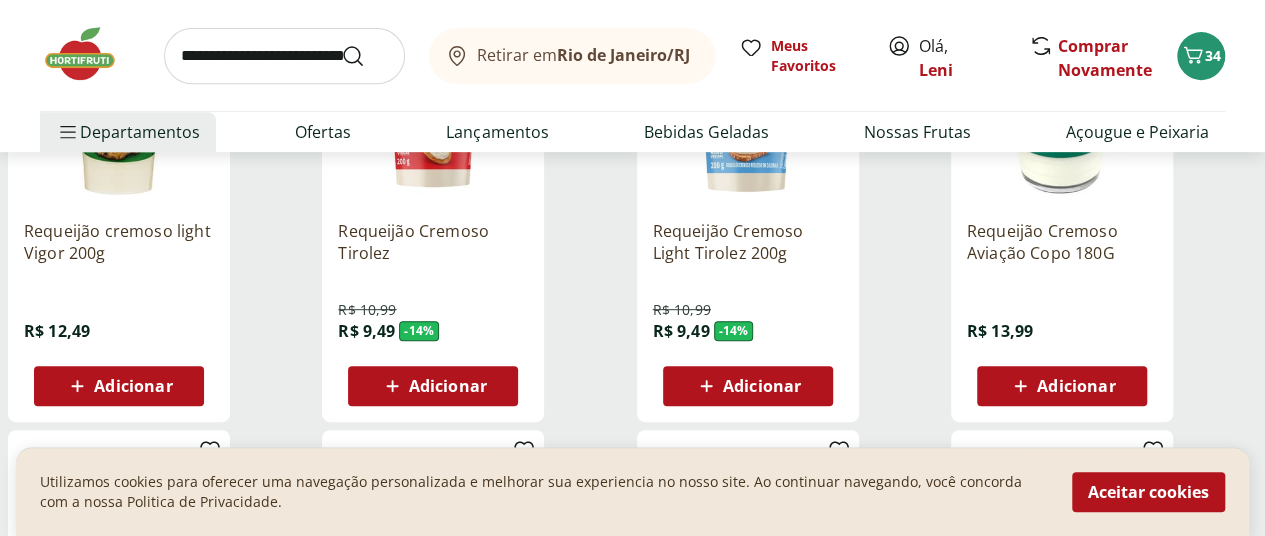 click on "Adicionar" at bounding box center [1062, 386] 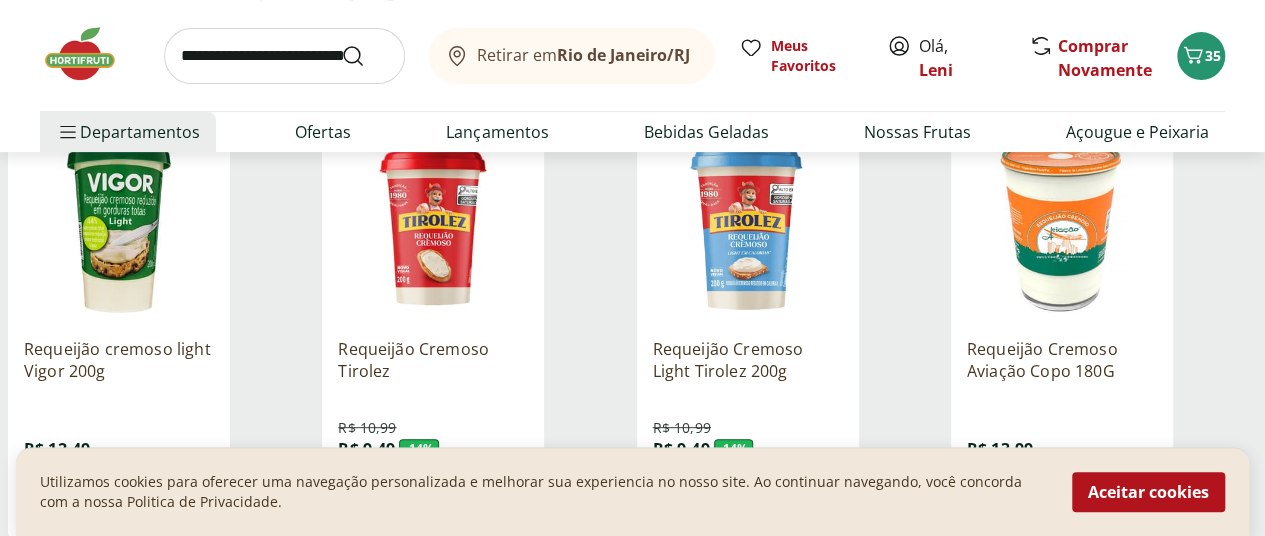 scroll, scrollTop: 0, scrollLeft: 0, axis: both 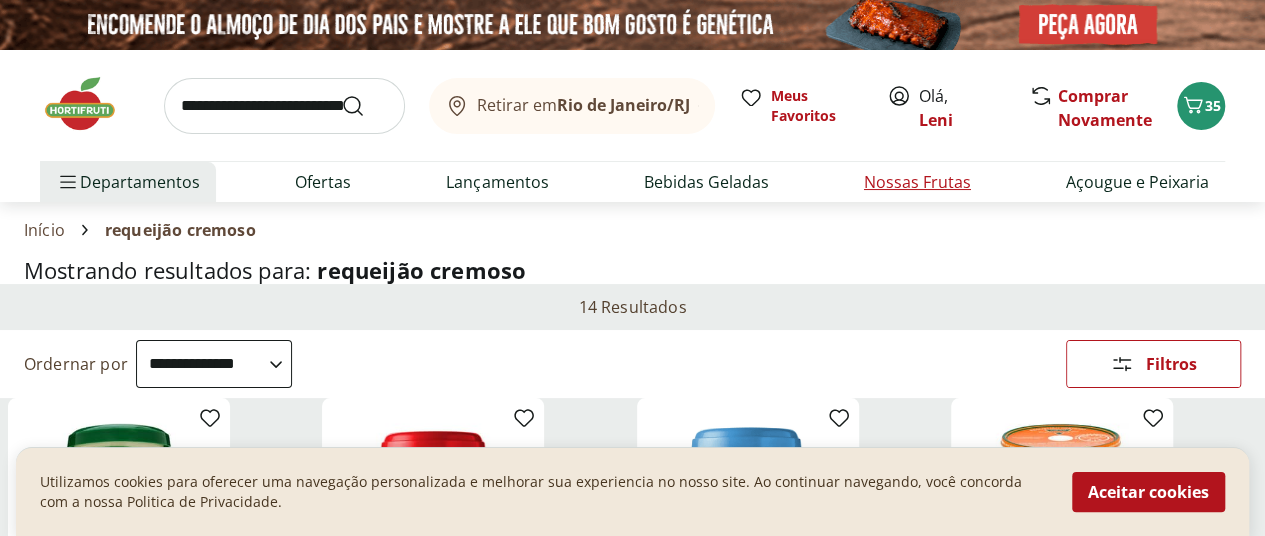click on "Nossas Frutas" at bounding box center [917, 182] 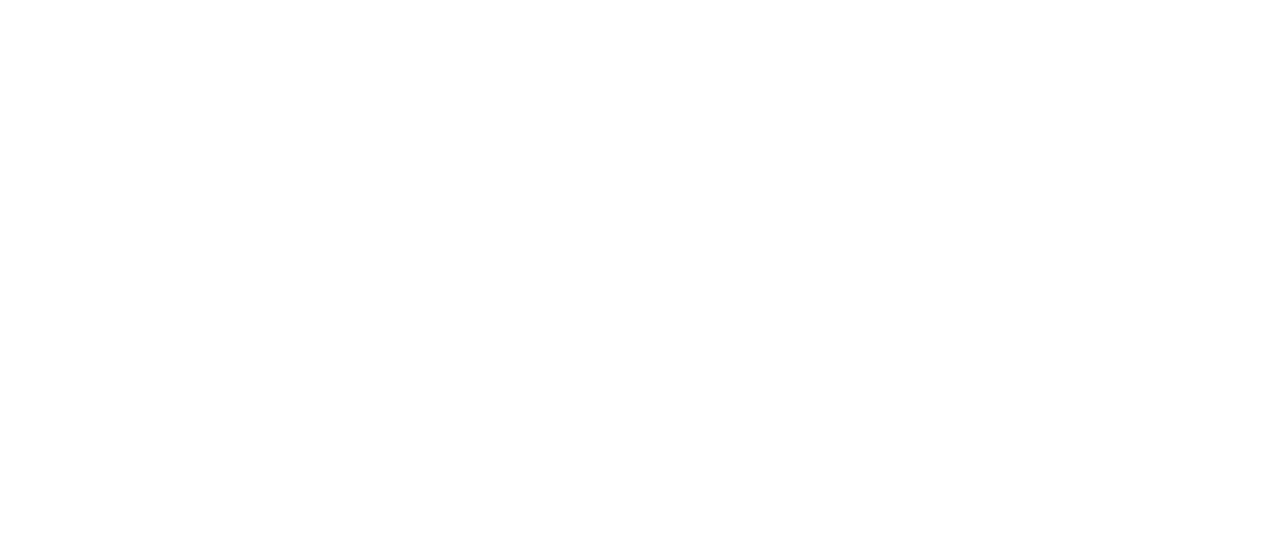 select on "**********" 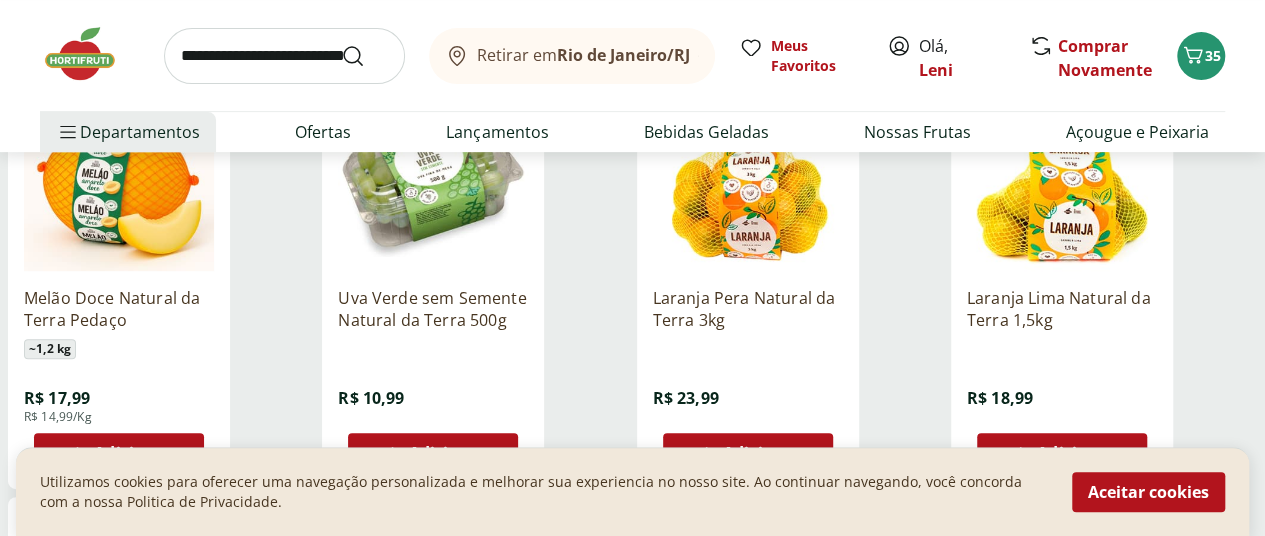scroll, scrollTop: 300, scrollLeft: 0, axis: vertical 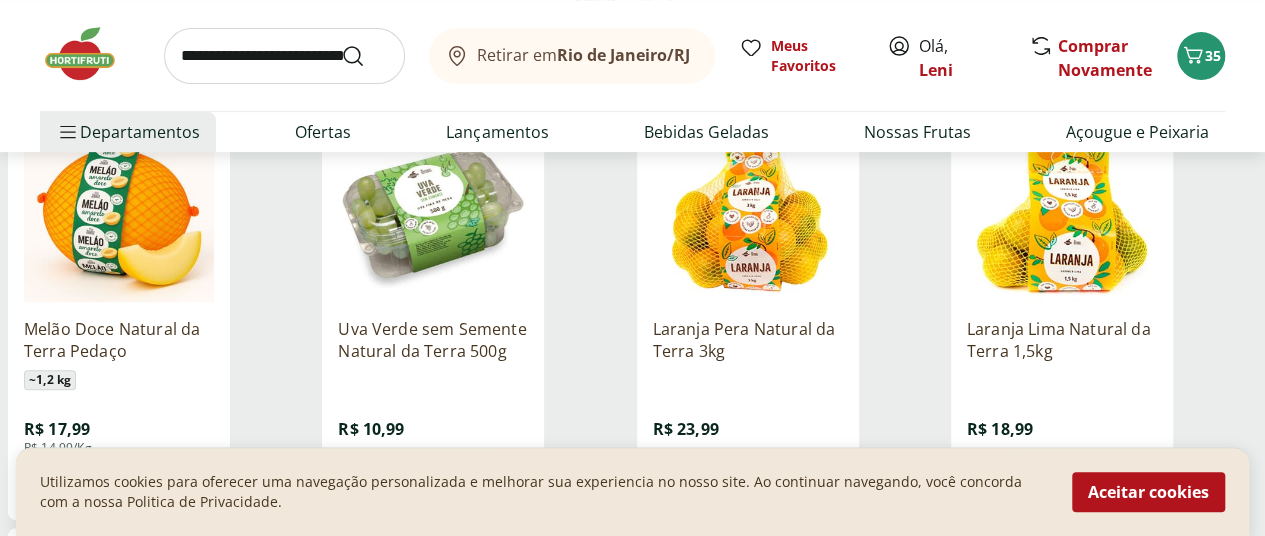 click on "Adicionar" at bounding box center (1076, 484) 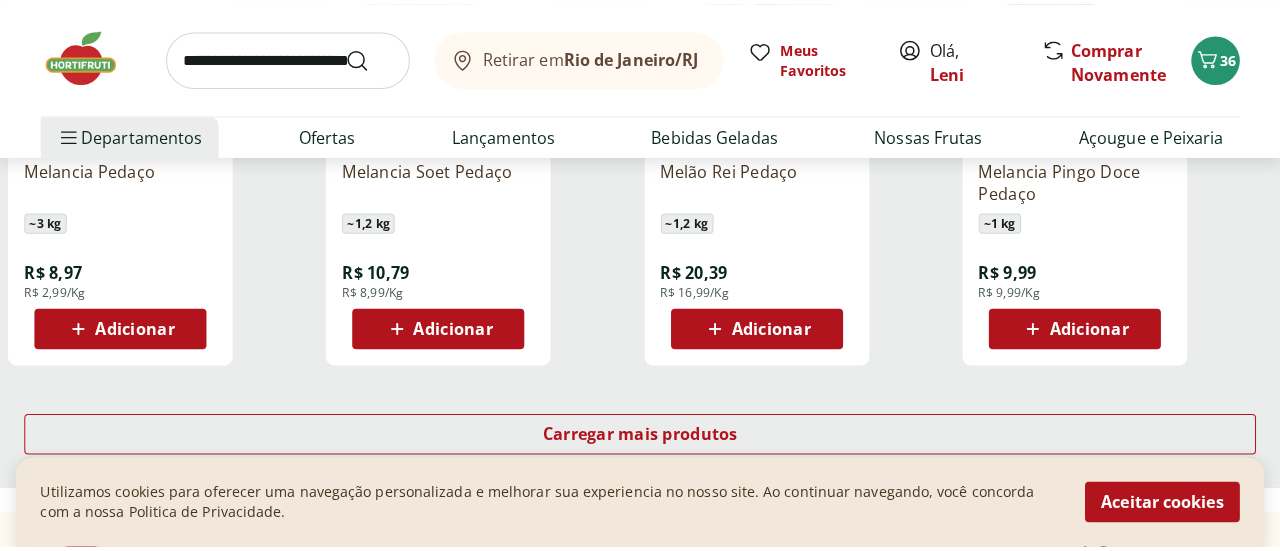 scroll, scrollTop: 1300, scrollLeft: 0, axis: vertical 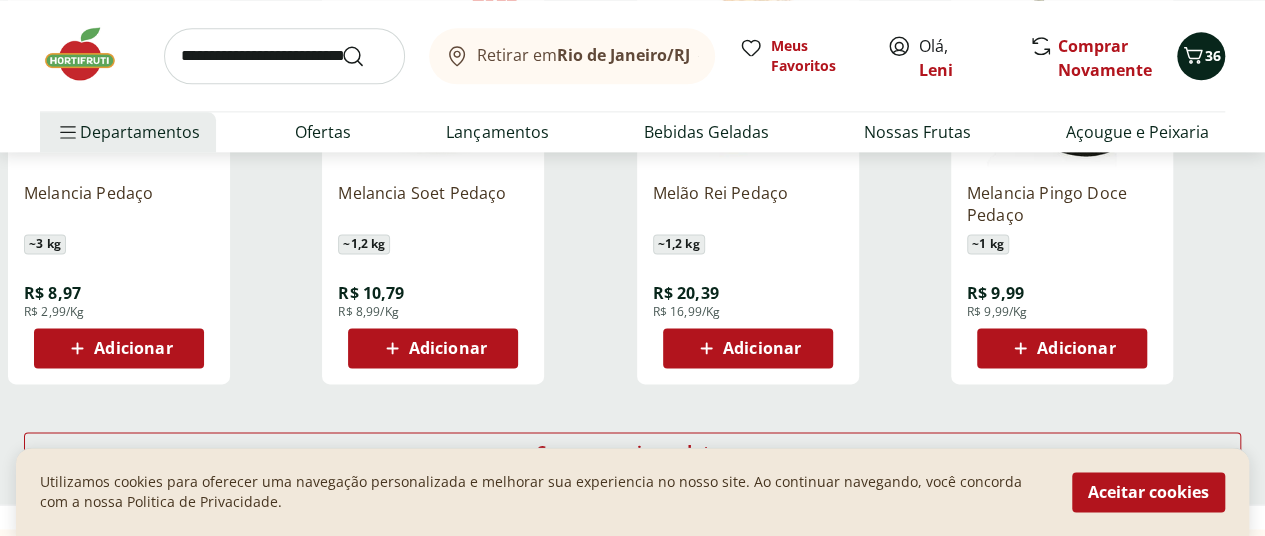 click 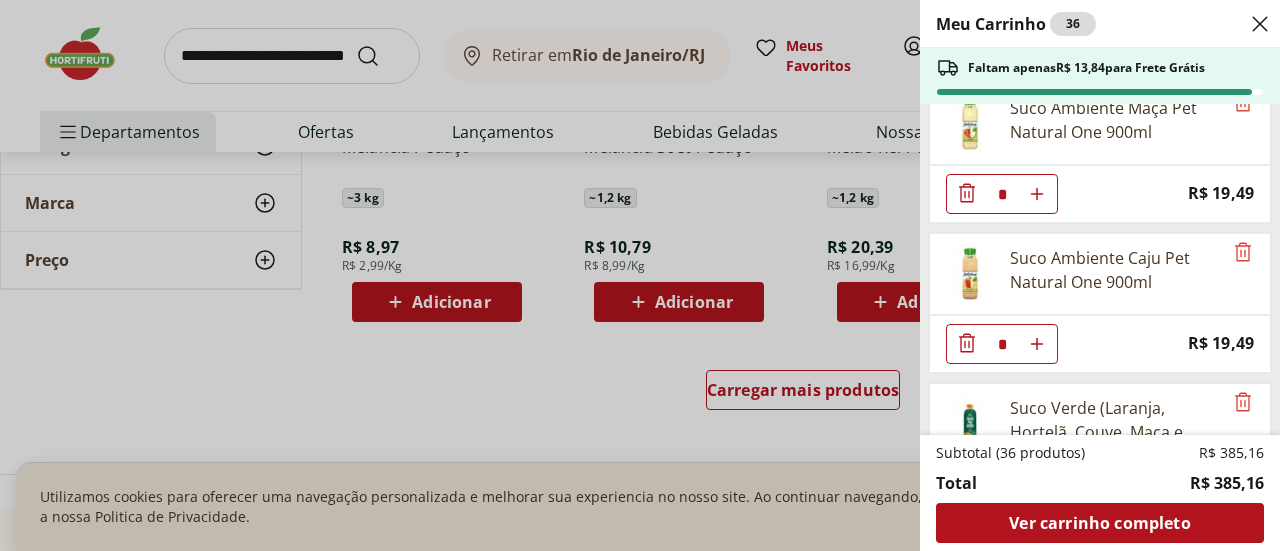 scroll, scrollTop: 0, scrollLeft: 0, axis: both 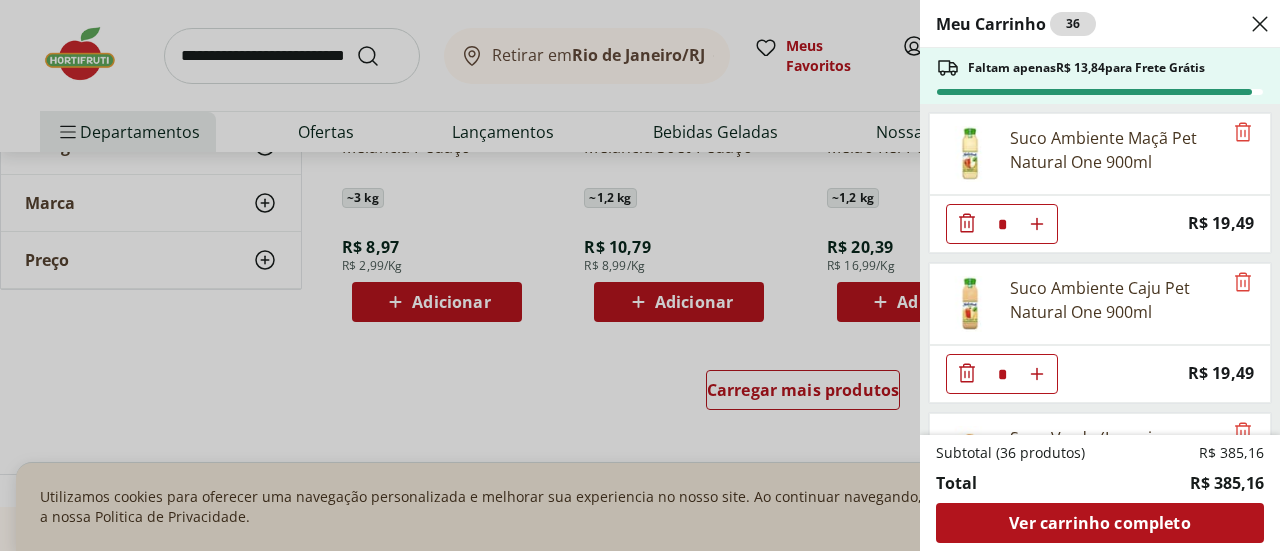 click 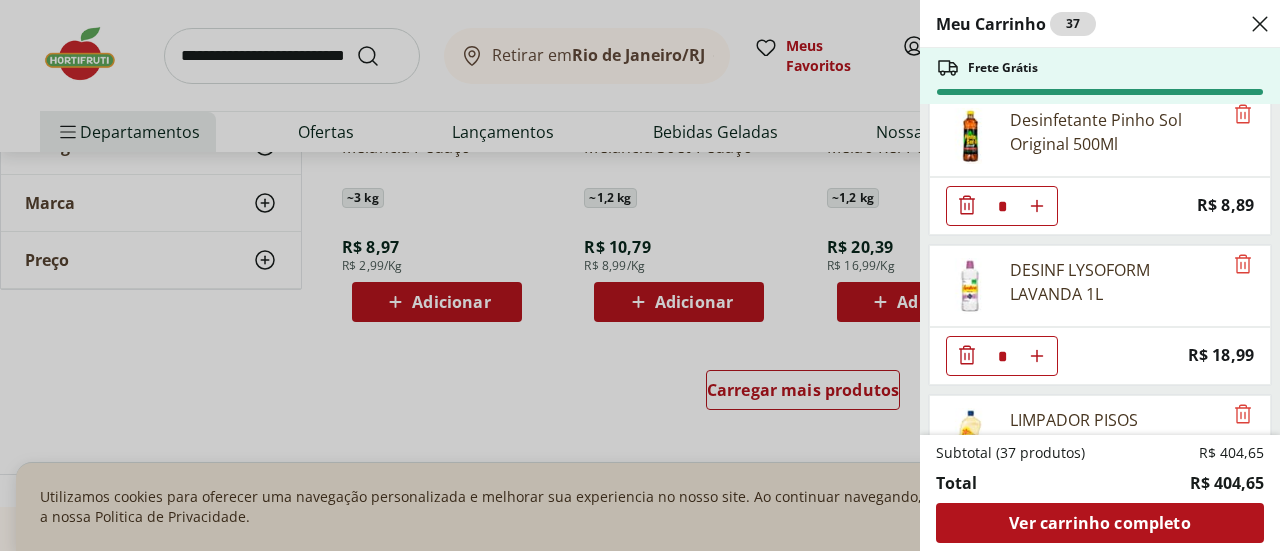 scroll, scrollTop: 2300, scrollLeft: 0, axis: vertical 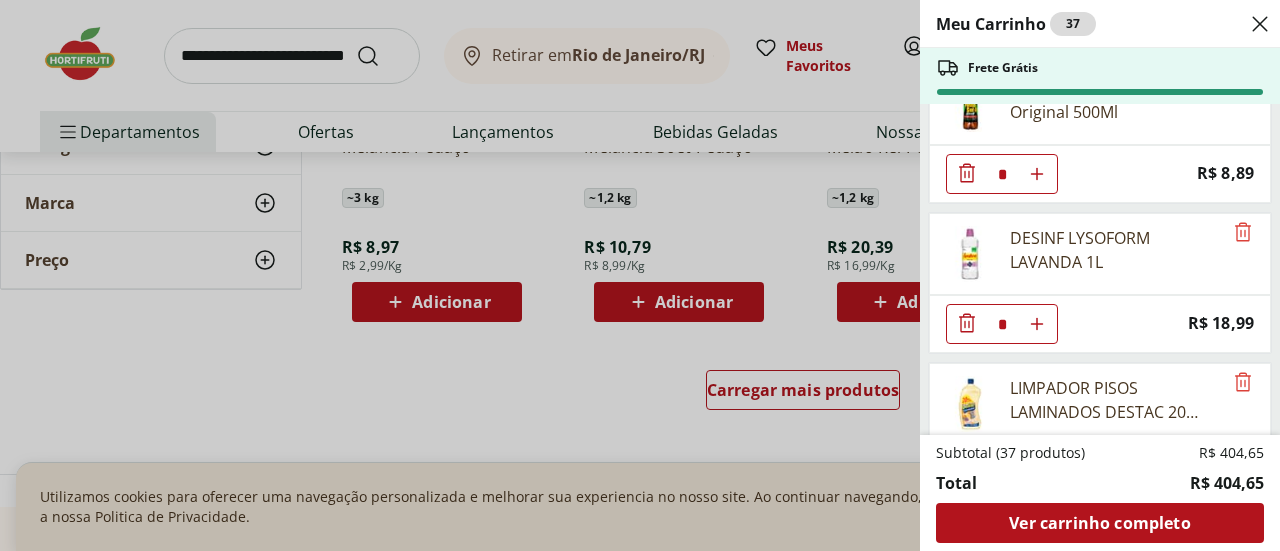 click 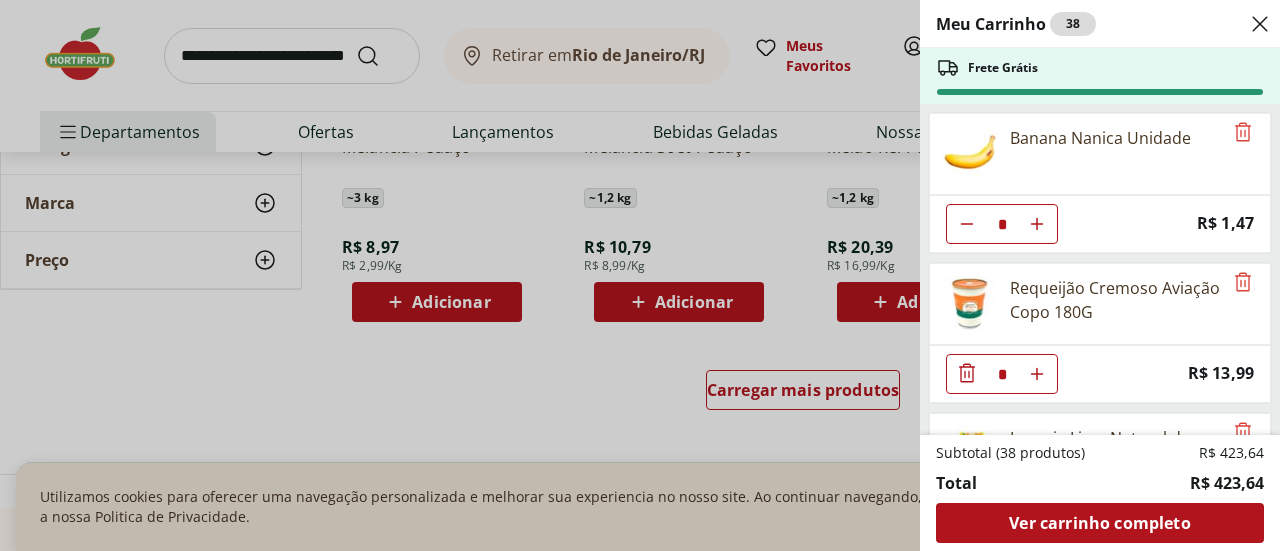 scroll, scrollTop: 3080, scrollLeft: 0, axis: vertical 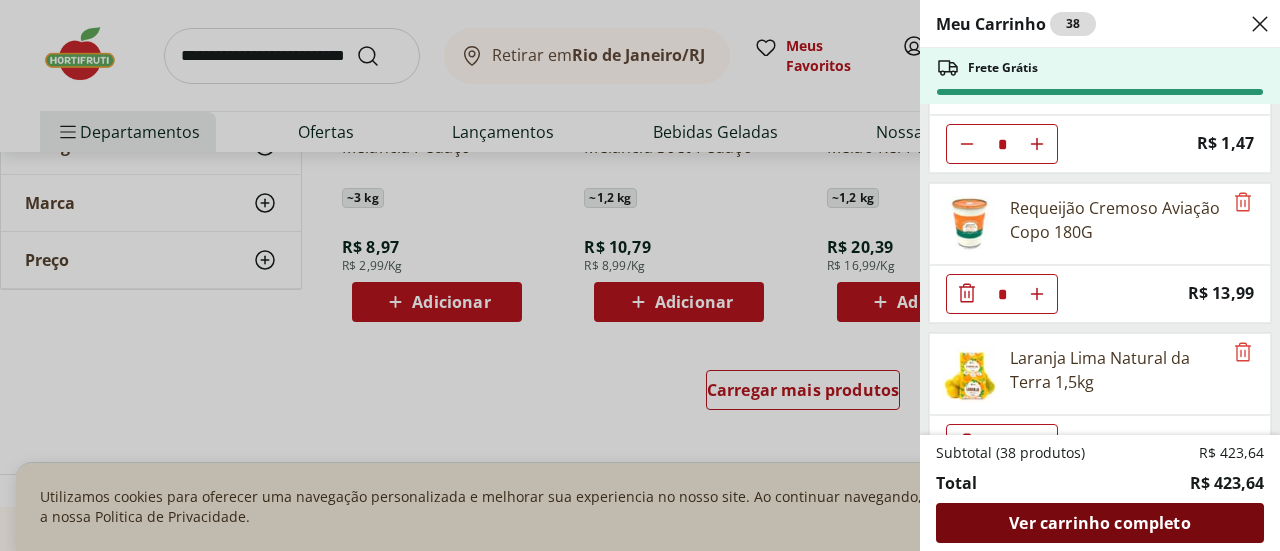 click on "Ver carrinho completo" at bounding box center [1099, 523] 